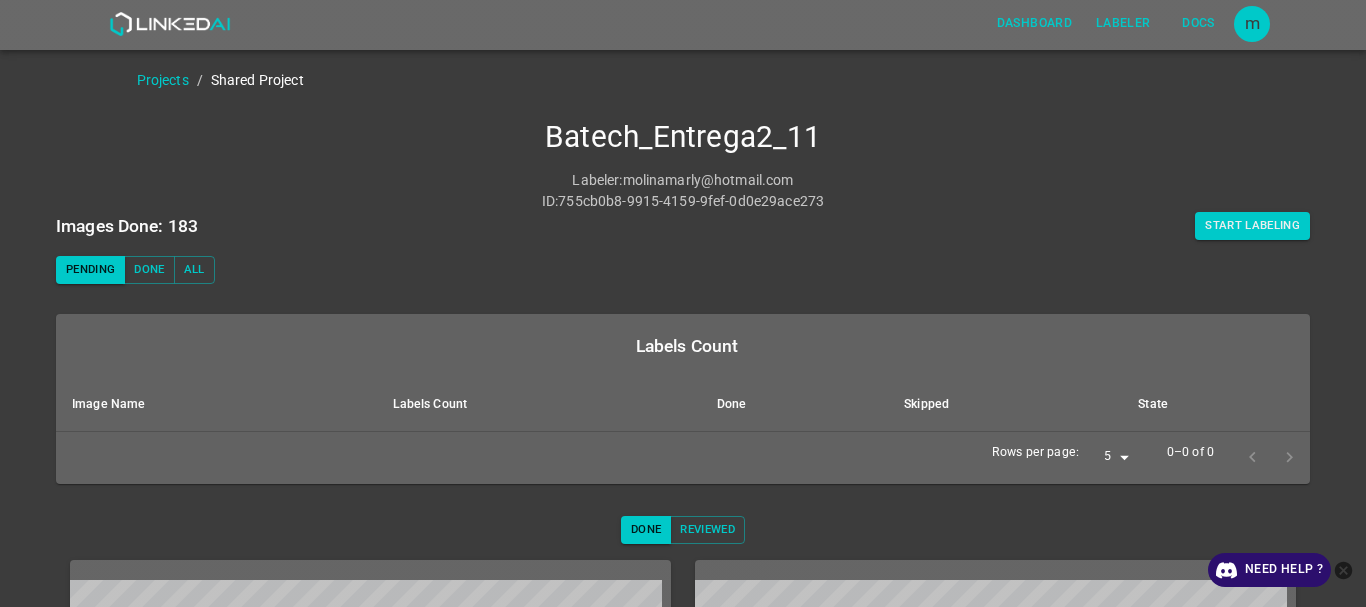 scroll, scrollTop: 0, scrollLeft: 0, axis: both 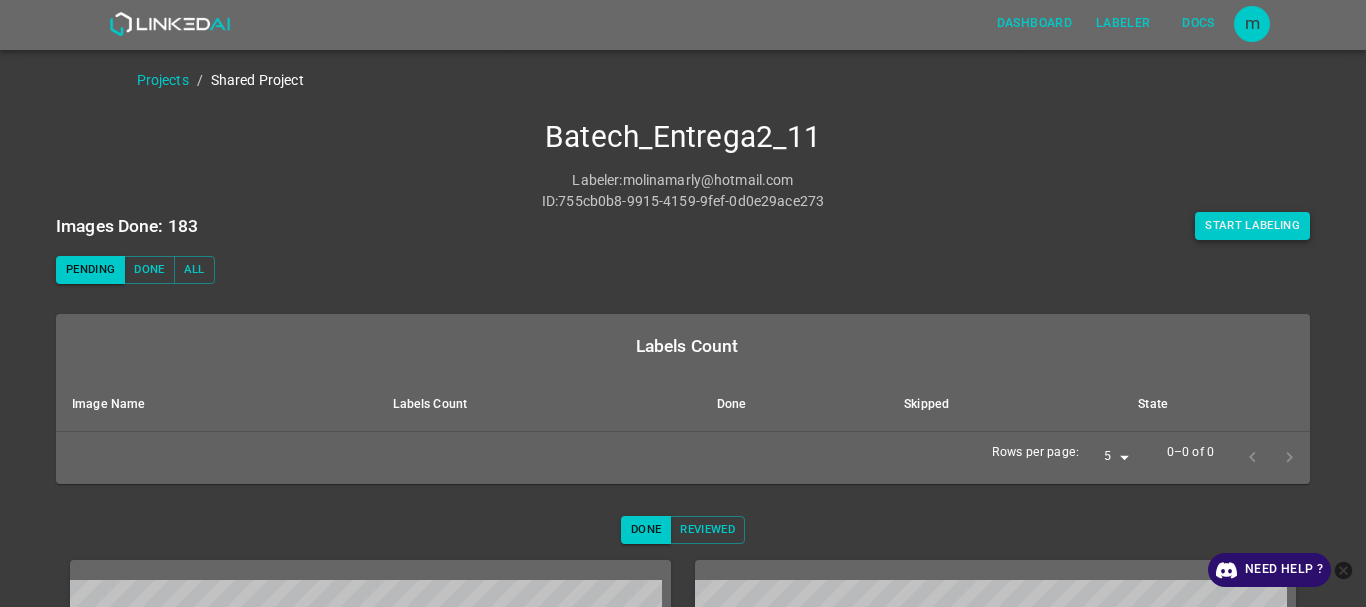 click on "Start Labeling" at bounding box center [1252, 226] 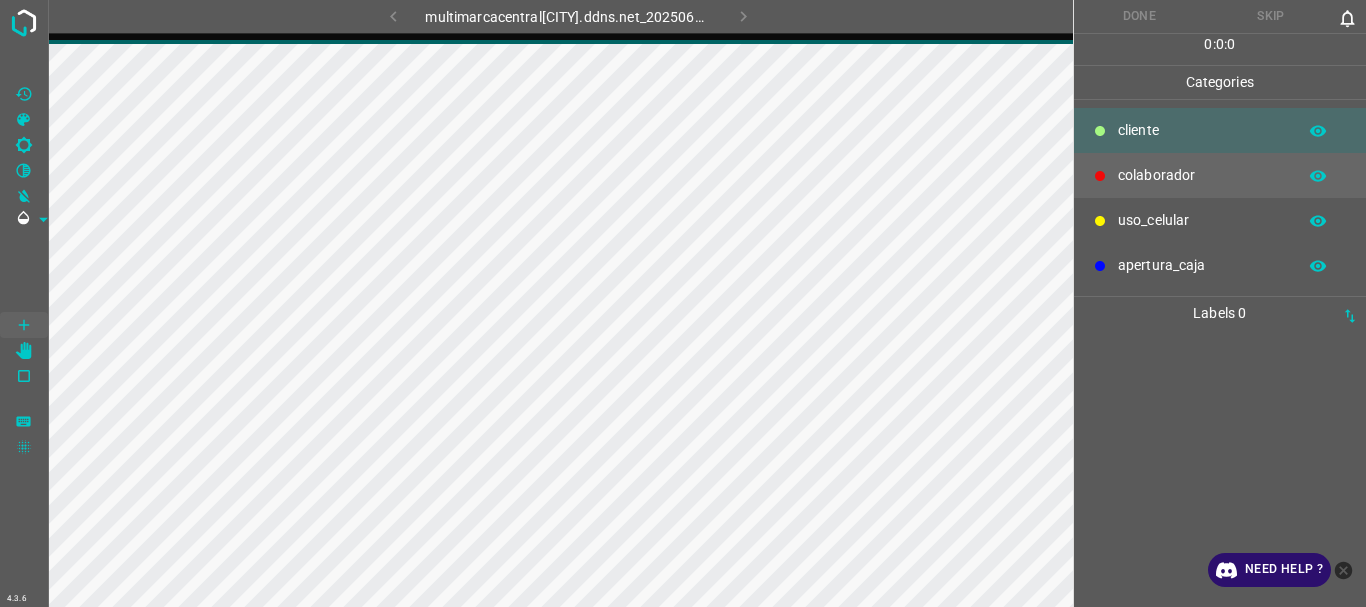 scroll, scrollTop: 0, scrollLeft: 0, axis: both 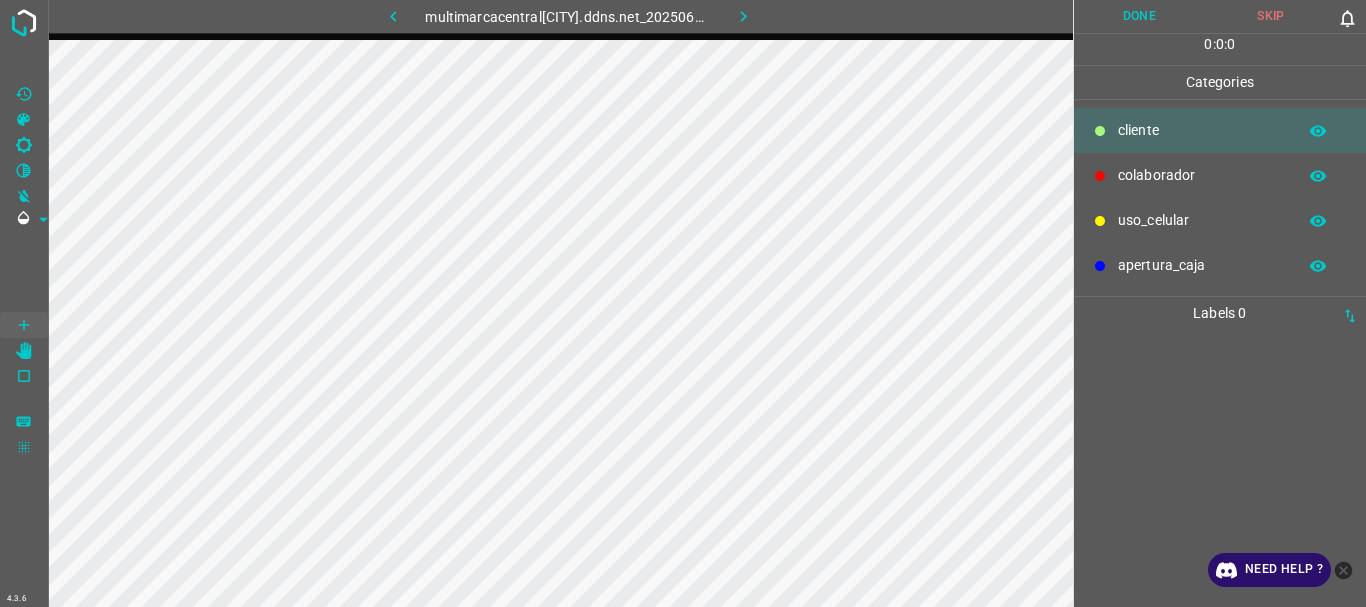 click on "colaborador" at bounding box center [1202, 130] 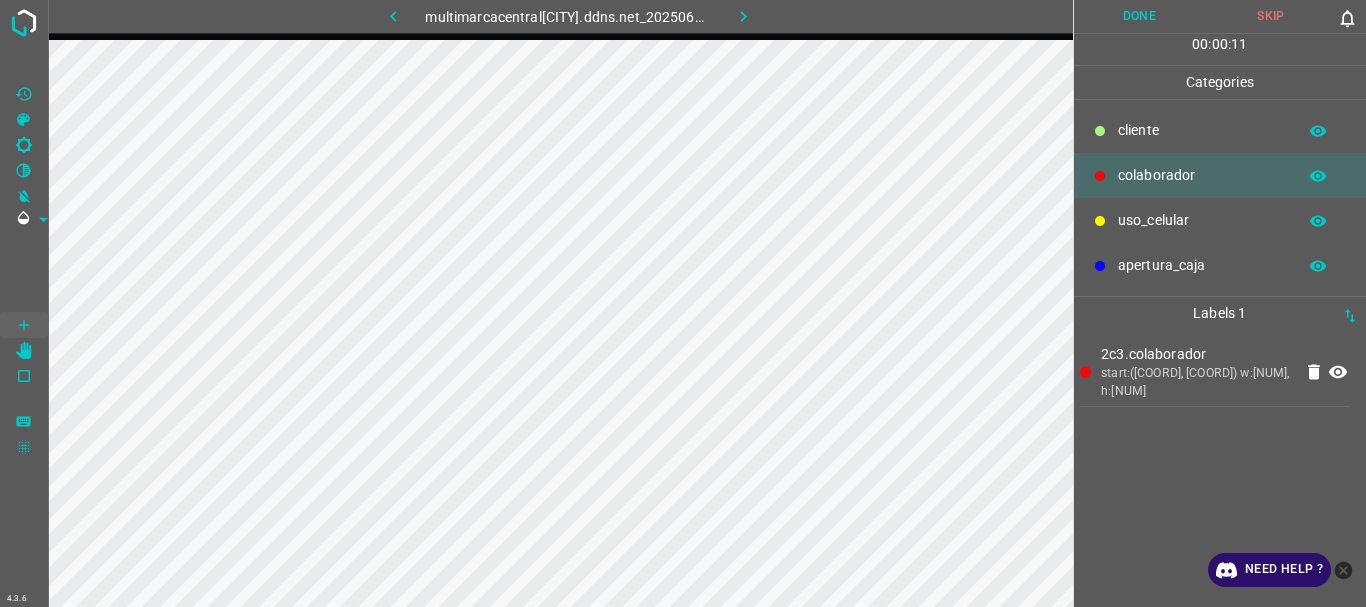 click on "​​cliente" at bounding box center [1202, 130] 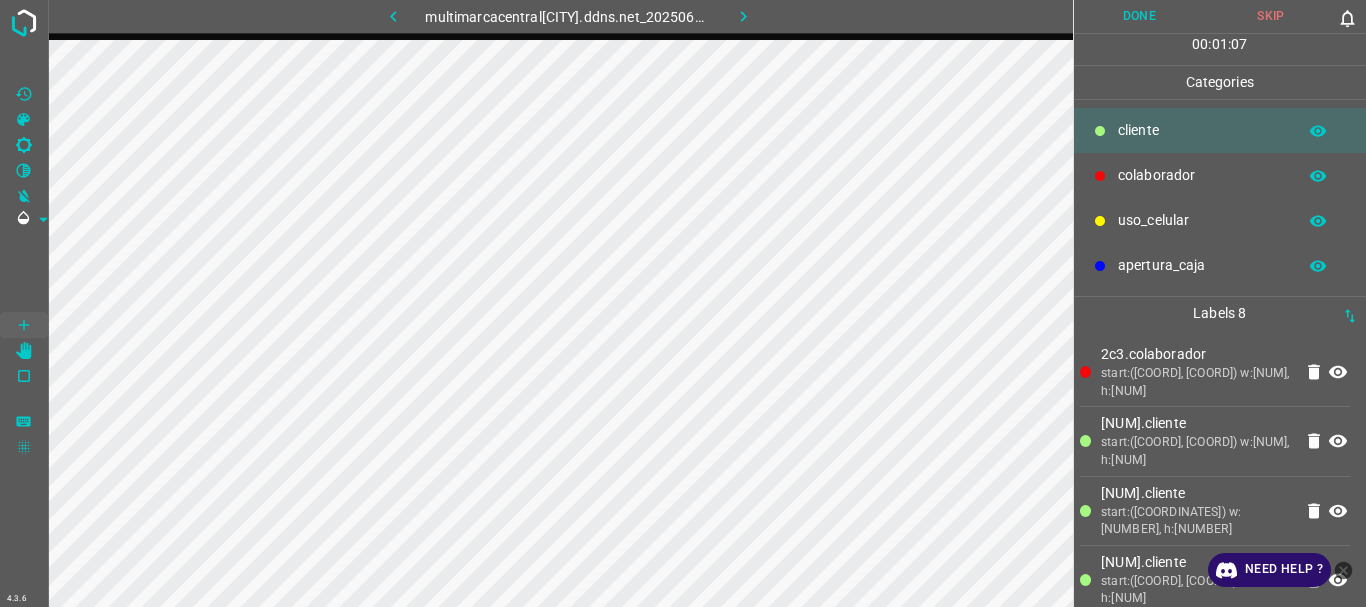 click on "Done" at bounding box center (1140, 16) 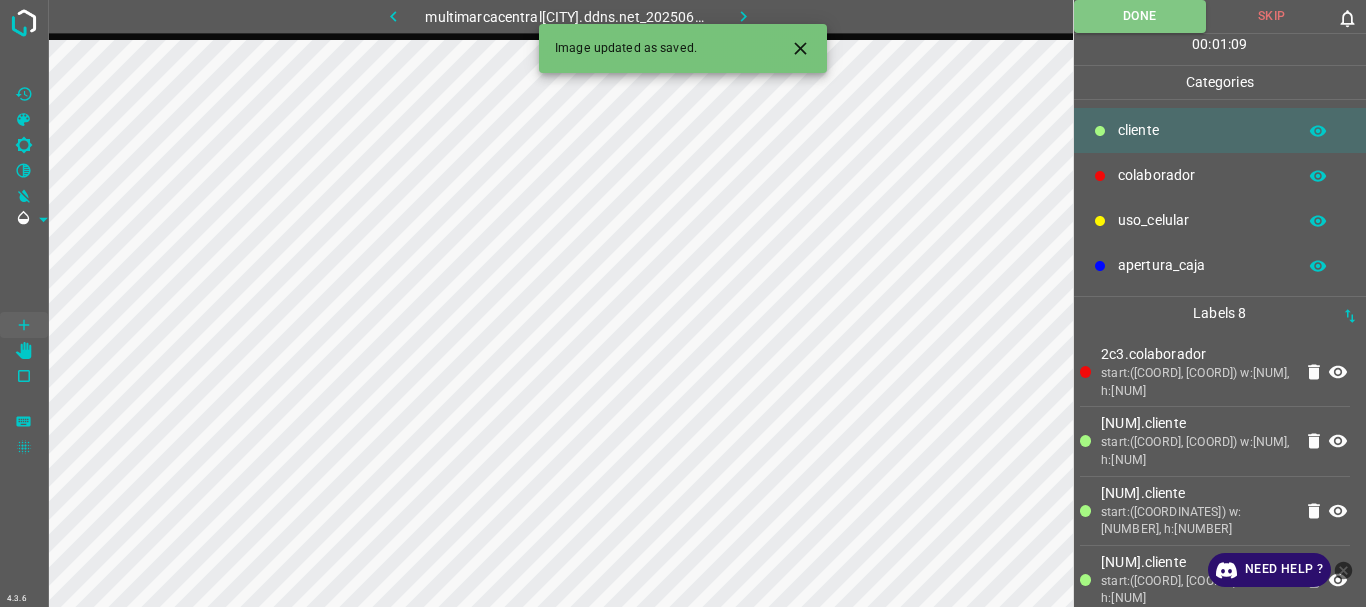 click at bounding box center (743, 16) 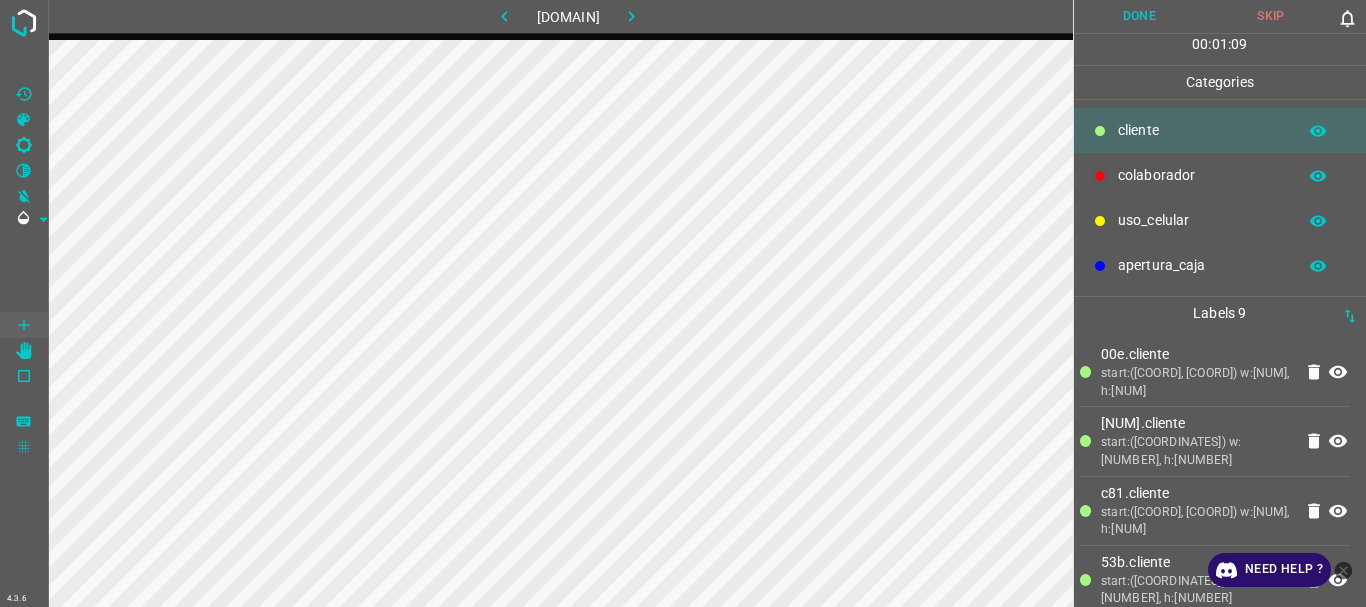 click on "Done" at bounding box center (1140, 16) 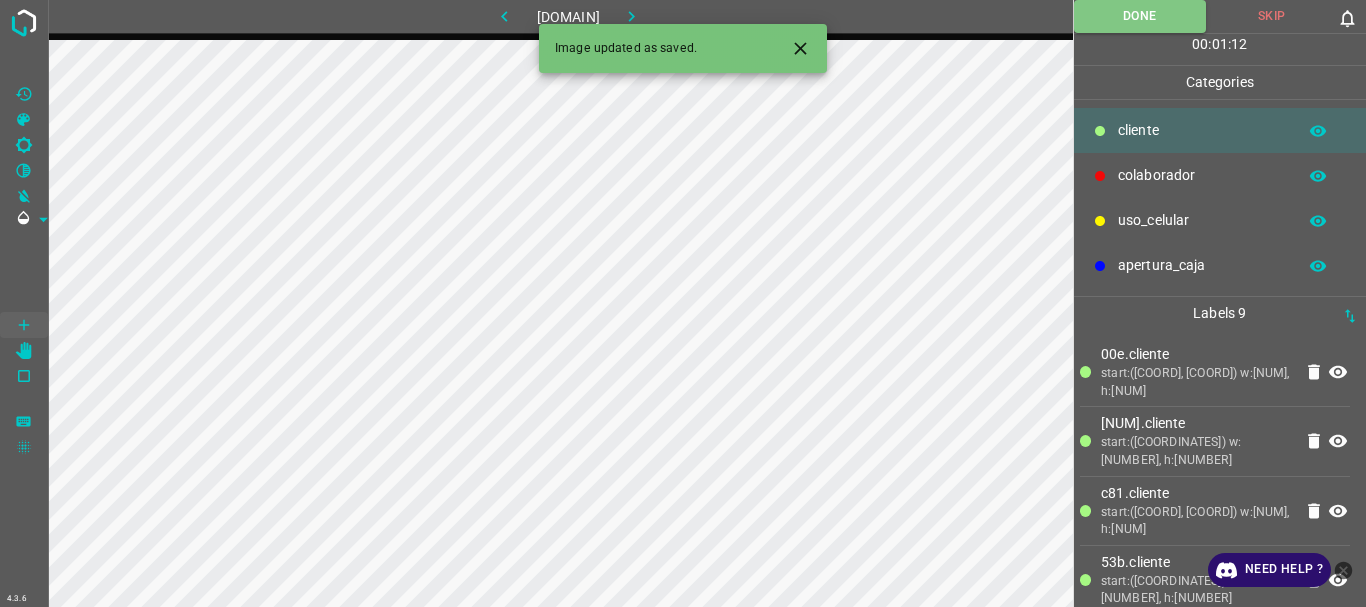 click at bounding box center [631, 16] 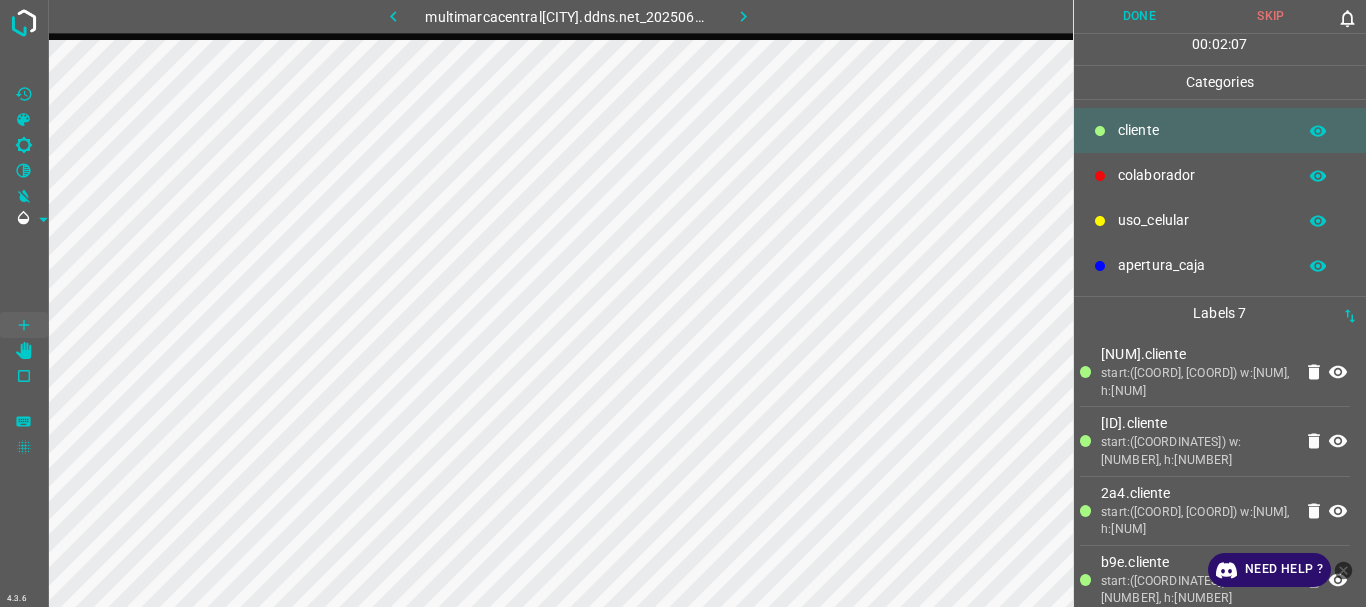 click on "Done" at bounding box center (1140, 16) 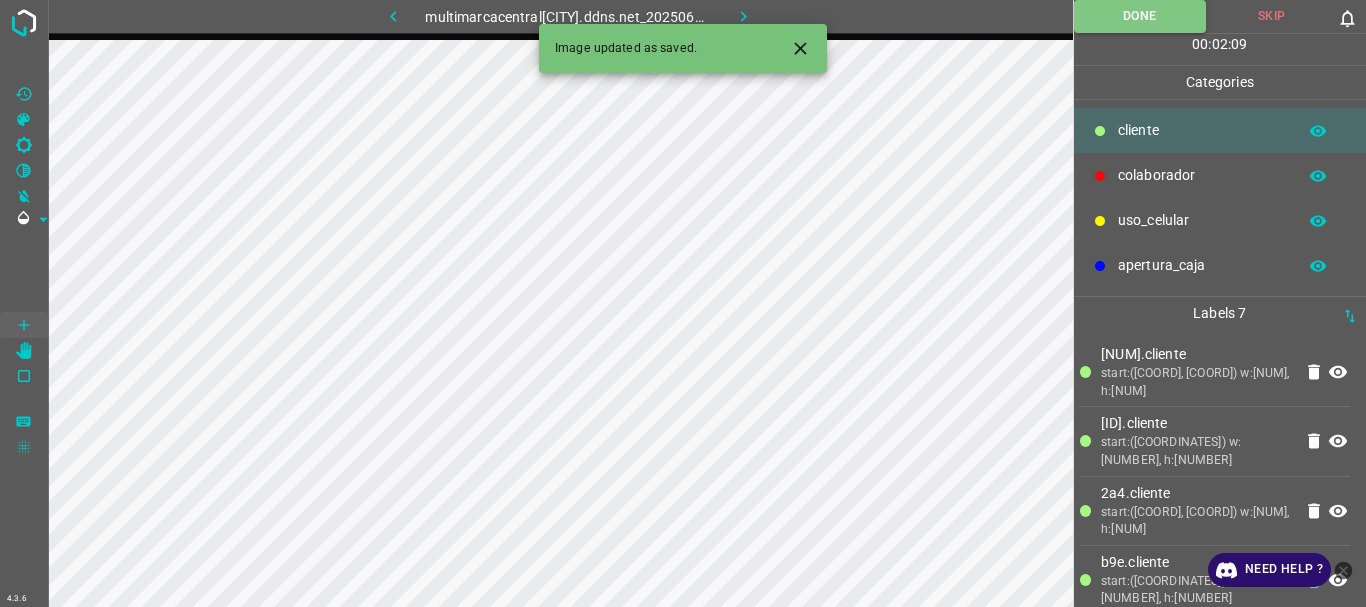 click at bounding box center [743, 16] 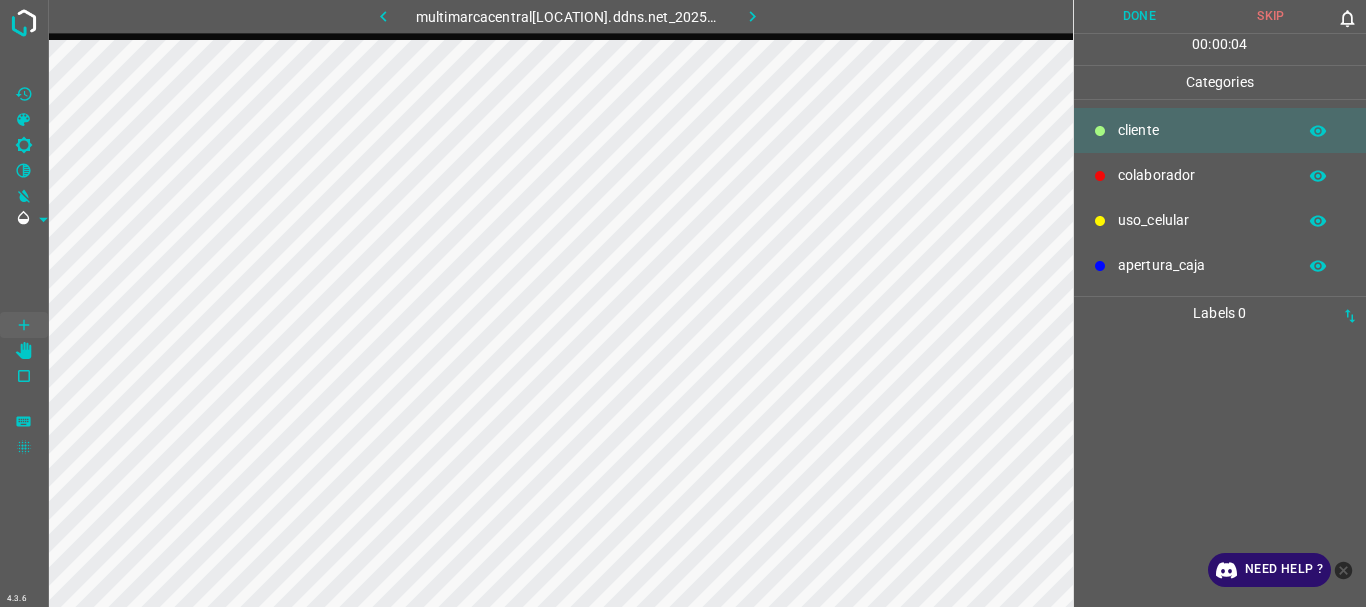 click on "colaborador" at bounding box center [1220, 175] 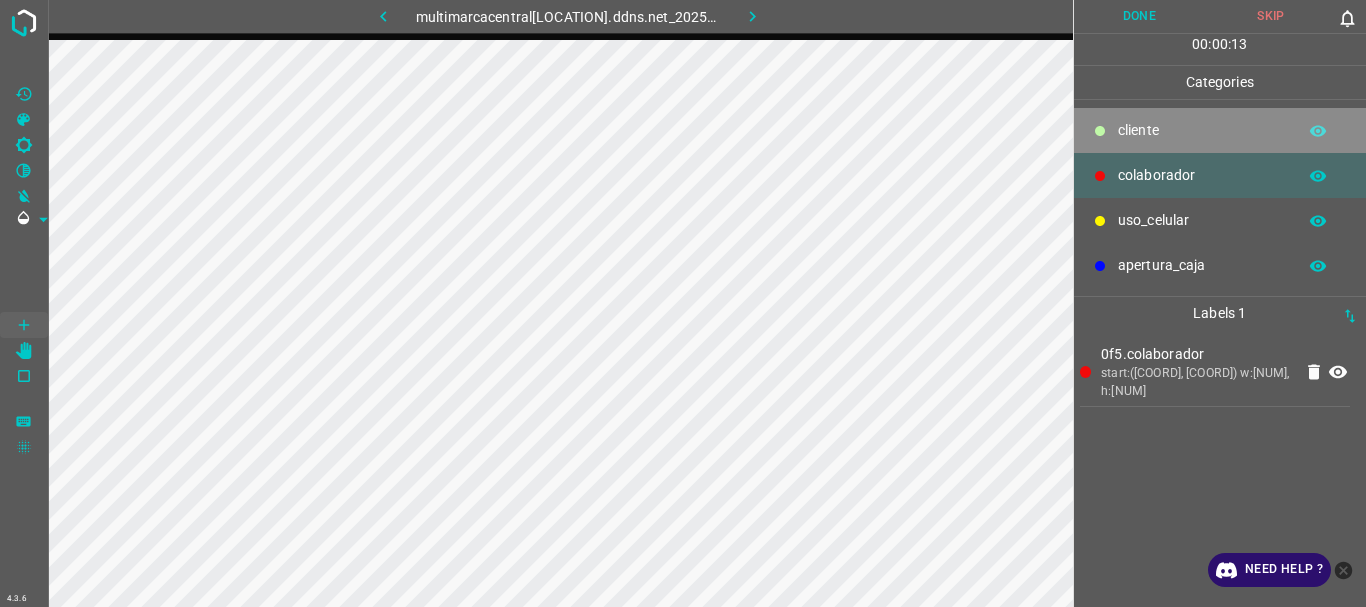click on "​​cliente" at bounding box center (1202, 130) 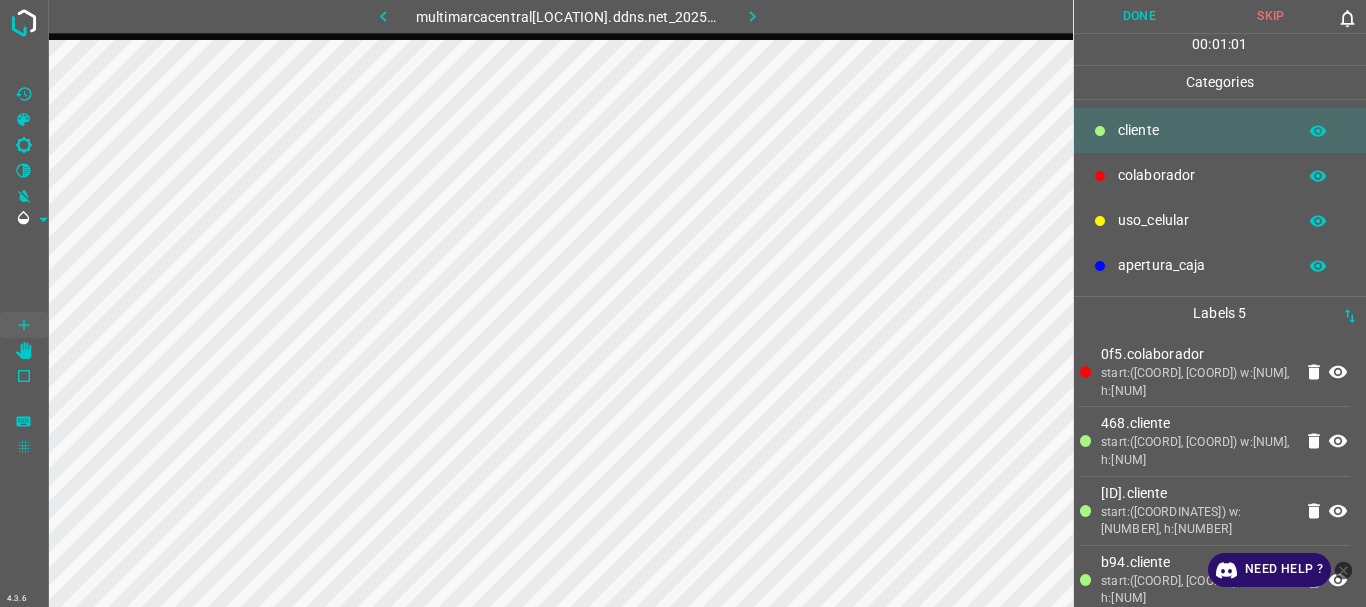click on "uso_celular" at bounding box center (1202, 130) 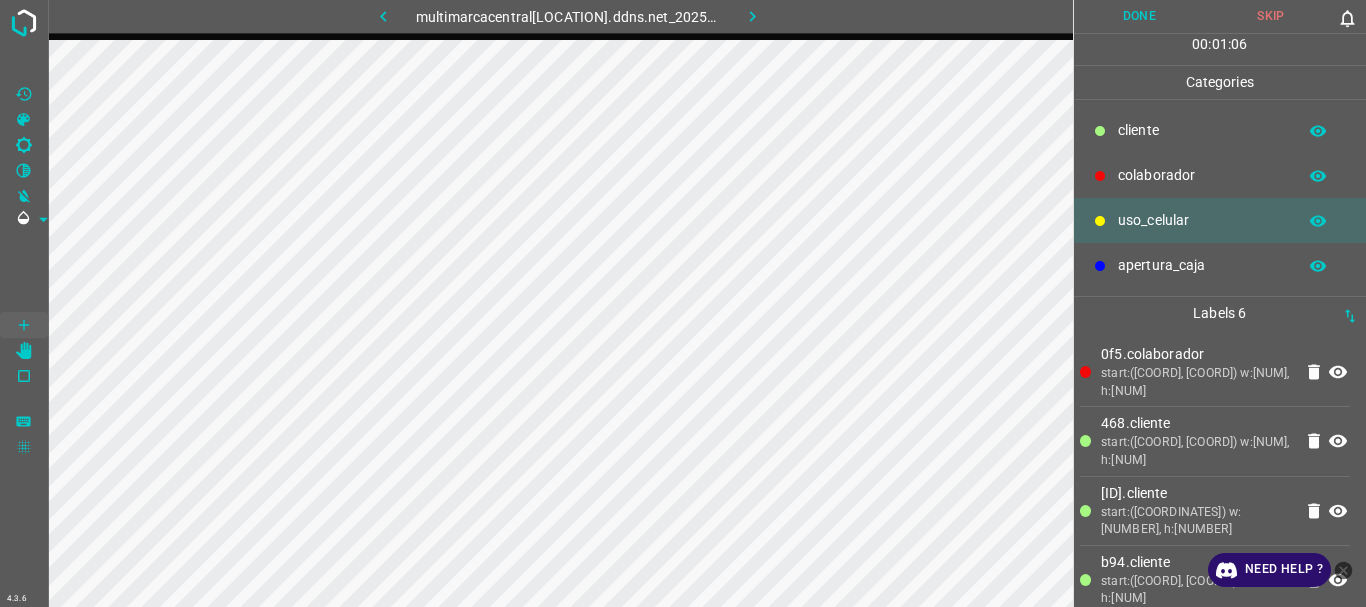 click on "​​cliente" at bounding box center (1202, 130) 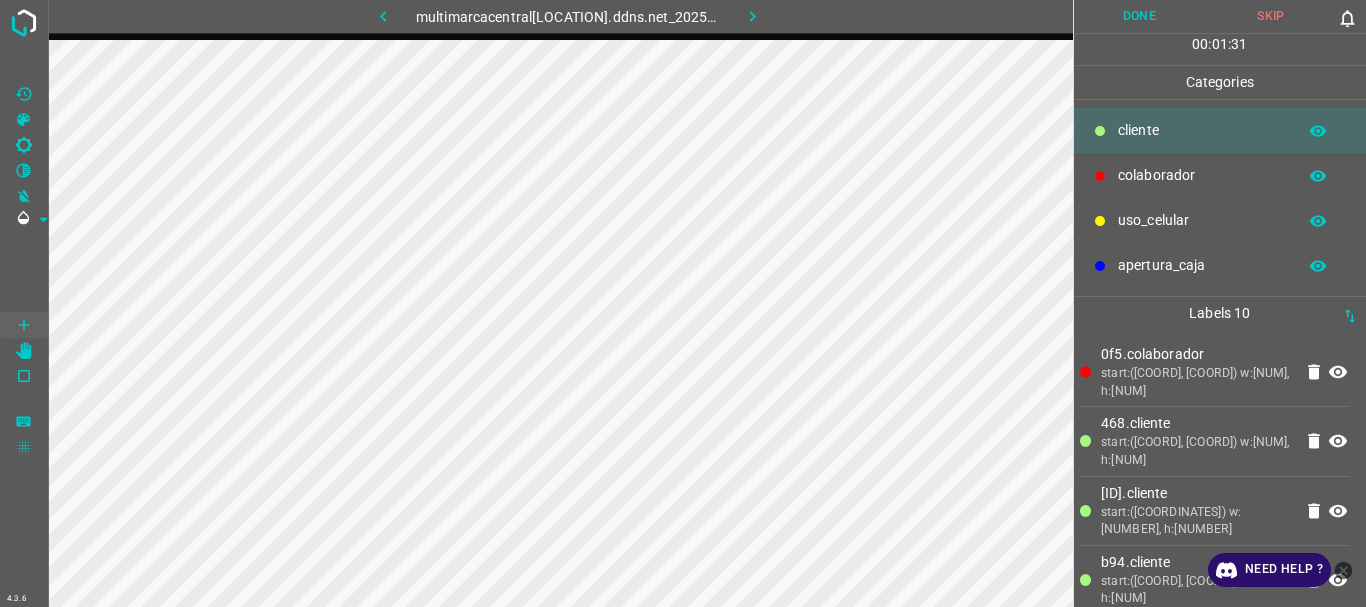 click on "Done" at bounding box center [1140, 16] 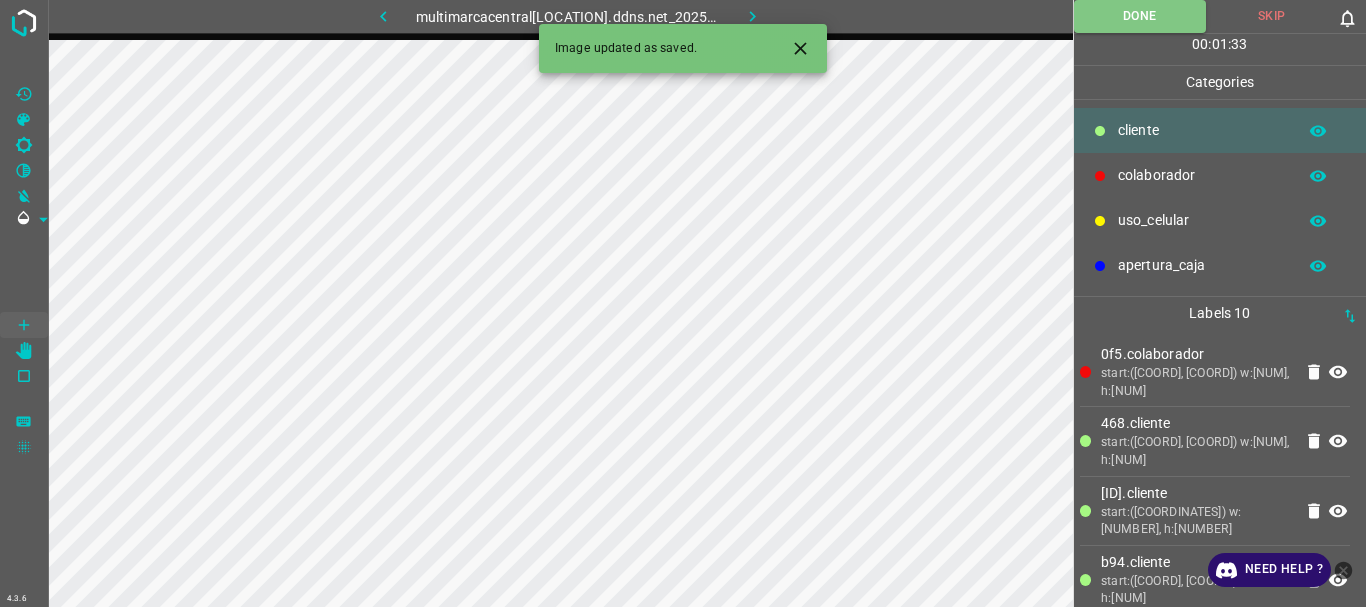 click at bounding box center (753, 16) 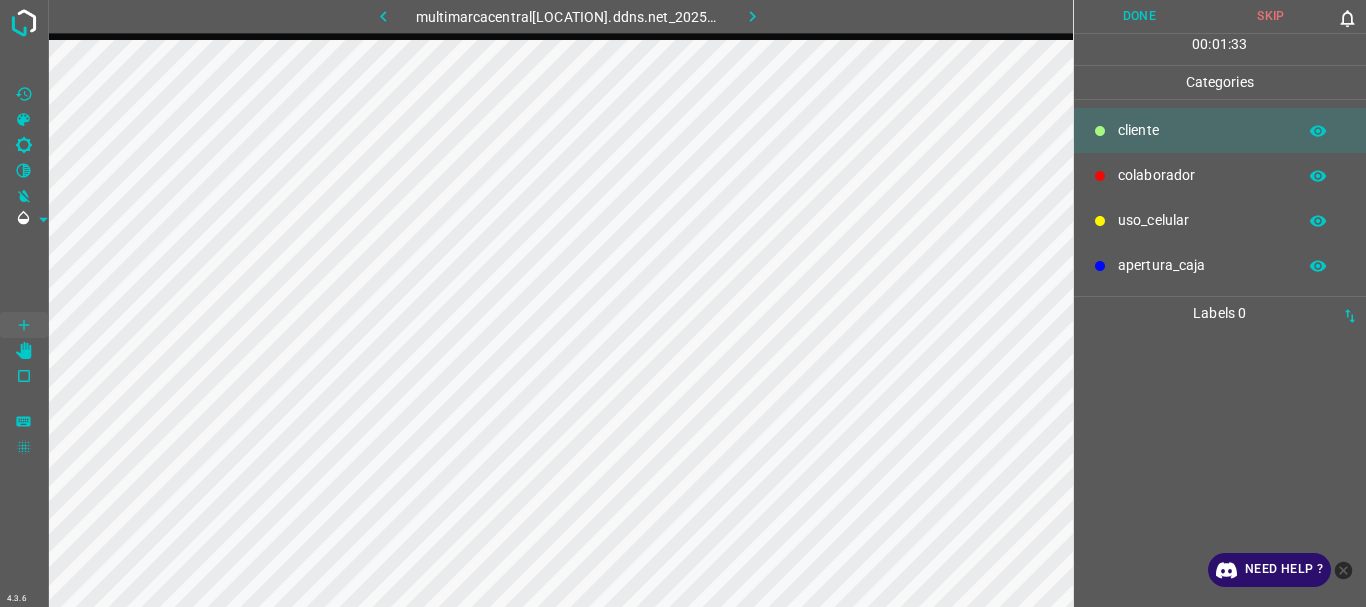click on "colaborador" at bounding box center (1202, 130) 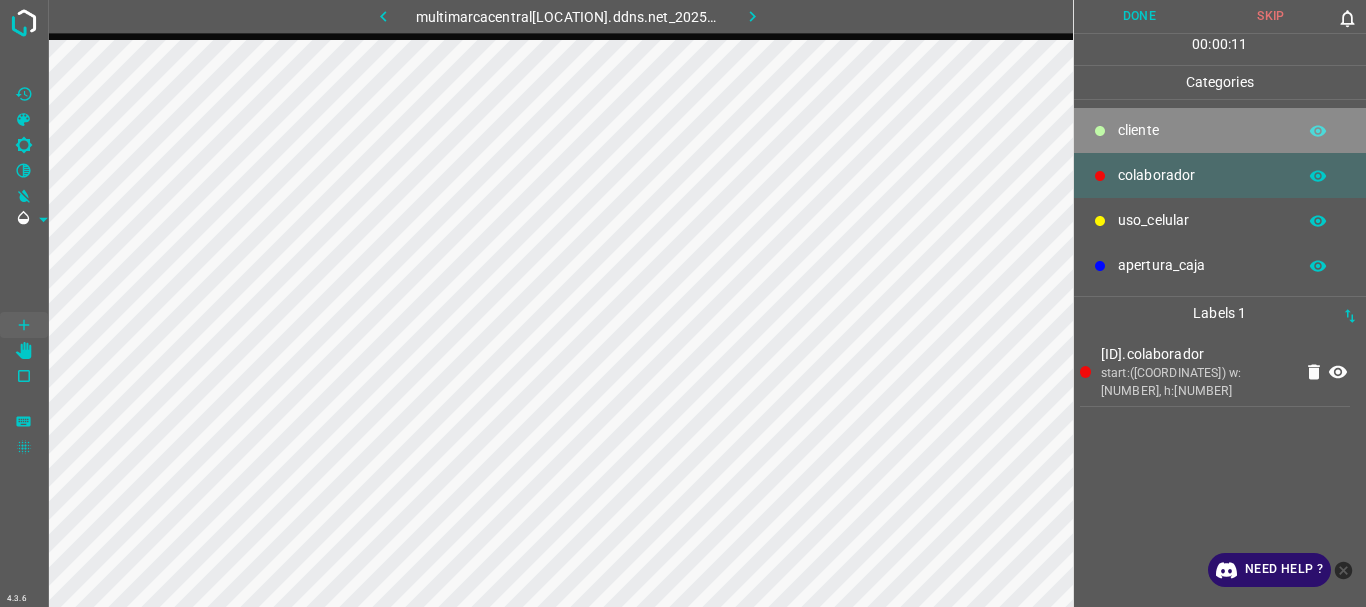 click on "​​cliente" at bounding box center (1202, 130) 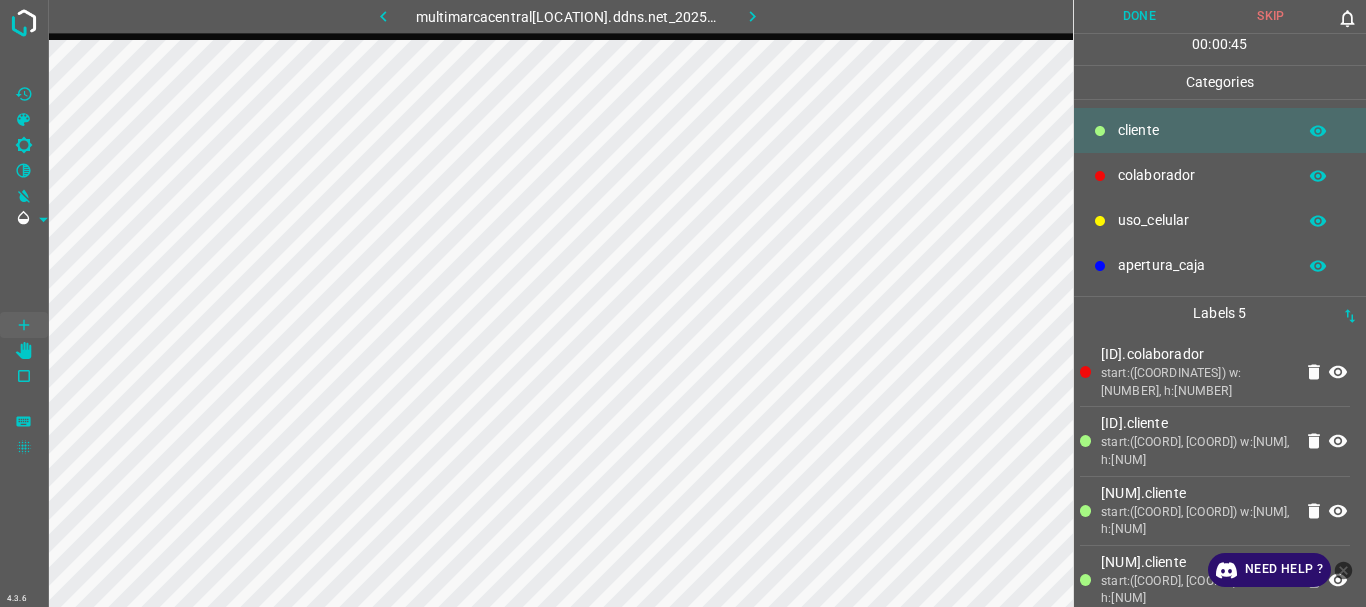 click on "uso_celular" at bounding box center [1202, 130] 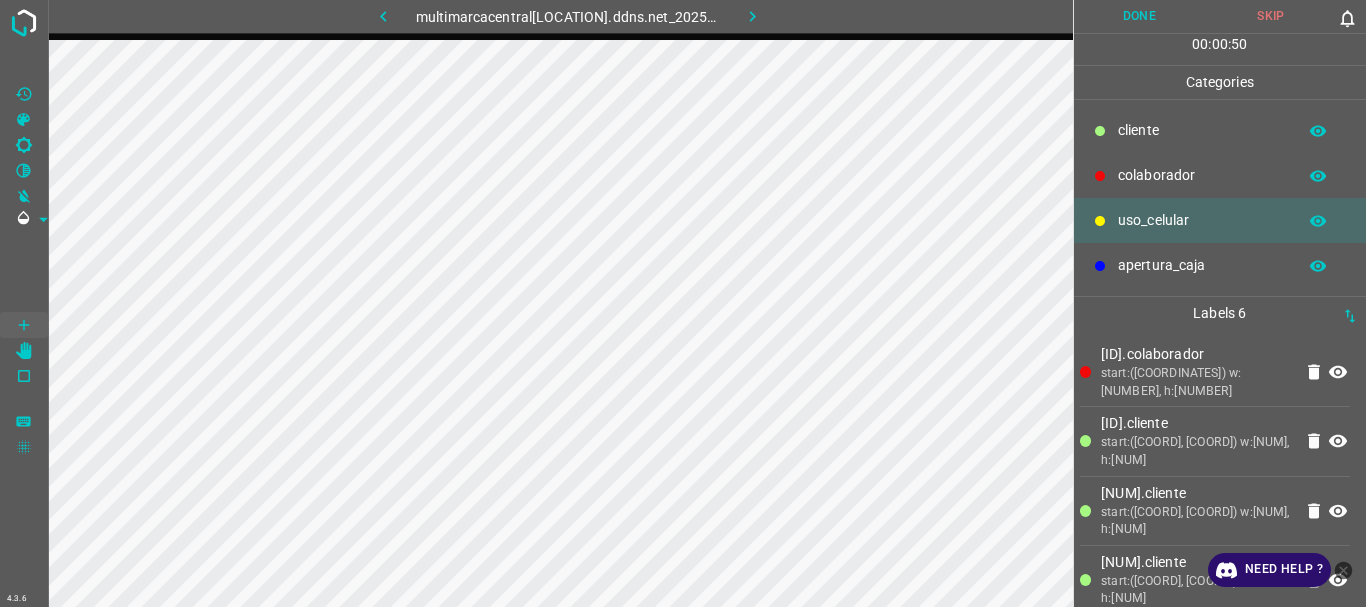 click on "​​cliente" at bounding box center (1220, 130) 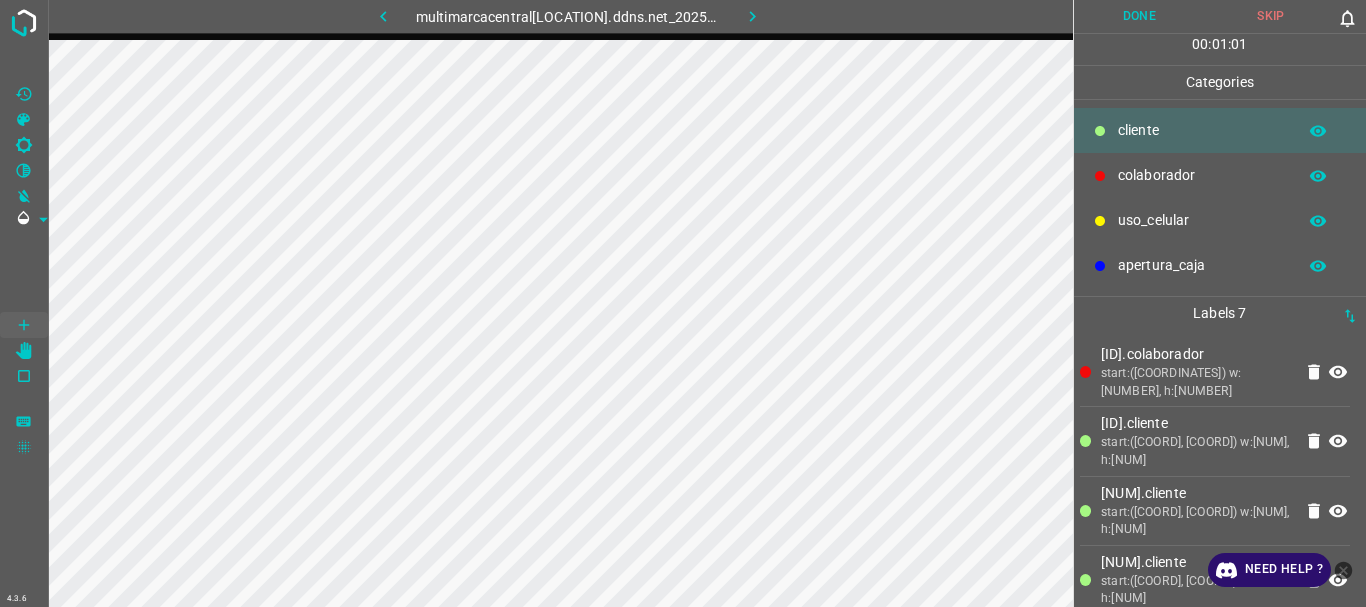 click on "uso_celular" at bounding box center [1202, 130] 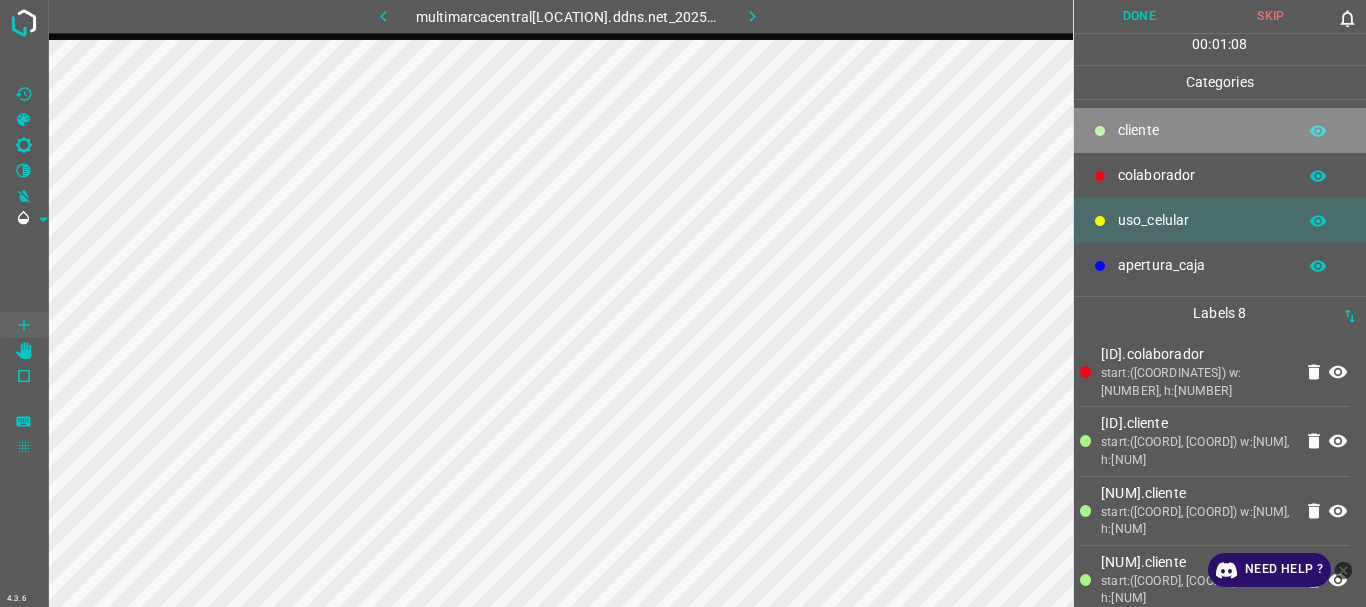 click on "​​cliente" at bounding box center [1202, 130] 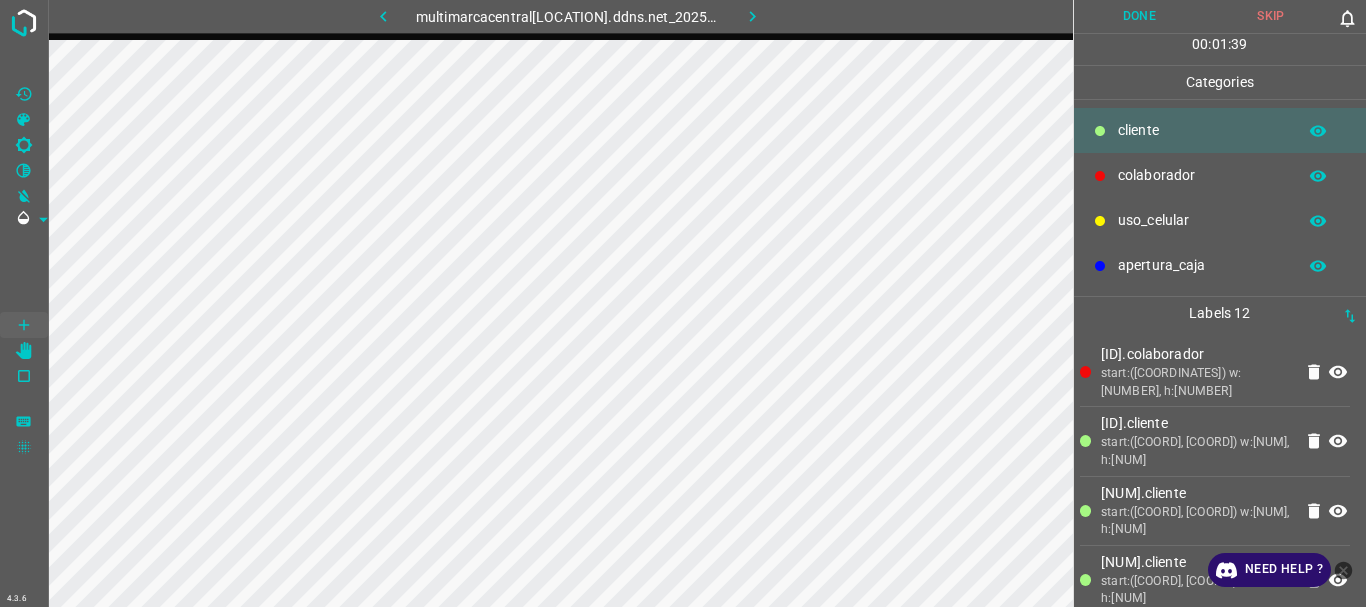 click on "Done" at bounding box center (1140, 16) 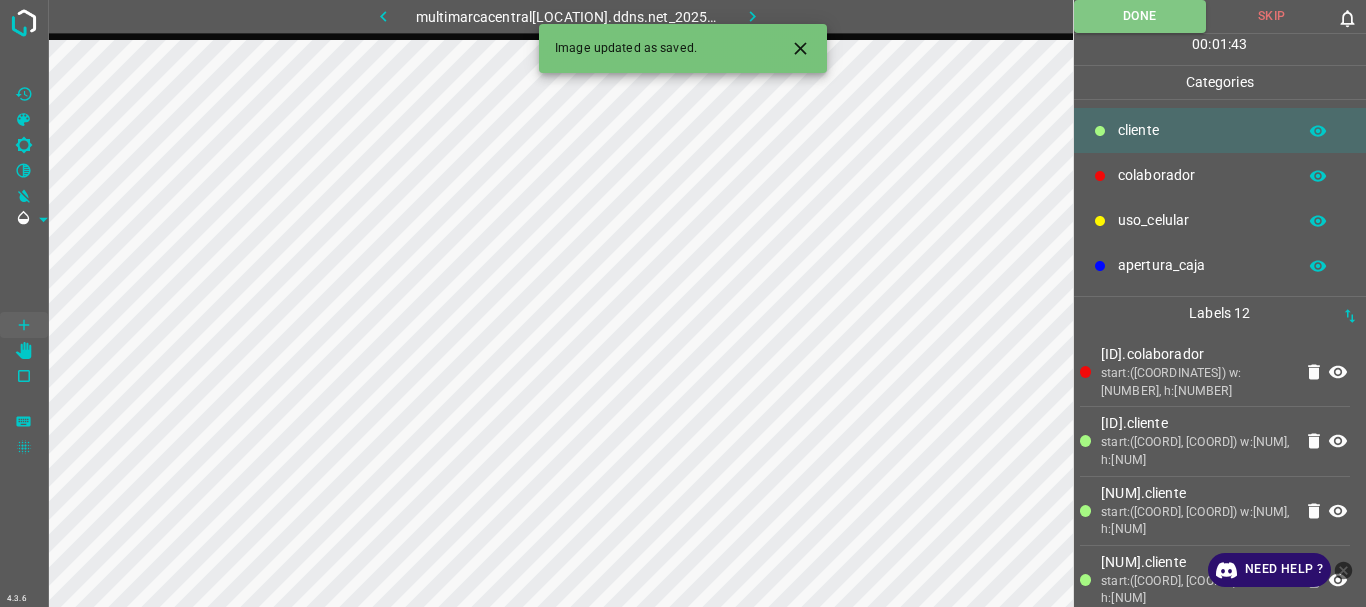 click at bounding box center [752, 16] 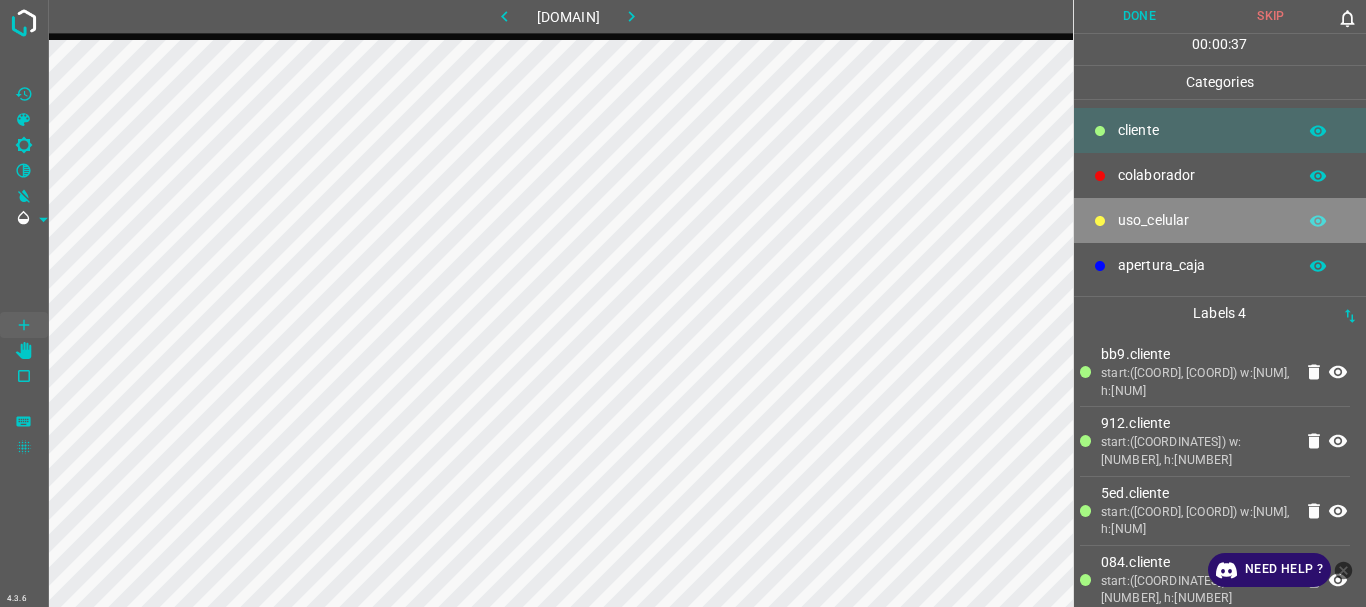 click on "uso_celular" at bounding box center [1202, 130] 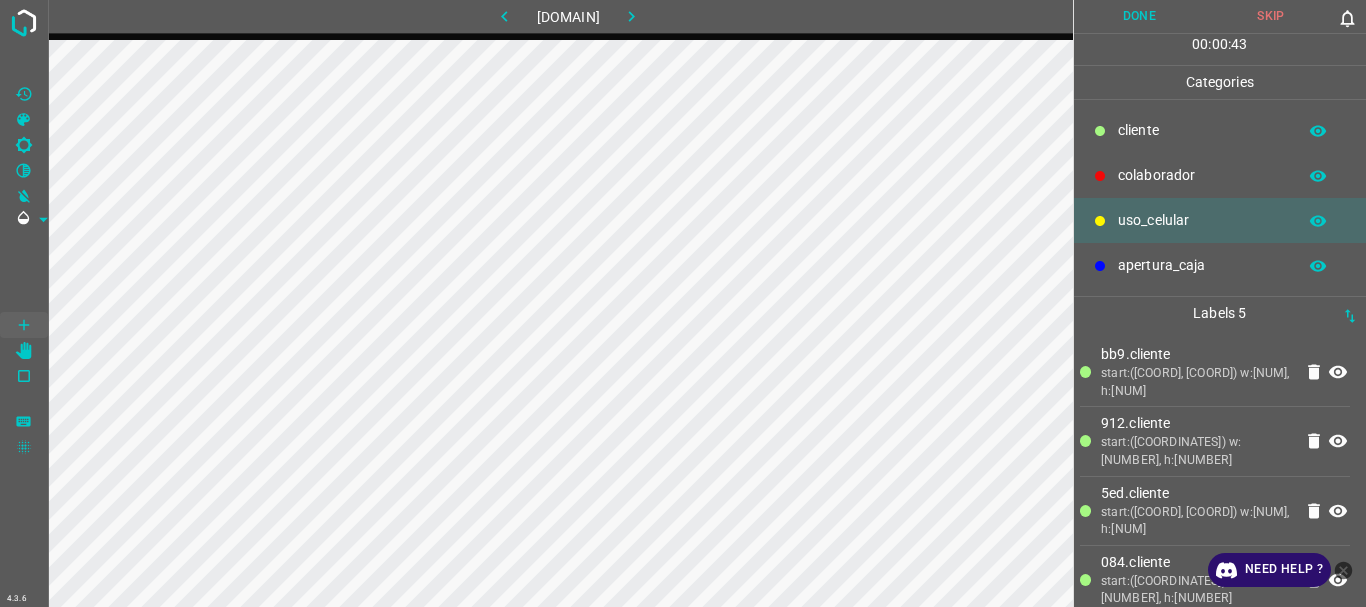 click on "​​cliente" at bounding box center (1202, 130) 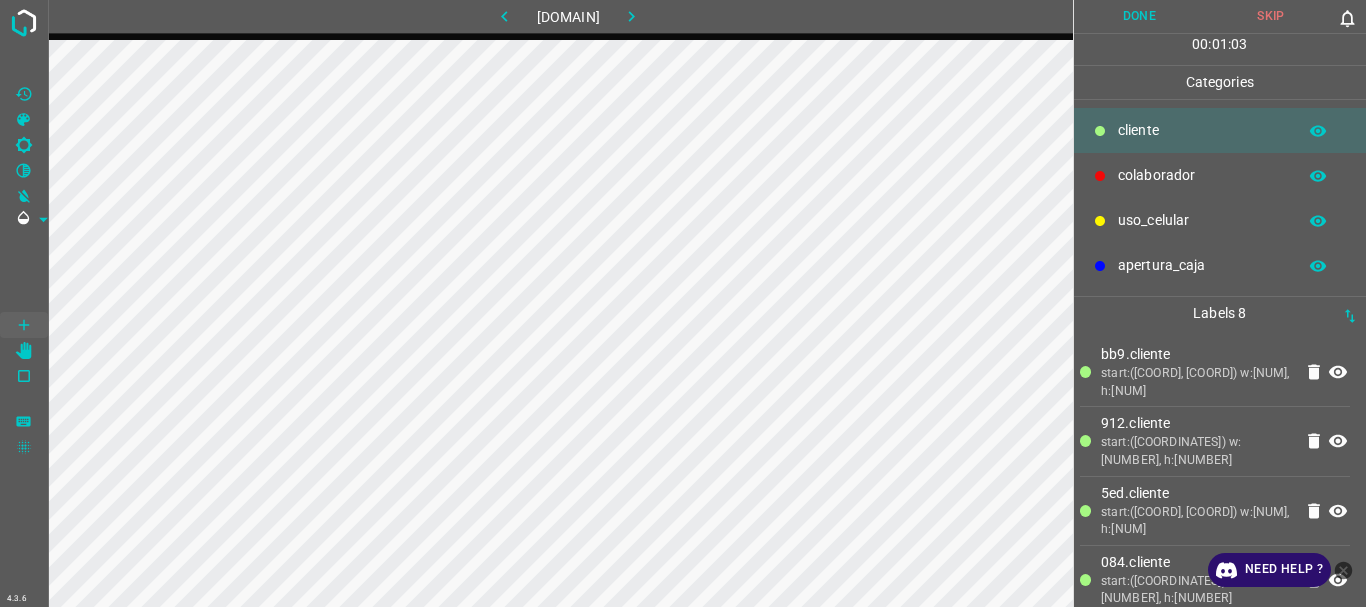 click on "Done" at bounding box center [1140, 16] 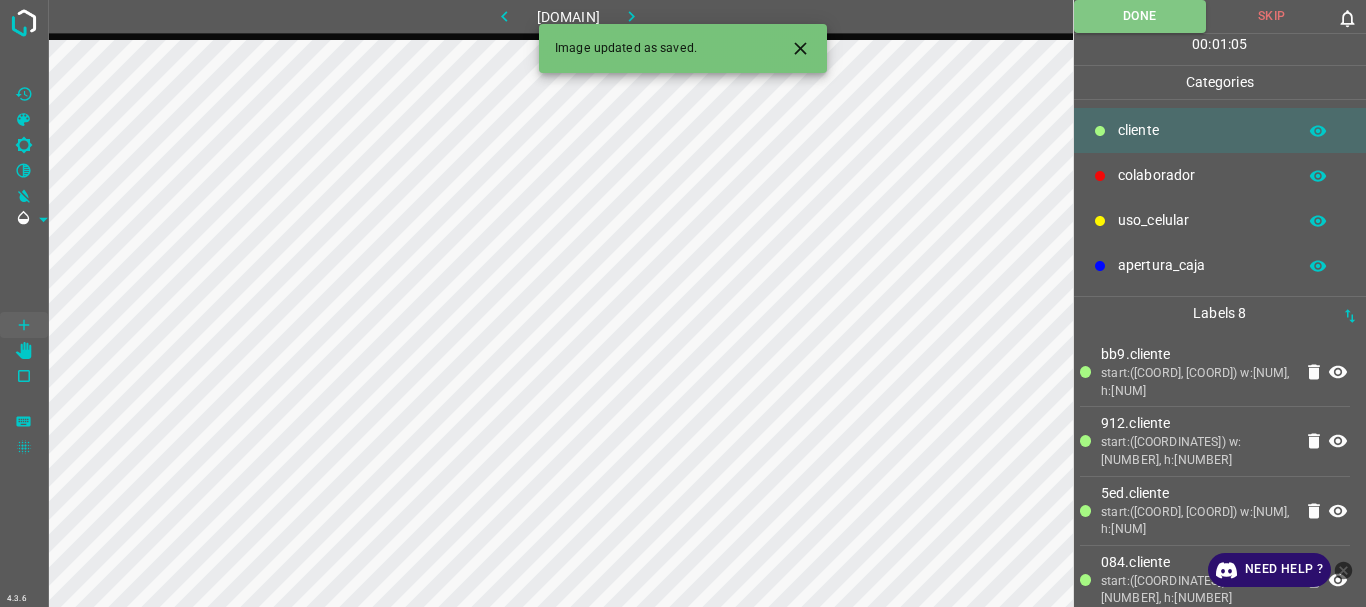 click at bounding box center [631, 16] 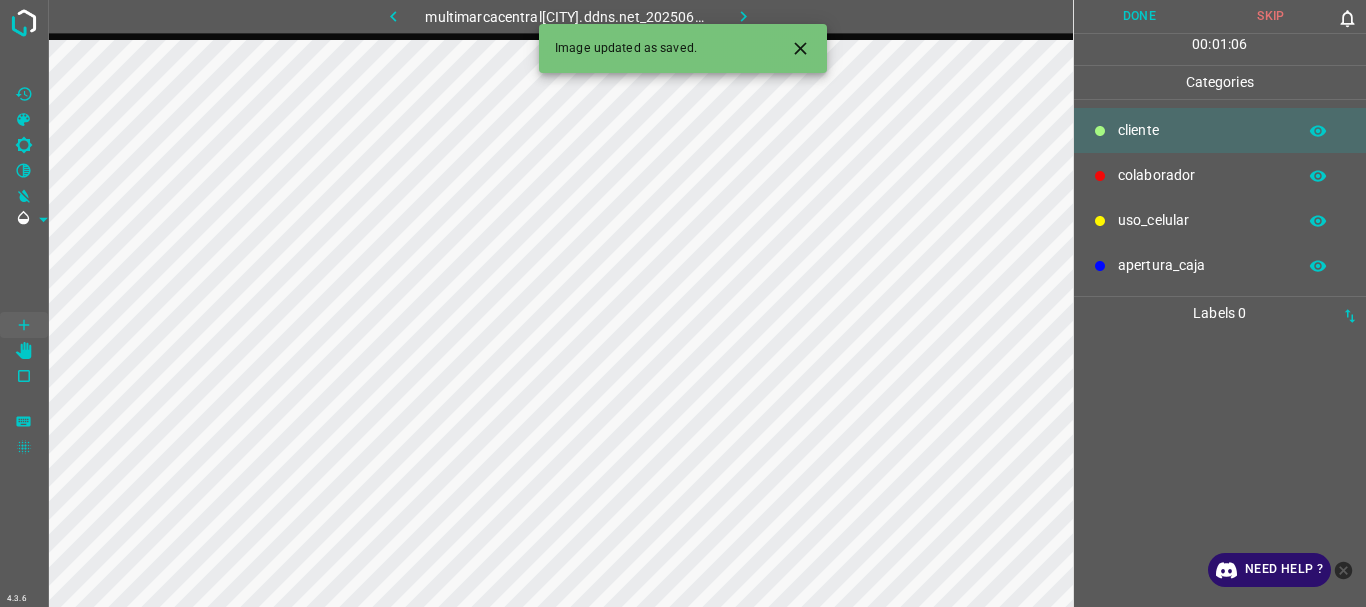 click on "colaborador" at bounding box center (1202, 130) 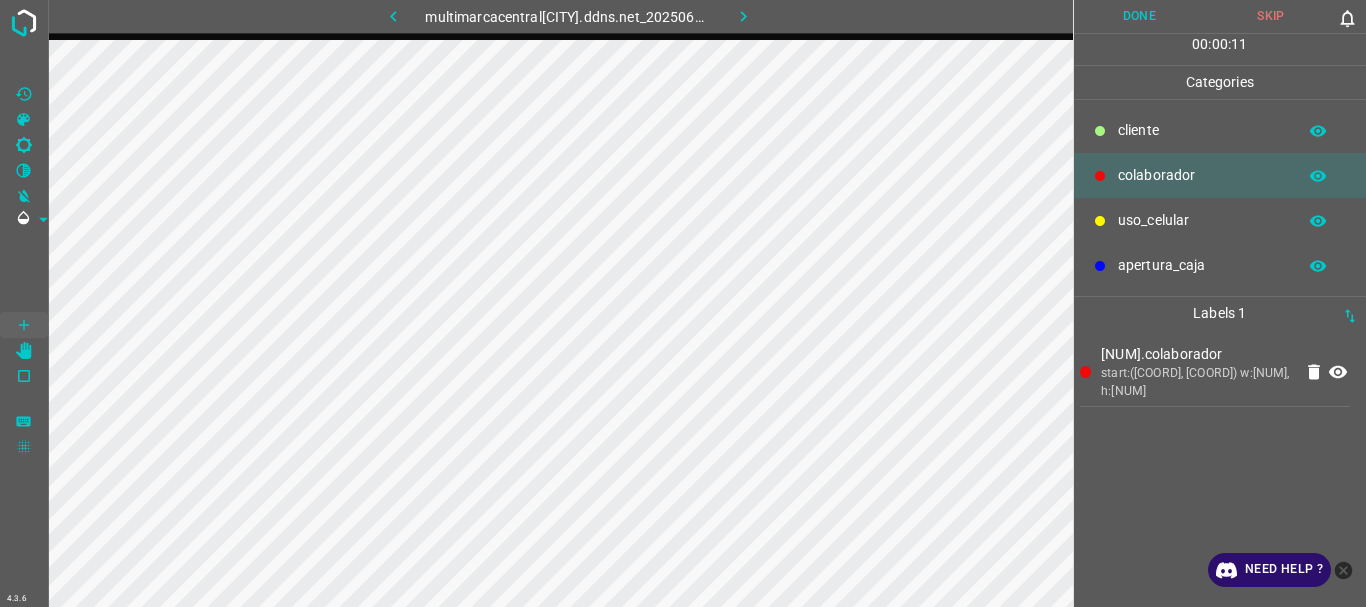 click on "​​cliente" at bounding box center (1220, 130) 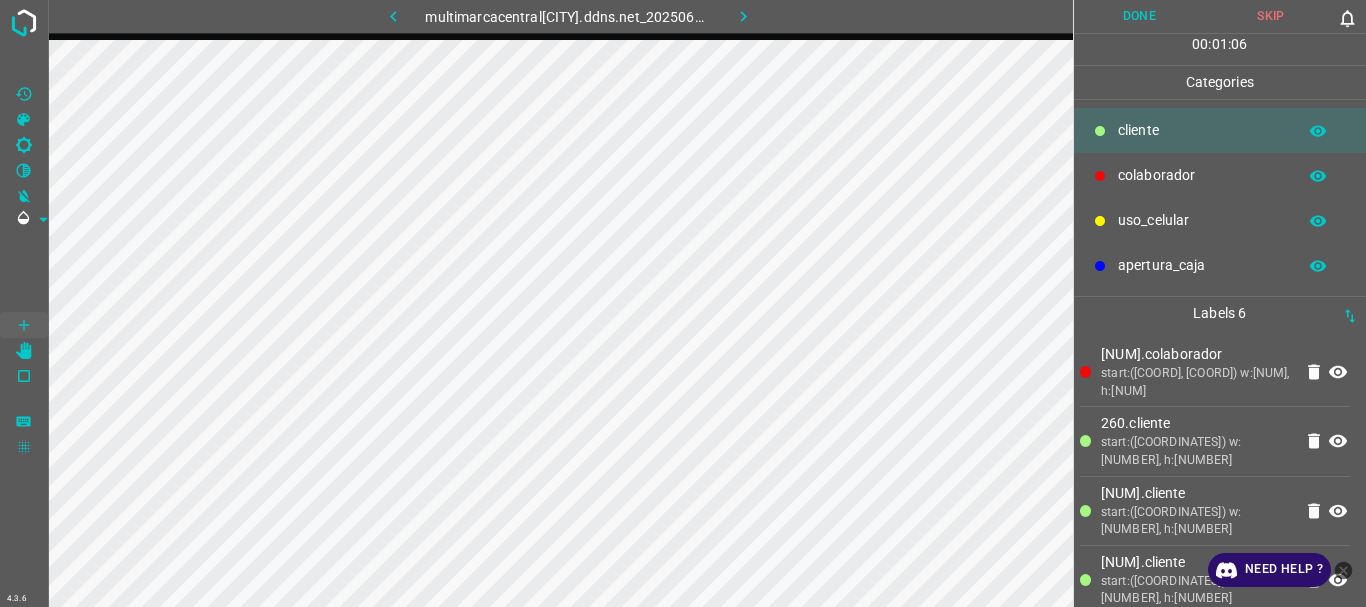 click on "uso_celular" at bounding box center [1202, 130] 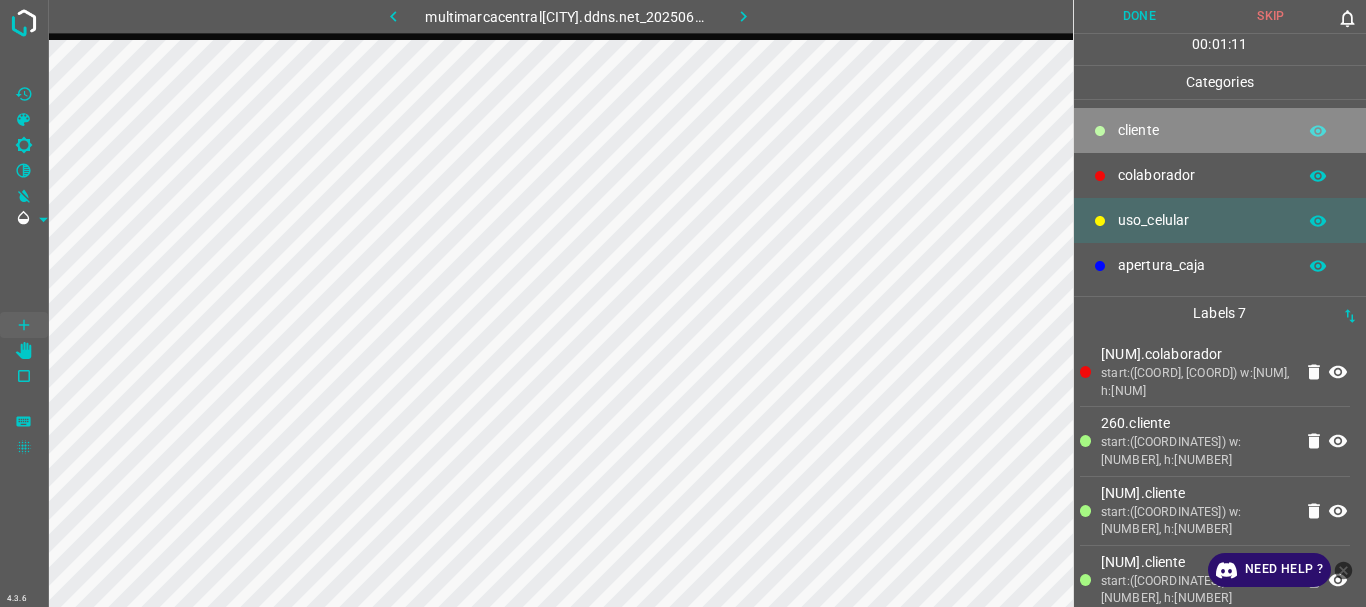 click on "​​cliente" at bounding box center (1202, 130) 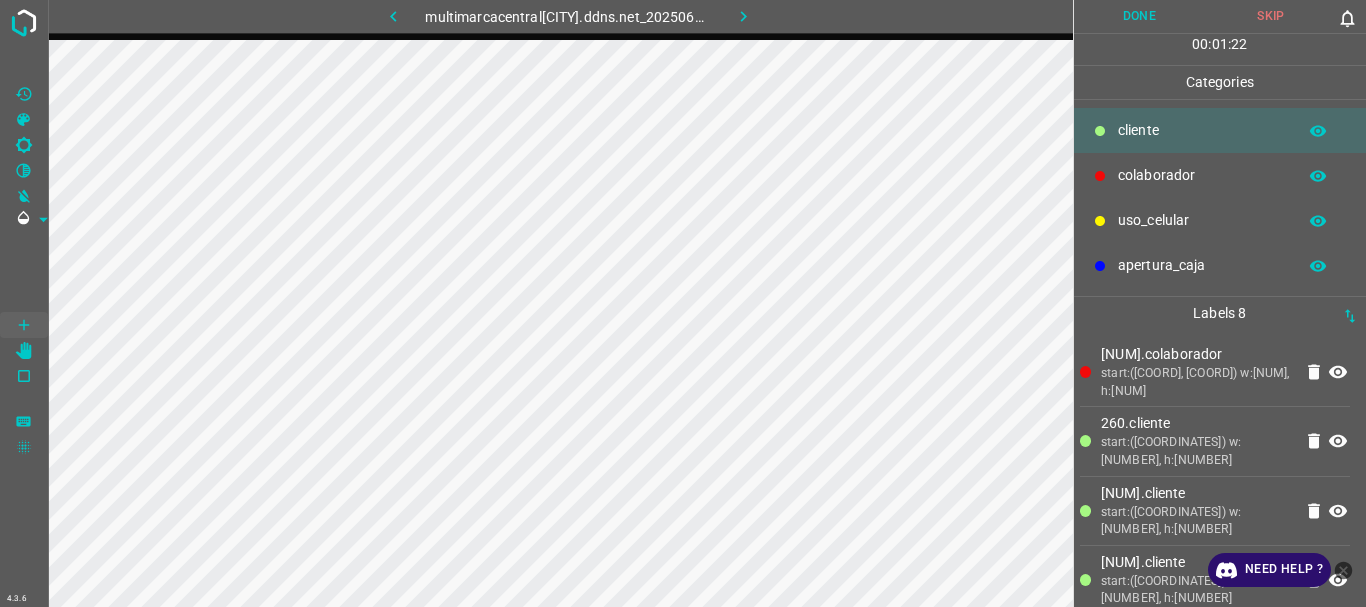 click on "Done" at bounding box center [1140, 16] 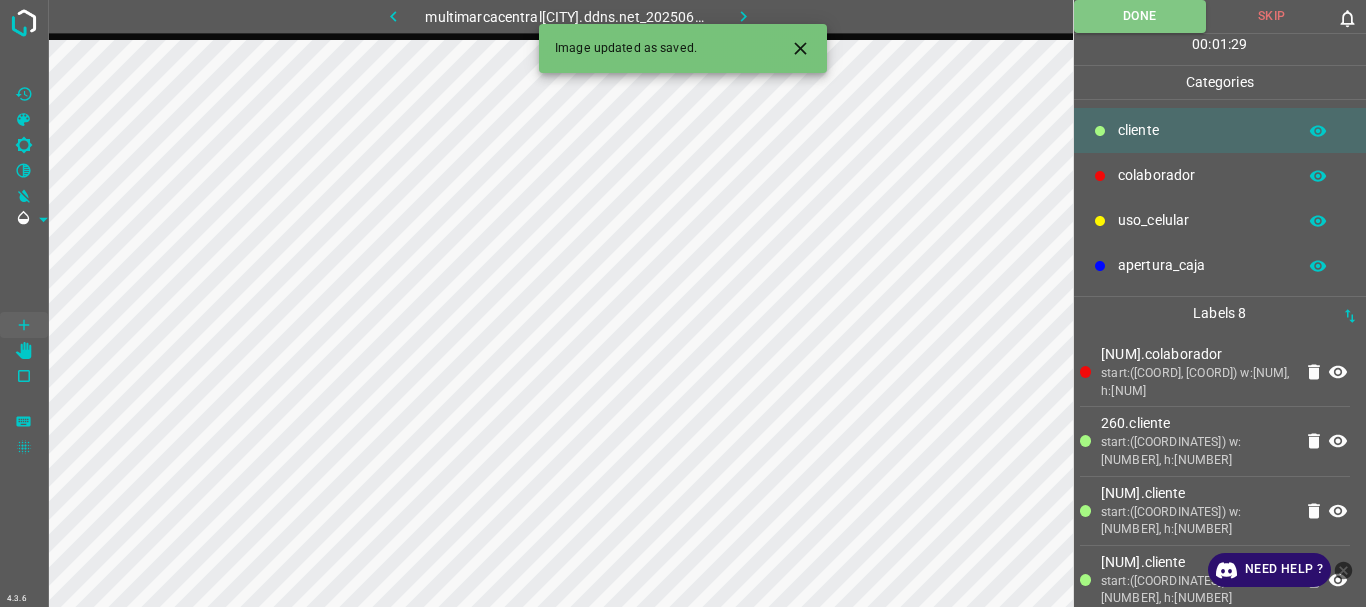 click at bounding box center (743, 16) 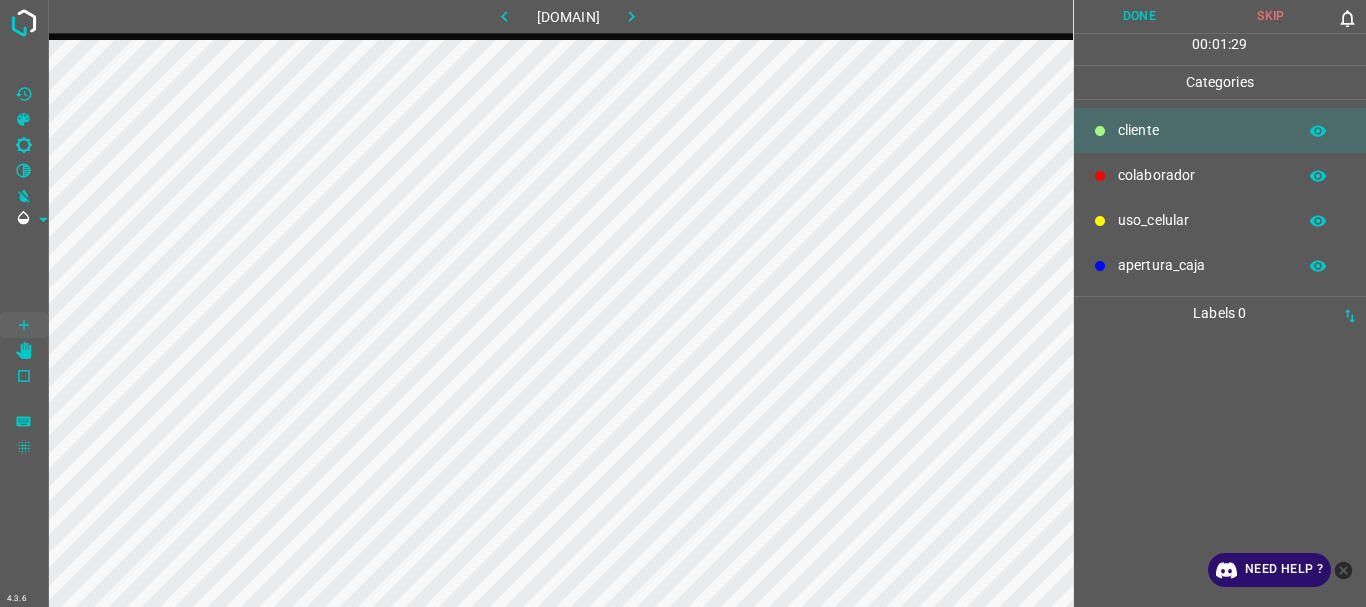 click on "colaborador" at bounding box center [1202, 130] 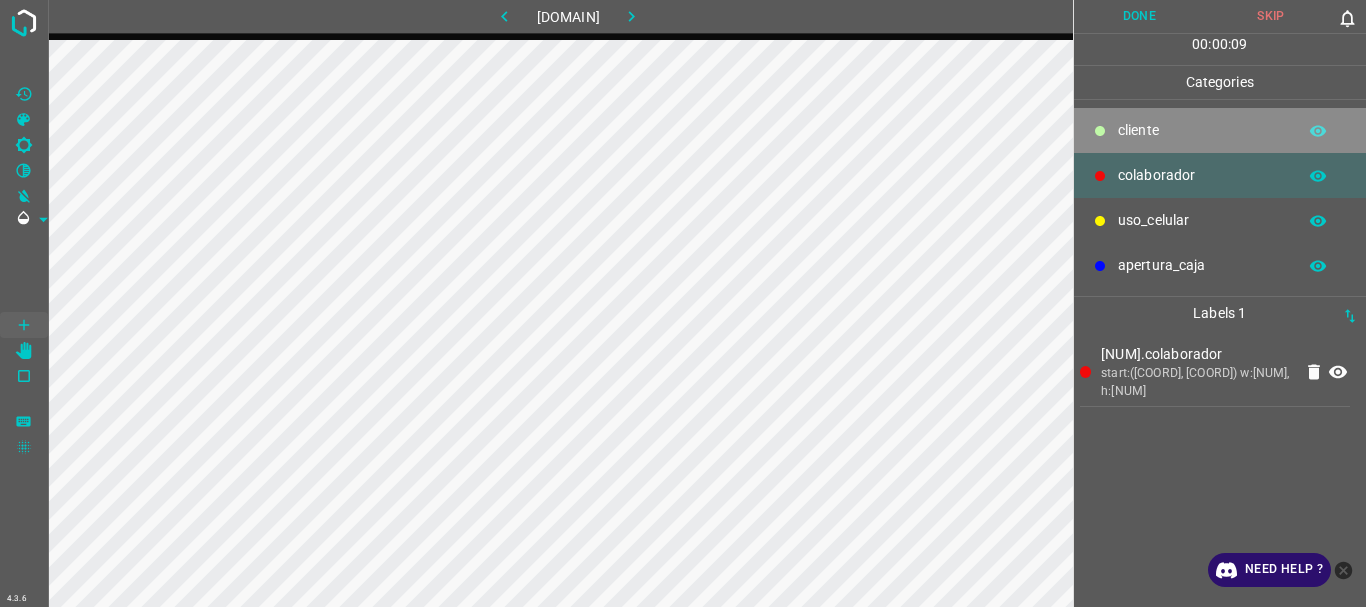 click on "​​cliente" at bounding box center (1202, 130) 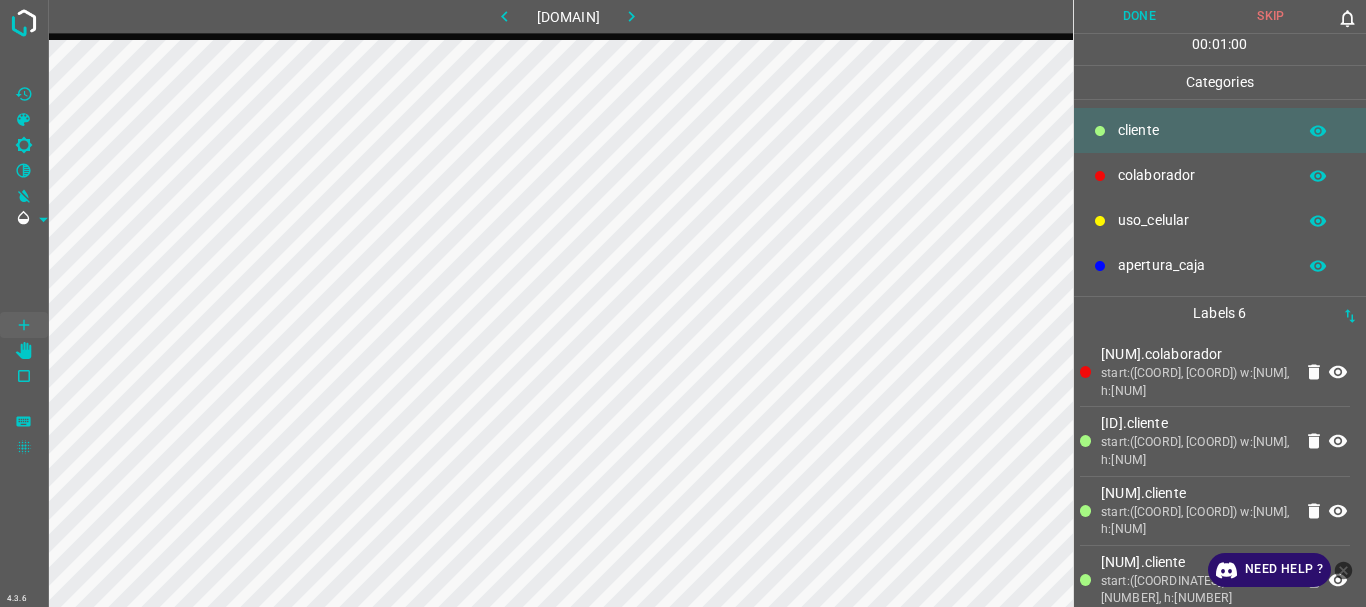 click on "uso_celular" at bounding box center (1220, 220) 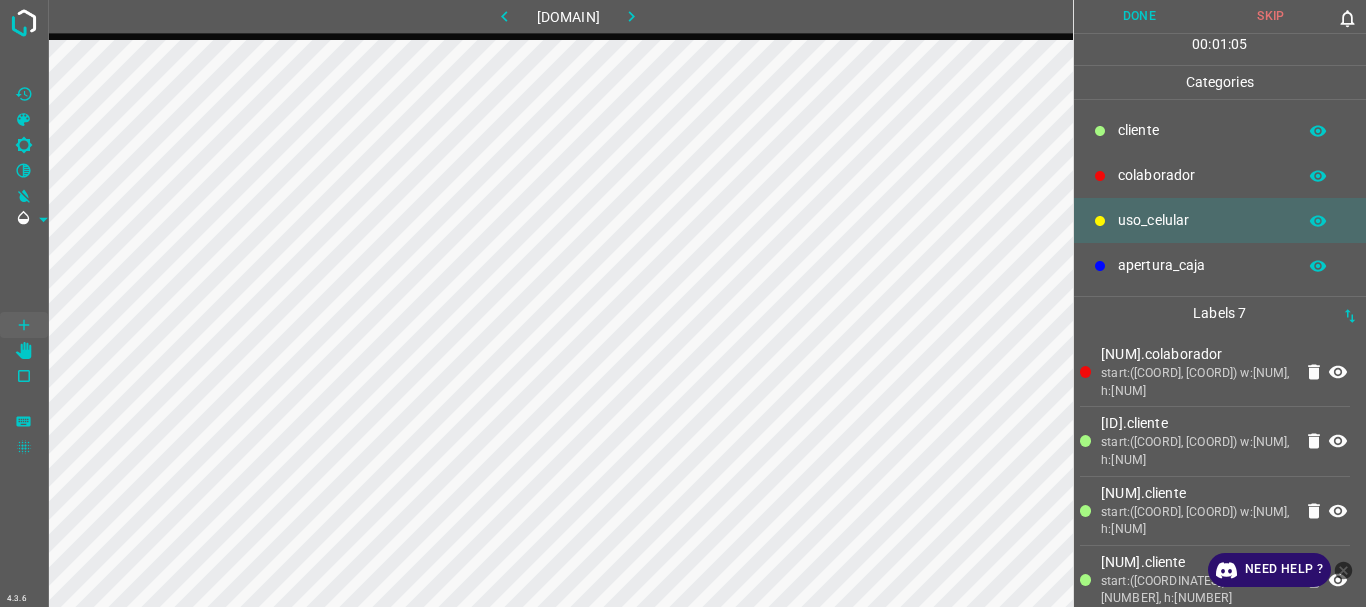 click on "​​cliente" at bounding box center (1202, 130) 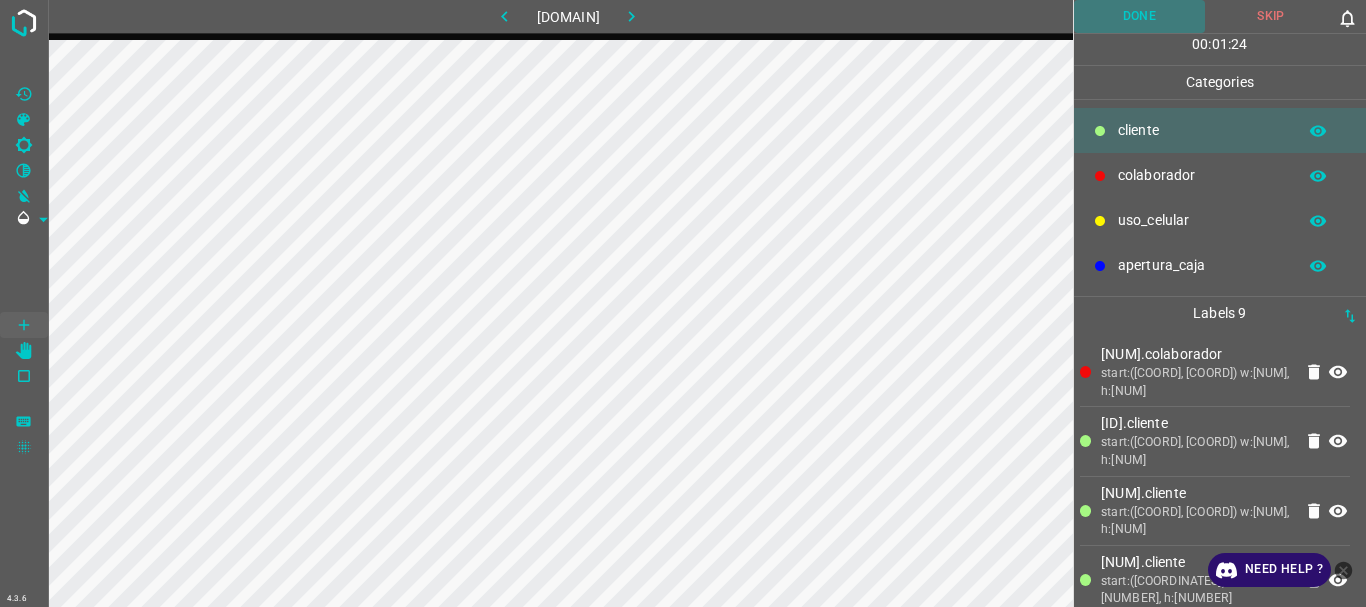 click on "Done" at bounding box center (1140, 16) 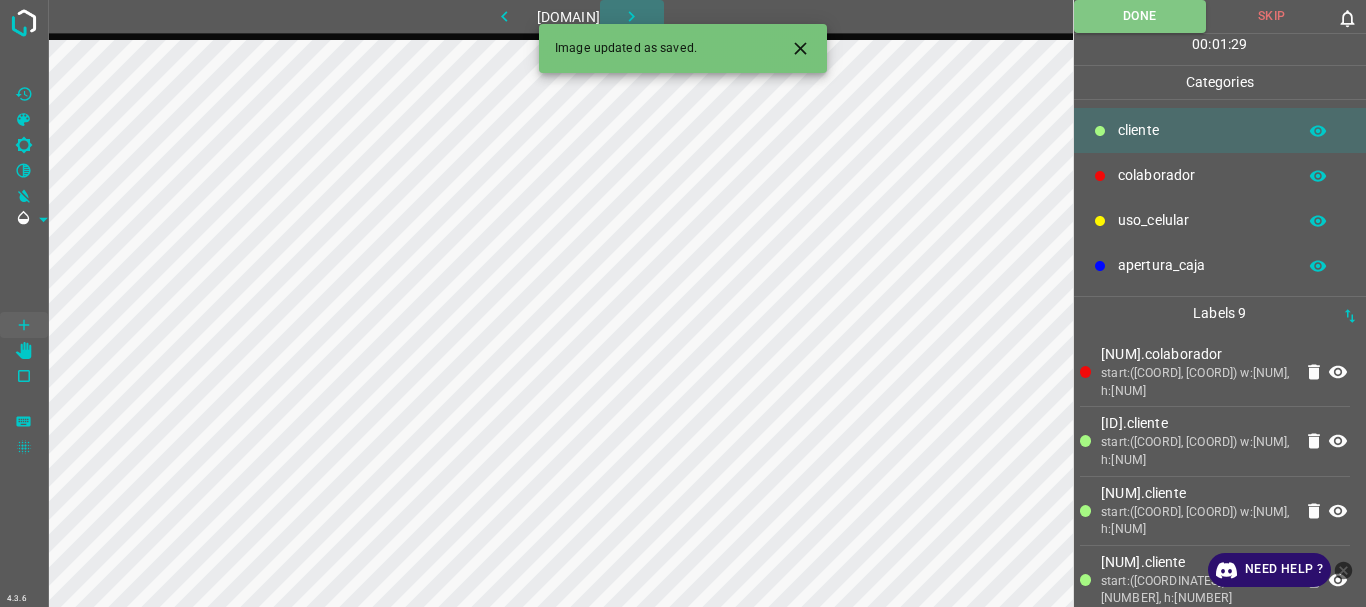 click at bounding box center (632, 16) 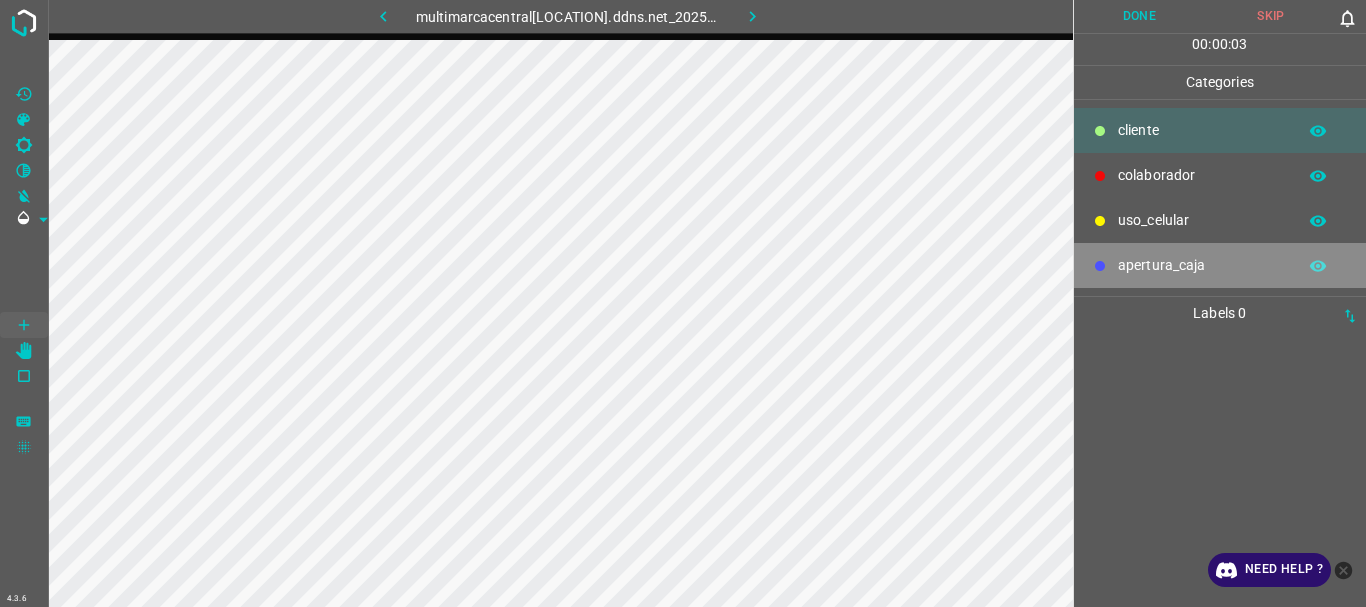 click on "apertura_caja" at bounding box center (1202, 130) 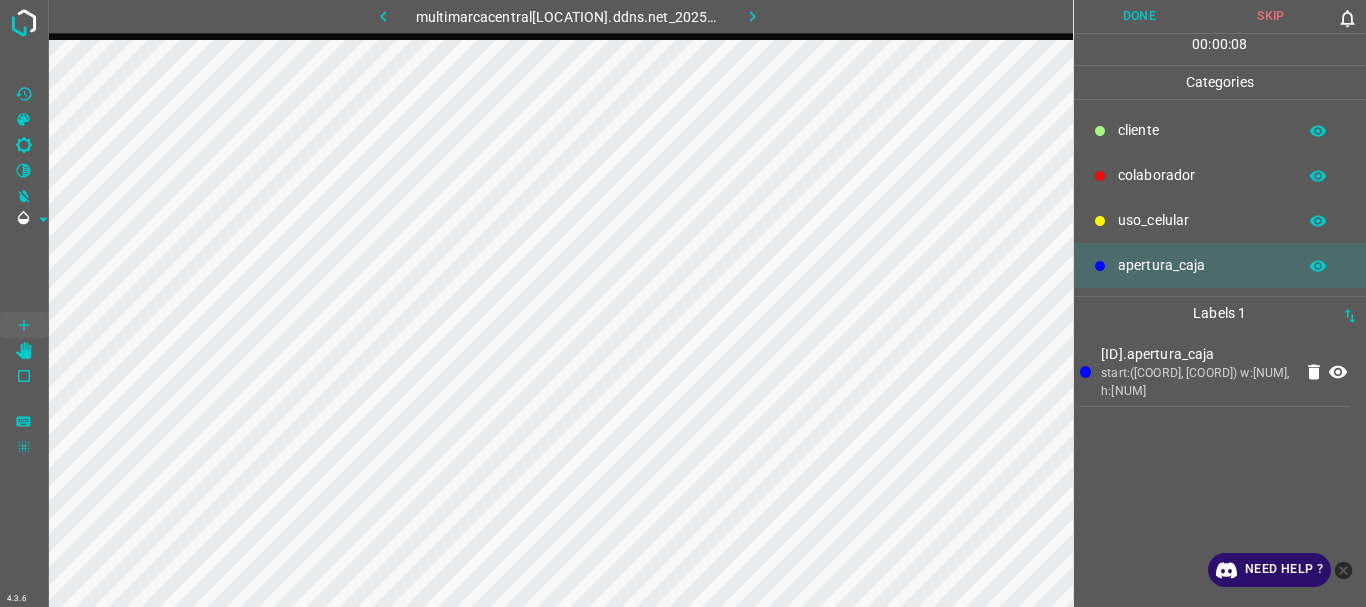 click on "​​cliente" at bounding box center (1220, 130) 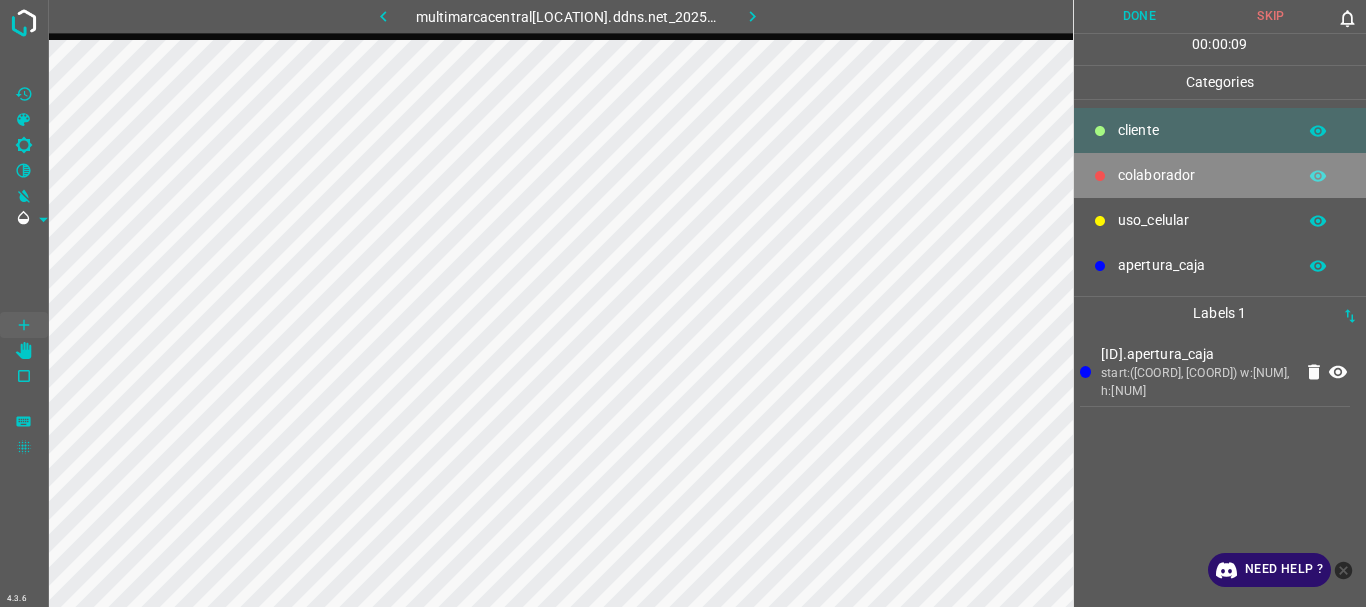 click on "colaborador" at bounding box center (1220, 175) 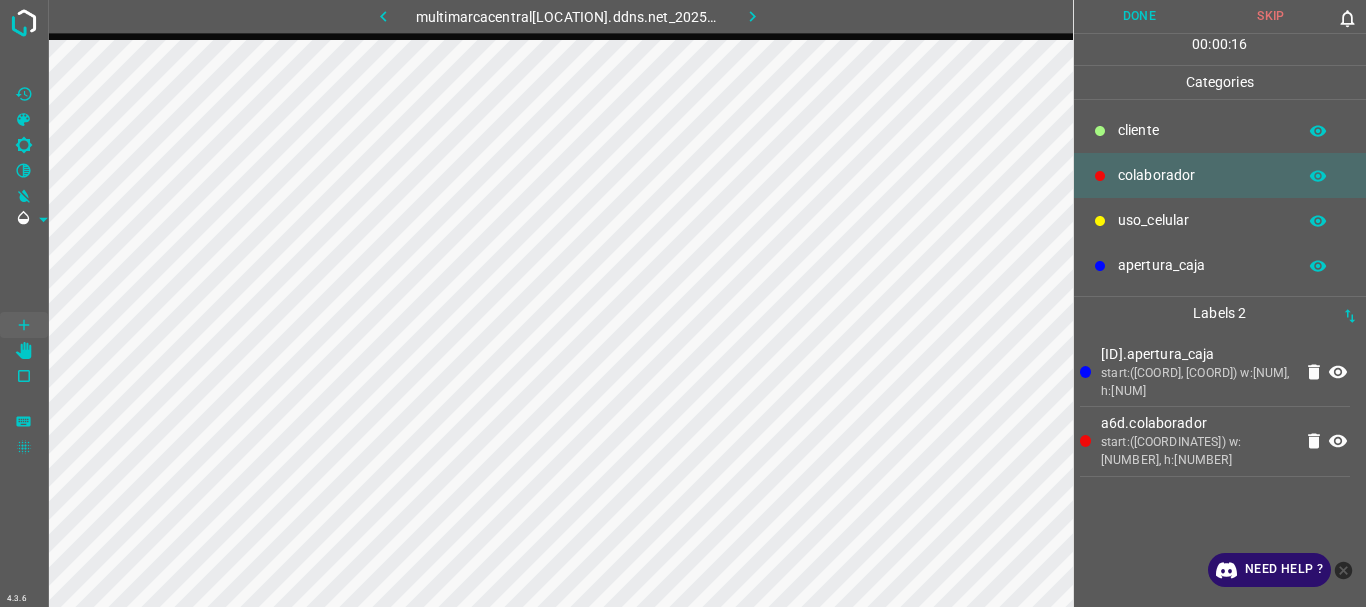 click on "​​cliente" at bounding box center [1202, 130] 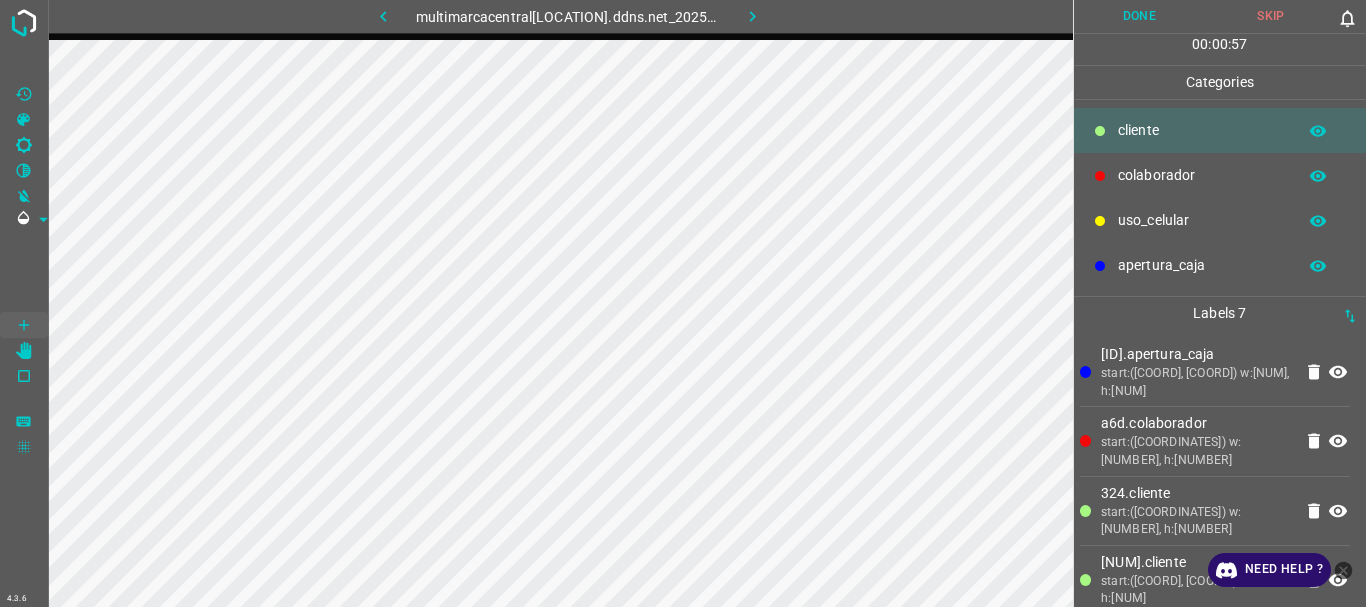 click at bounding box center (1100, 131) 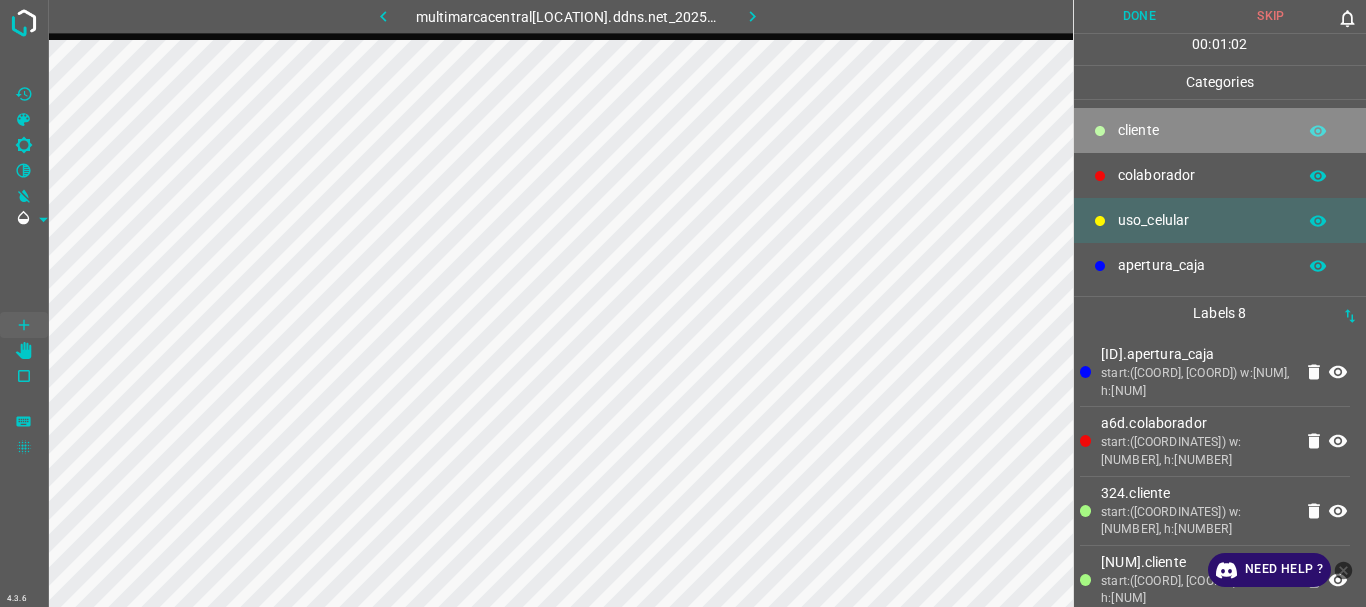 click on "​​cliente" at bounding box center [1220, 130] 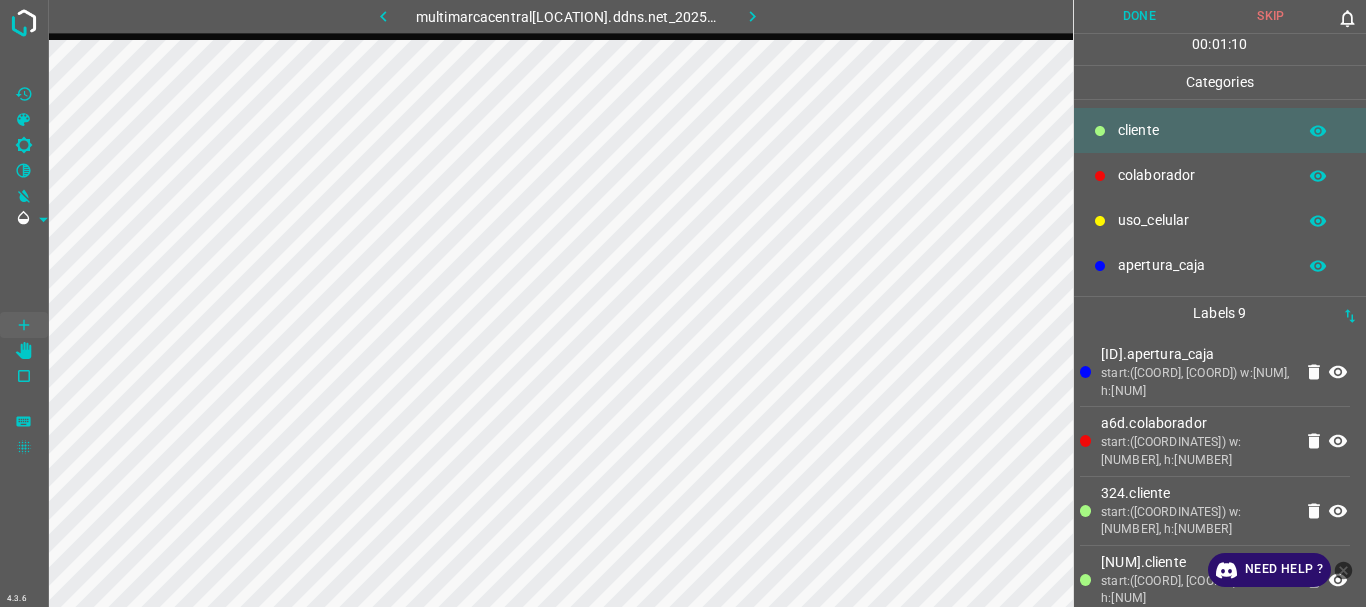 click on "uso_celular" at bounding box center (1202, 130) 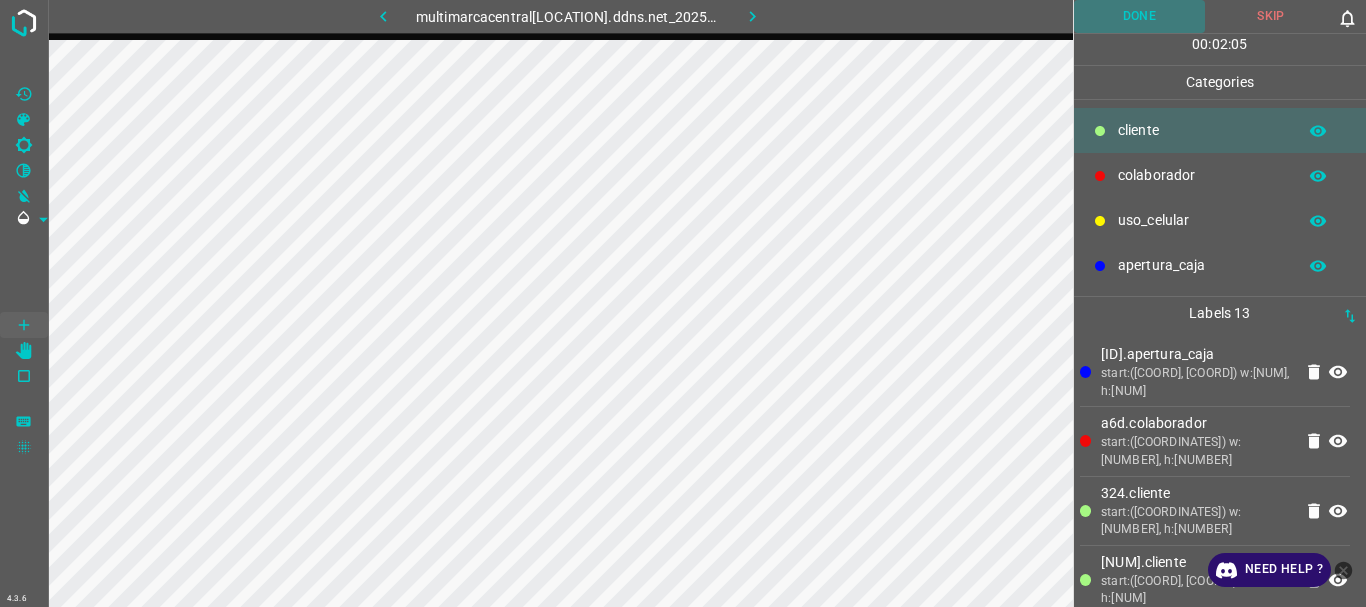 click on "Done" at bounding box center [1140, 16] 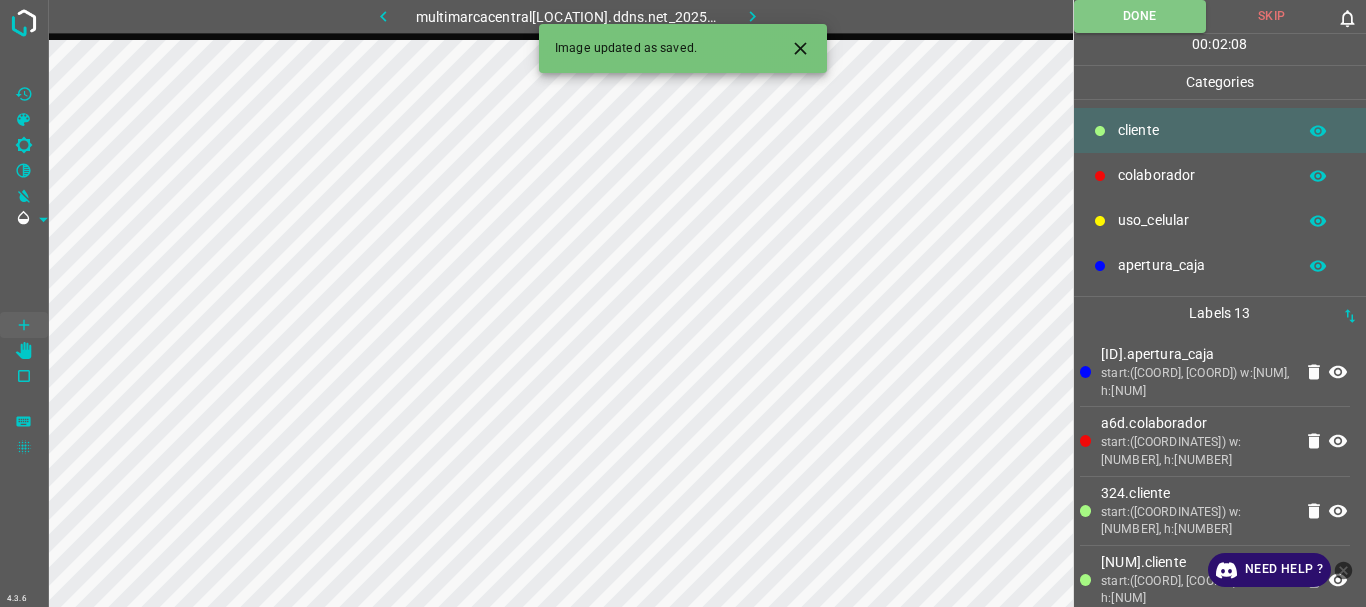 click at bounding box center [752, 16] 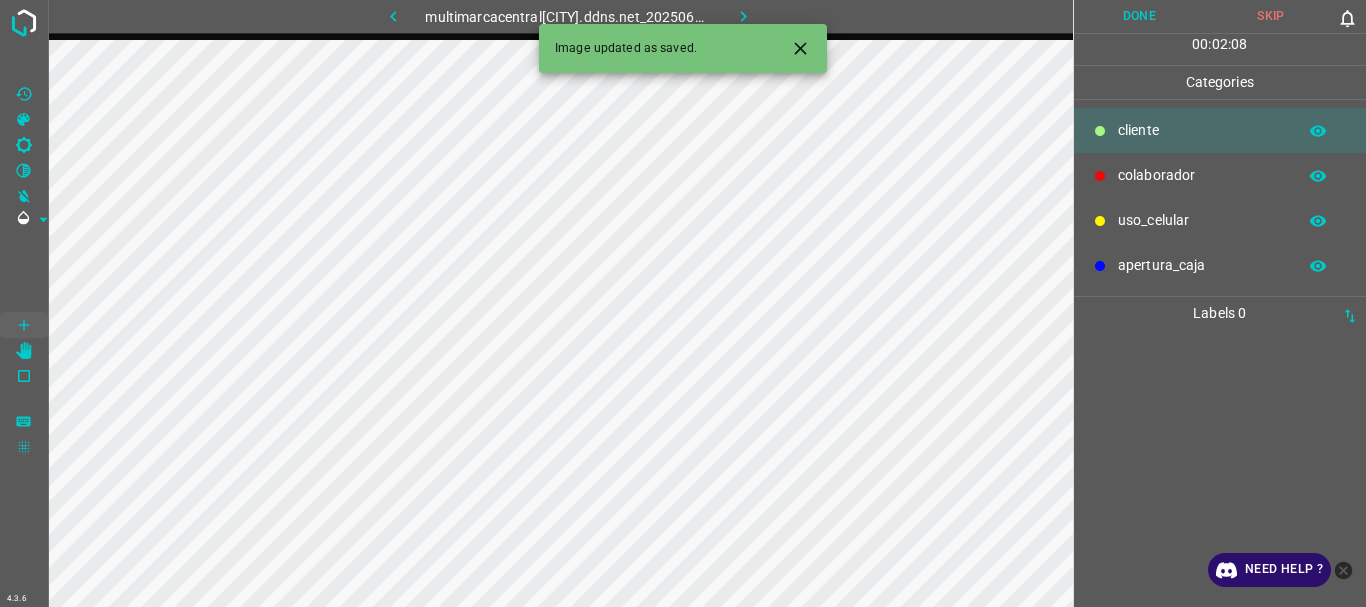 click on "colaborador" at bounding box center [1202, 130] 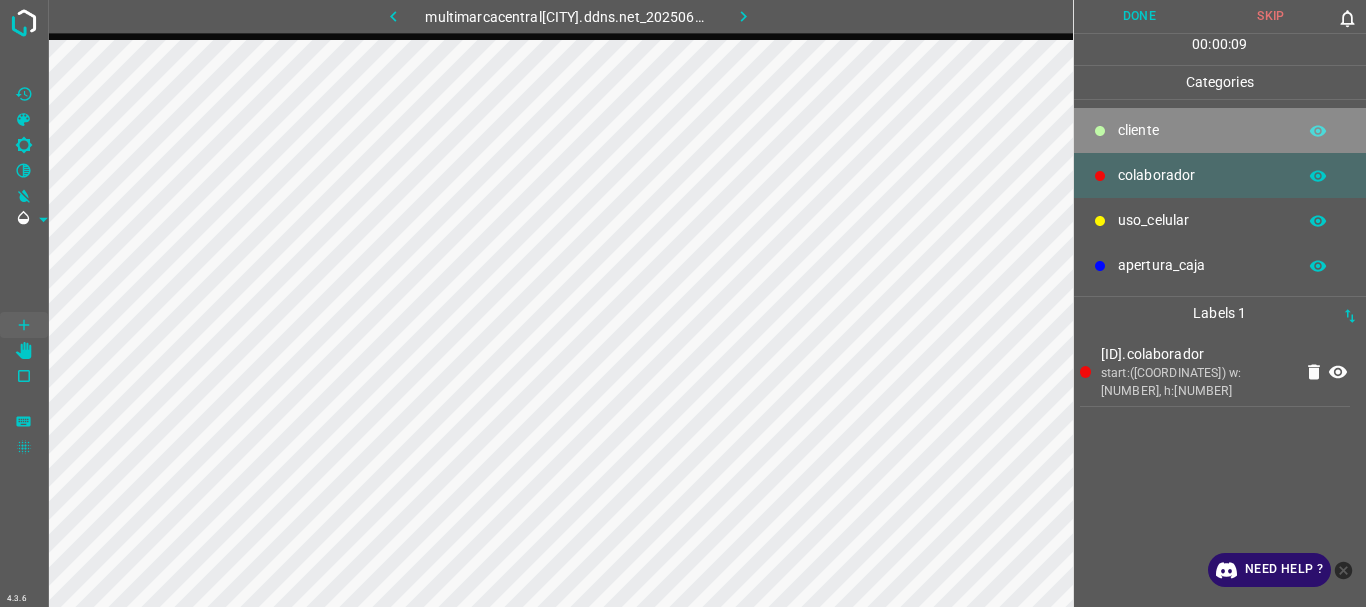 click on "​​cliente" at bounding box center [1202, 130] 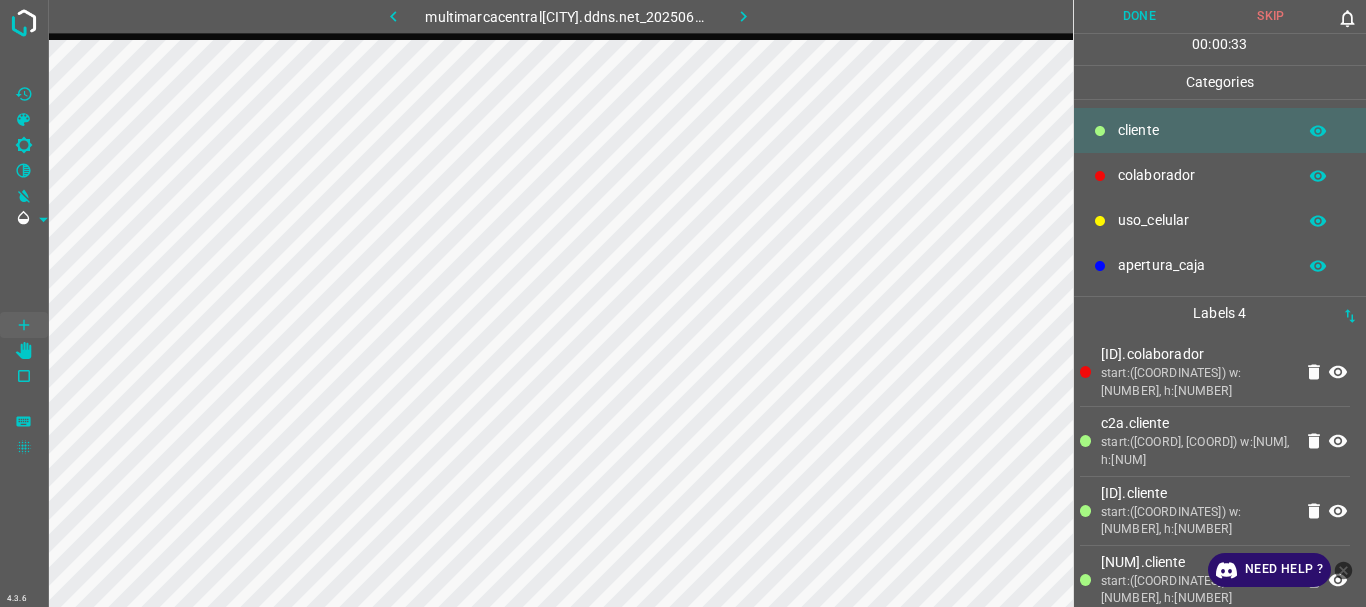 click on "uso_celular" at bounding box center (1202, 130) 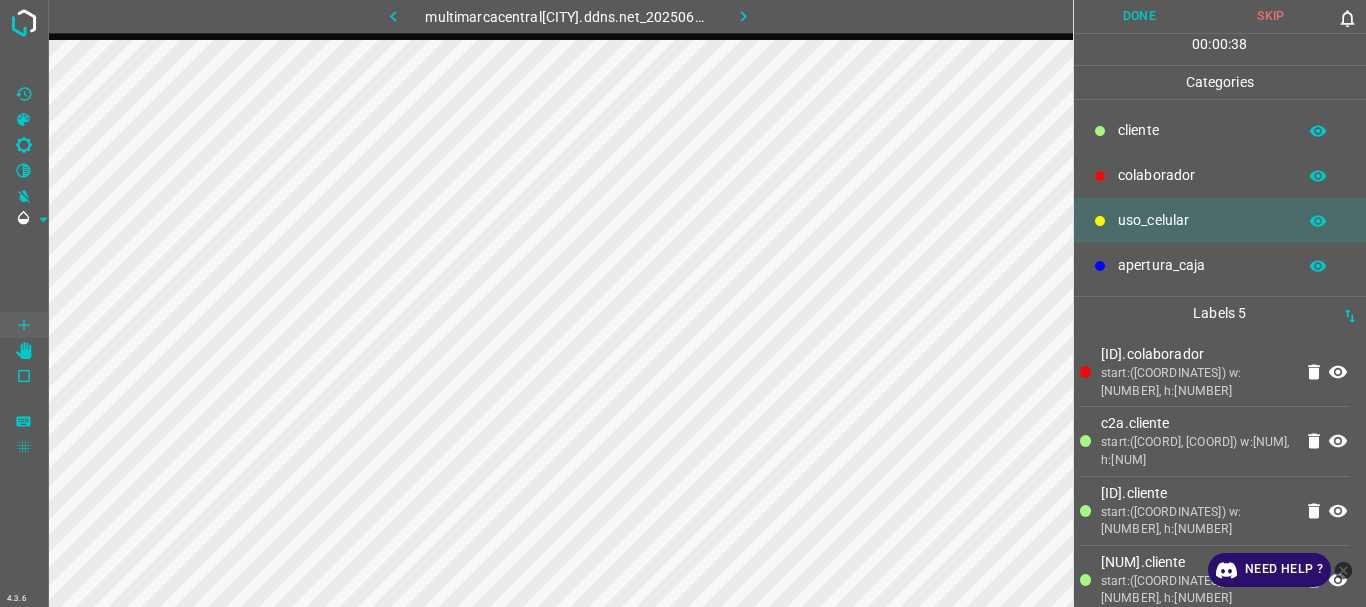 click on "​​cliente" at bounding box center (1202, 130) 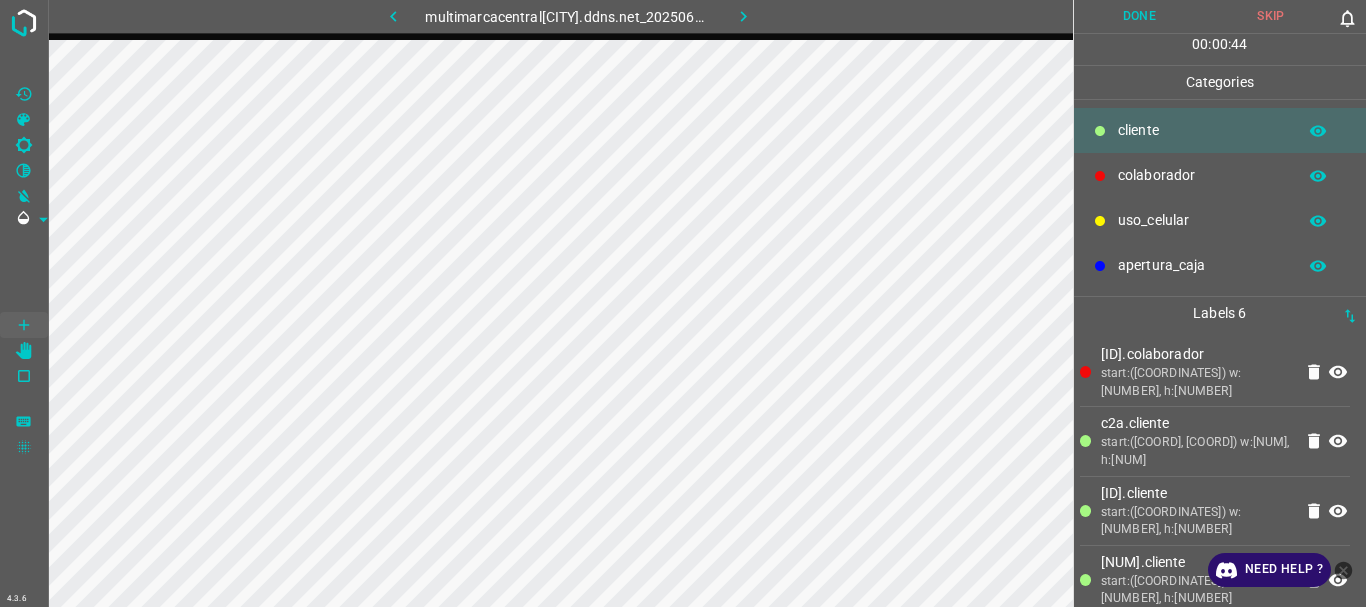 click on "uso_celular" at bounding box center [1202, 130] 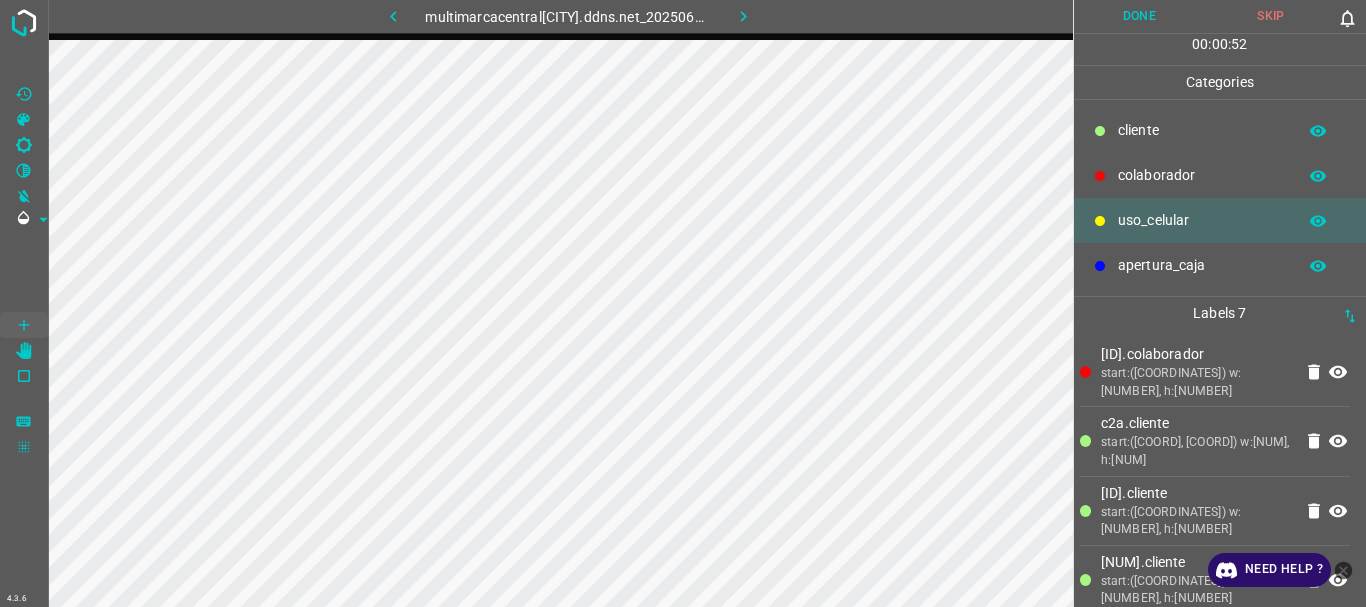 click on "​​cliente" at bounding box center (1220, 130) 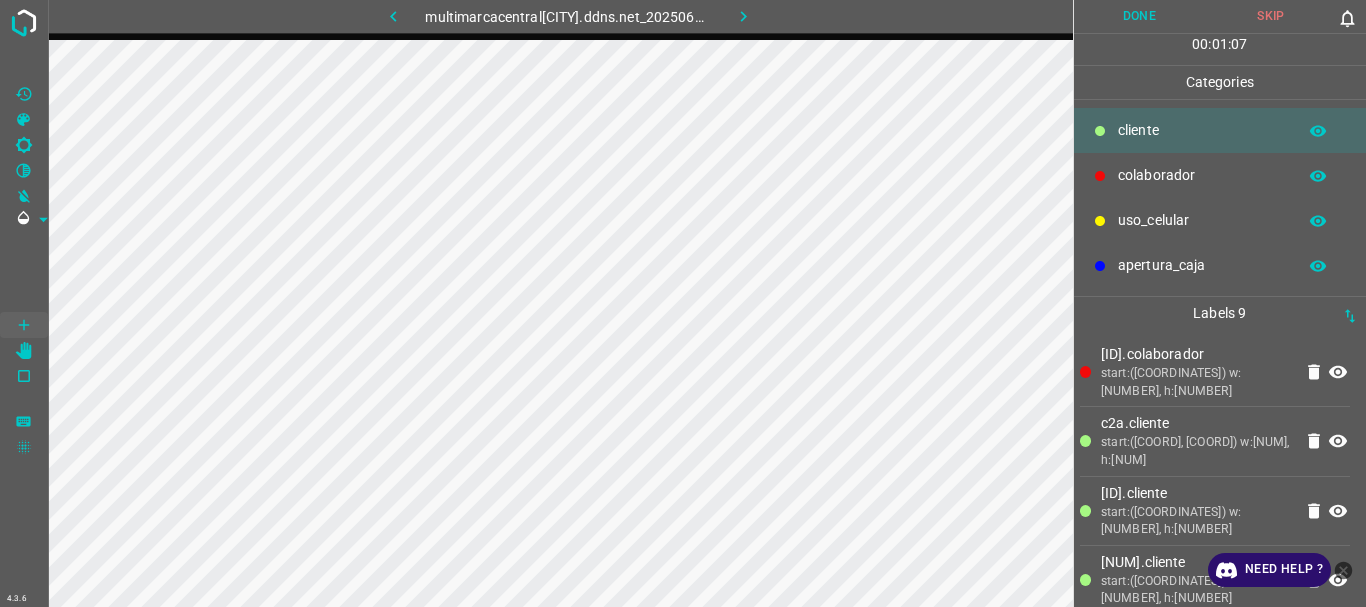 click on "Done" at bounding box center (1140, 16) 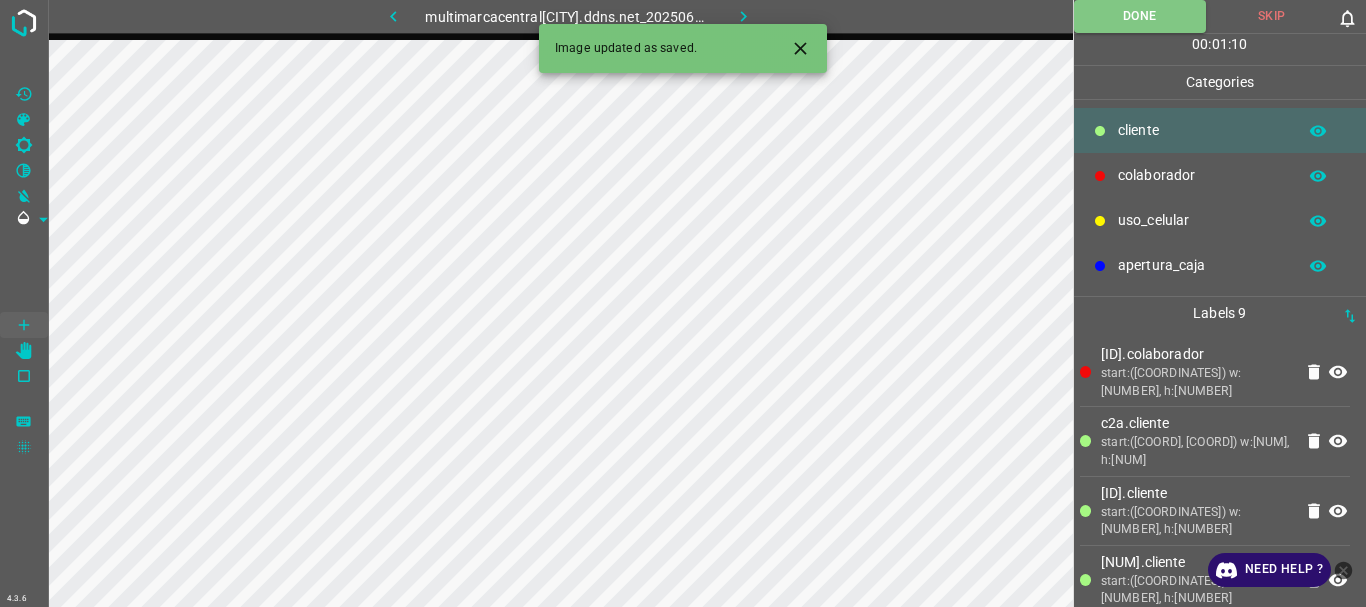 click at bounding box center (743, 16) 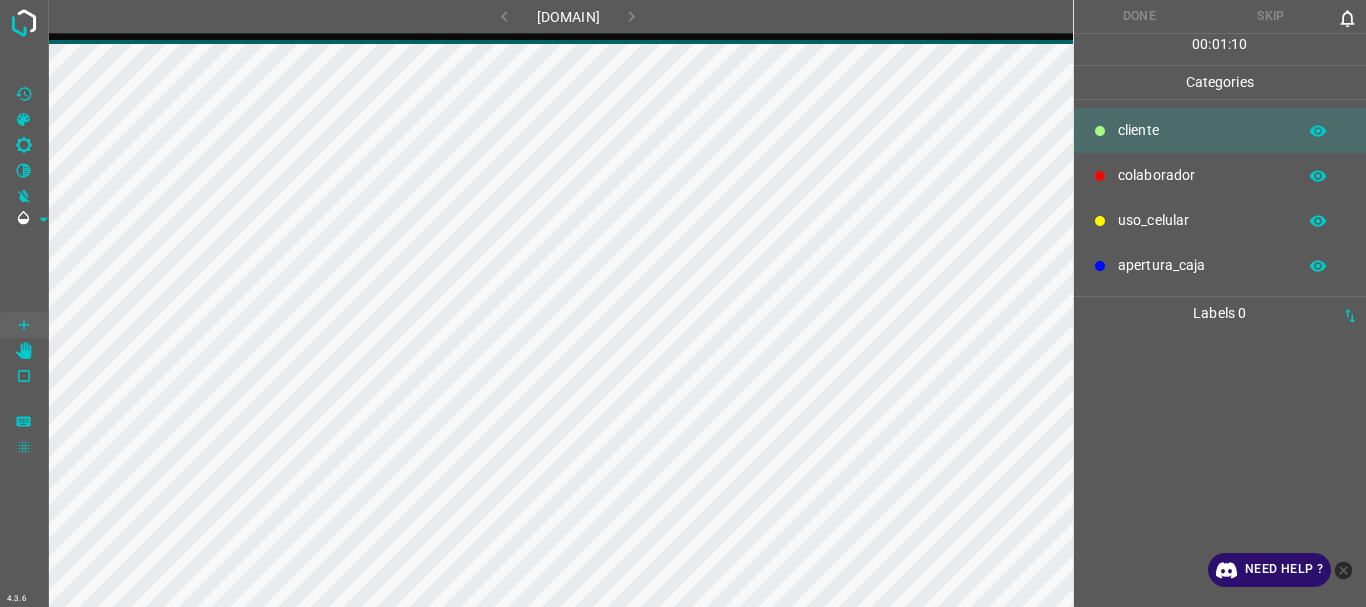 click on "colaborador" at bounding box center (1202, 130) 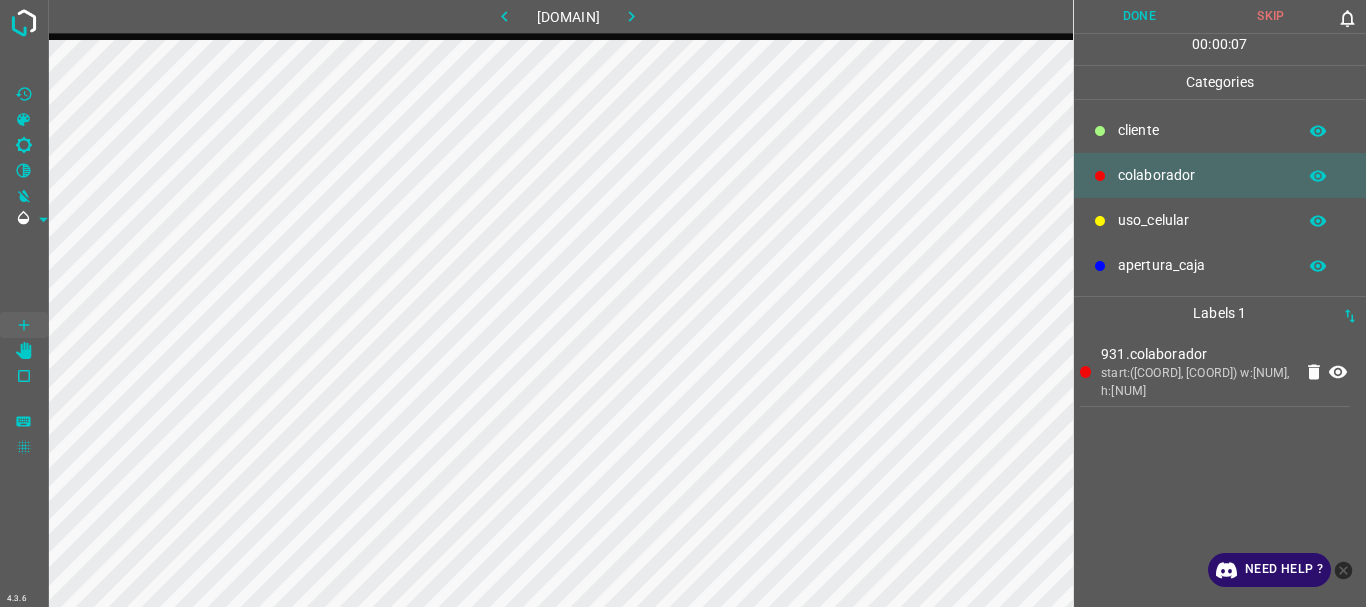 click on "​​cliente" at bounding box center (1202, 130) 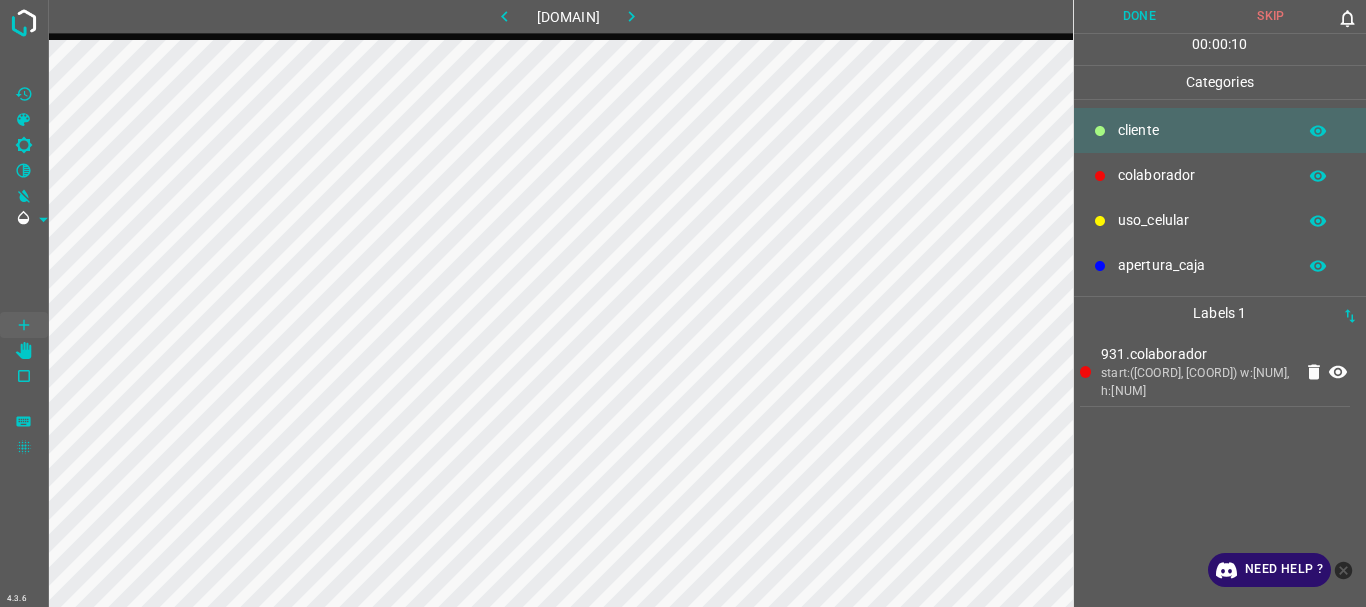 click on "uso_celular" at bounding box center [1202, 130] 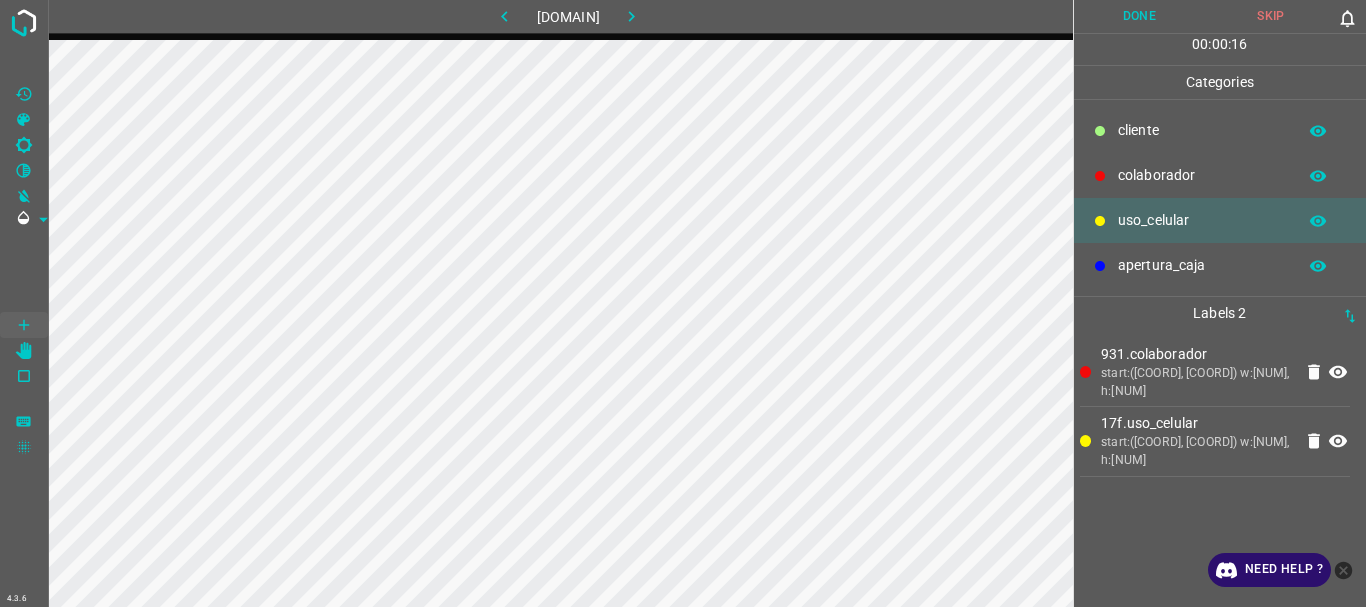 click at bounding box center [1100, 131] 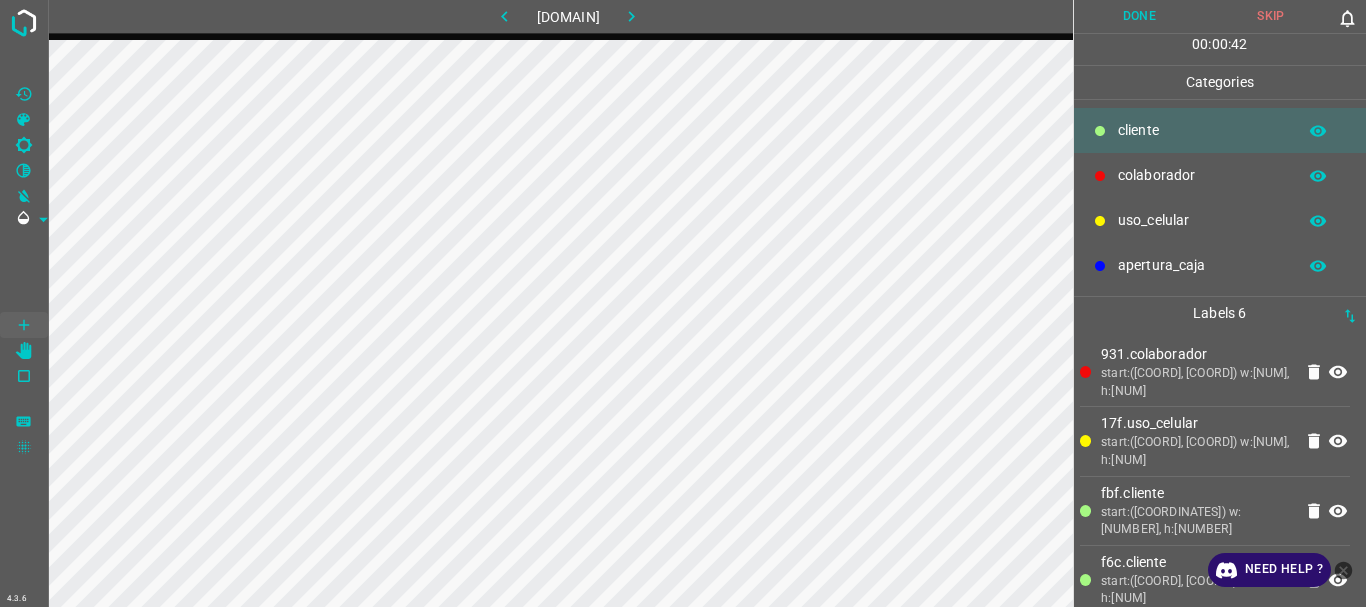 click on "uso_celular" at bounding box center [1202, 130] 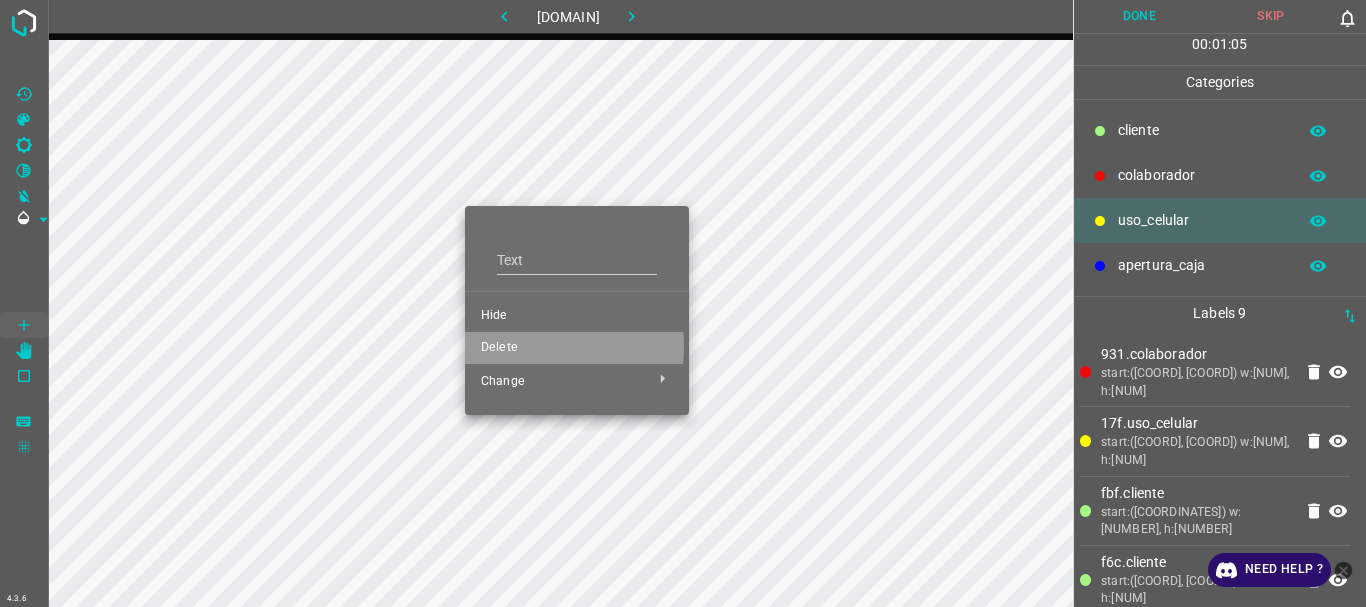 click on "Delete" at bounding box center [577, 316] 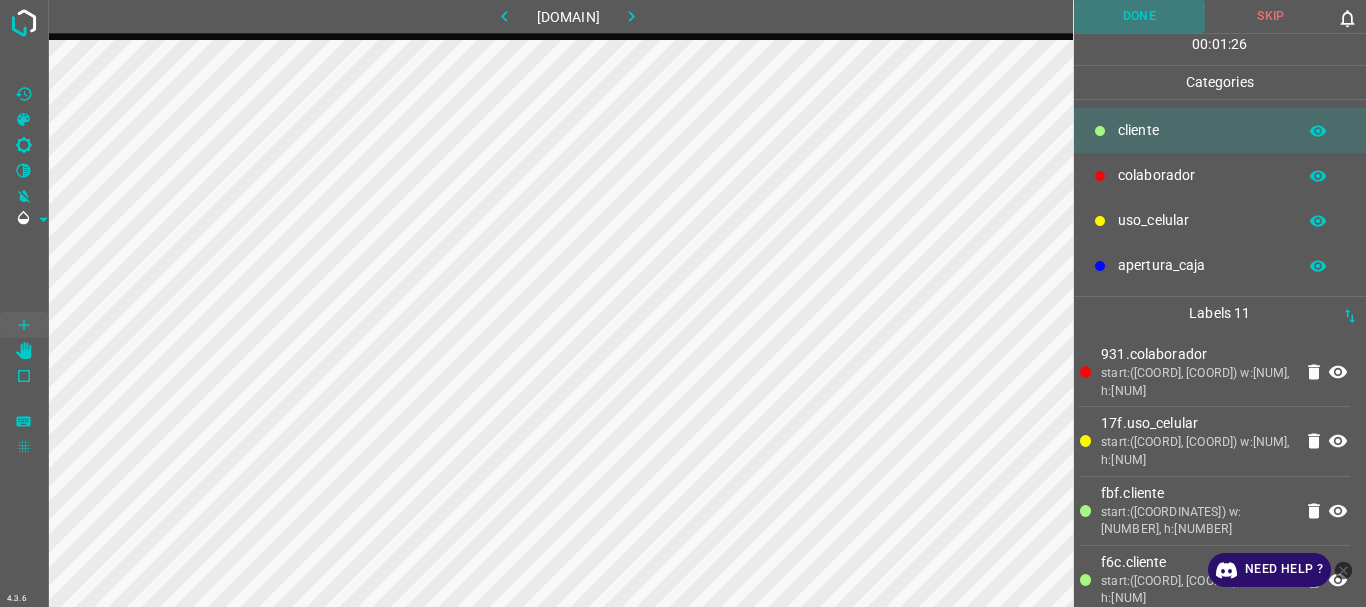 click on "Done" at bounding box center (1140, 16) 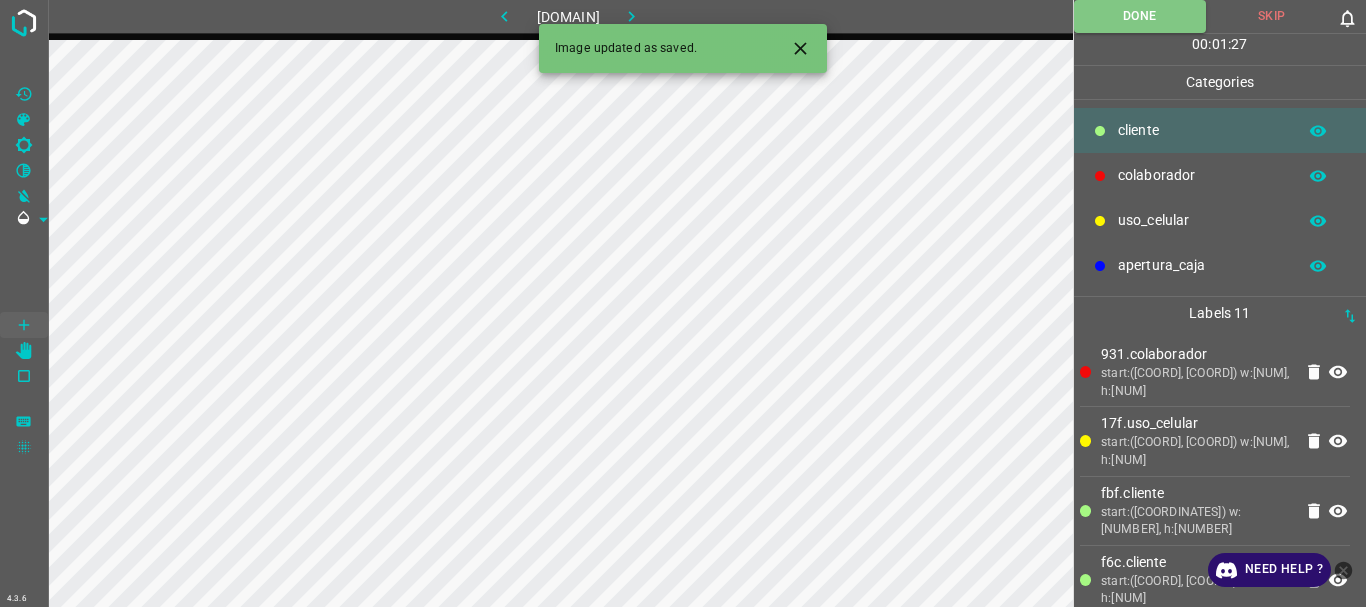 click at bounding box center [631, 16] 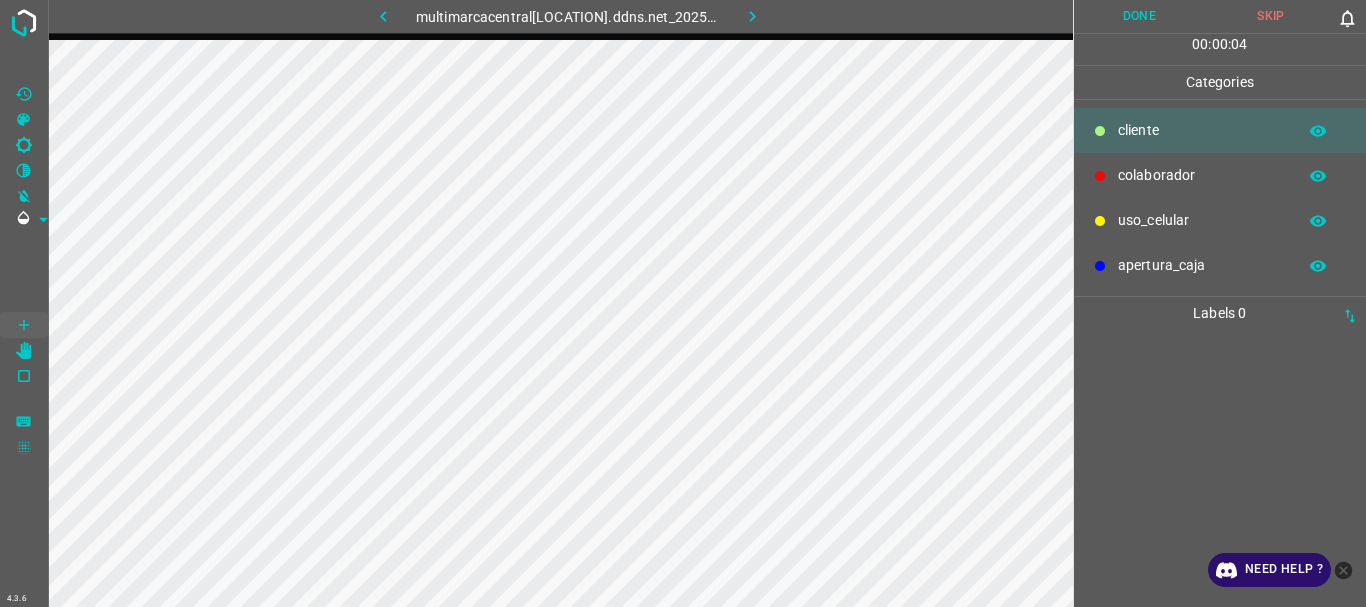 click on "colaborador" at bounding box center (1220, 175) 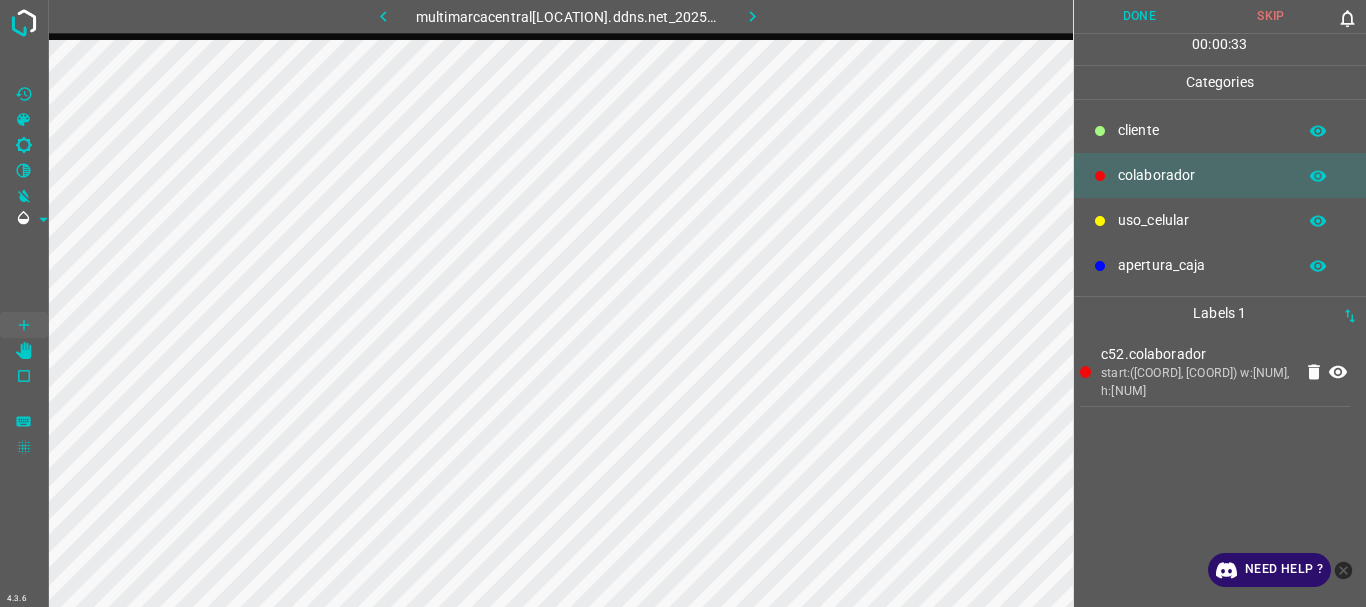 click on "​​cliente" at bounding box center (1202, 130) 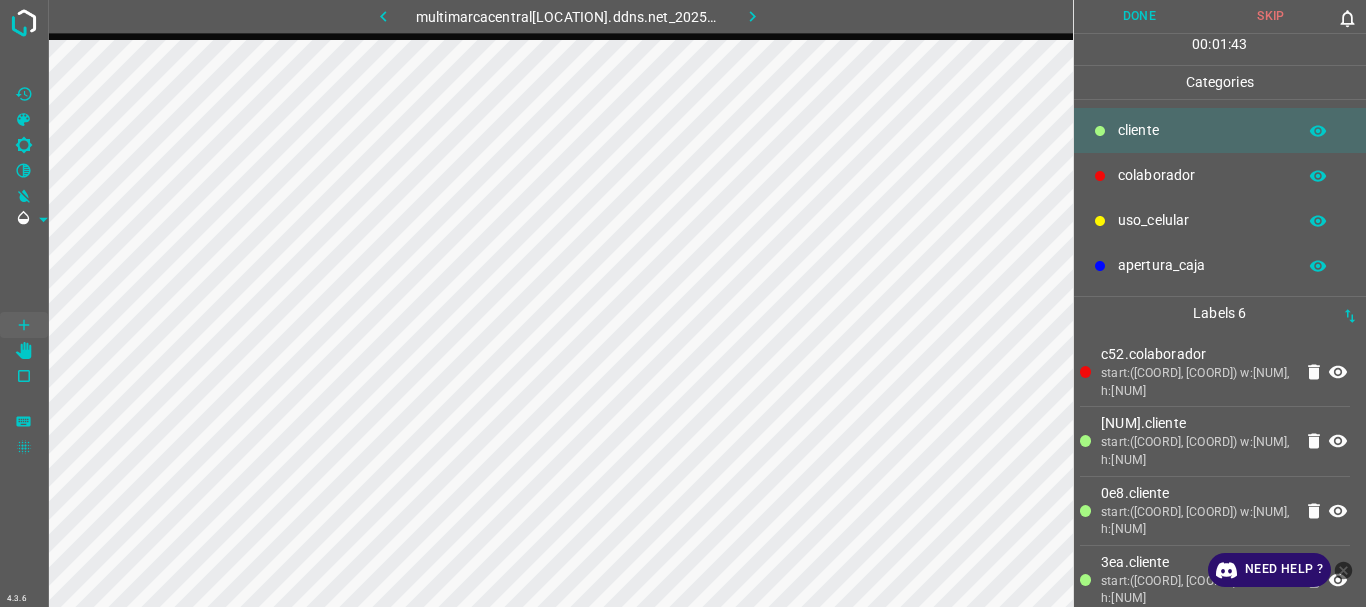 click on "uso_celular" at bounding box center (1202, 130) 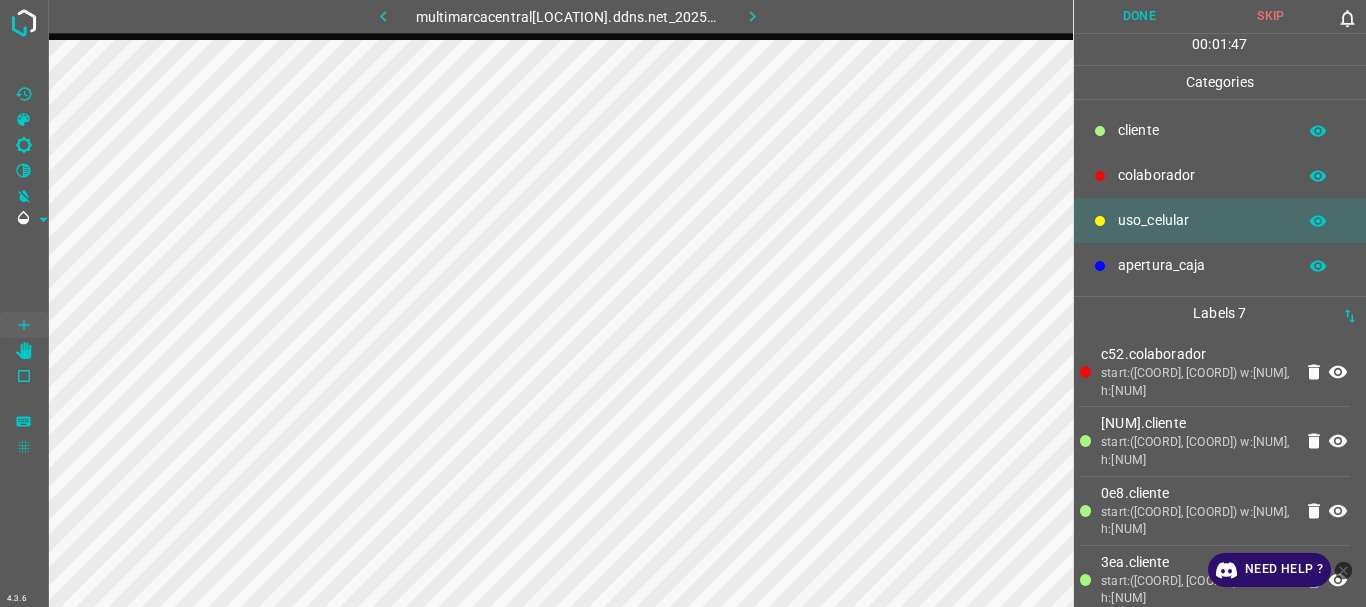 click on "​​cliente" at bounding box center (1202, 130) 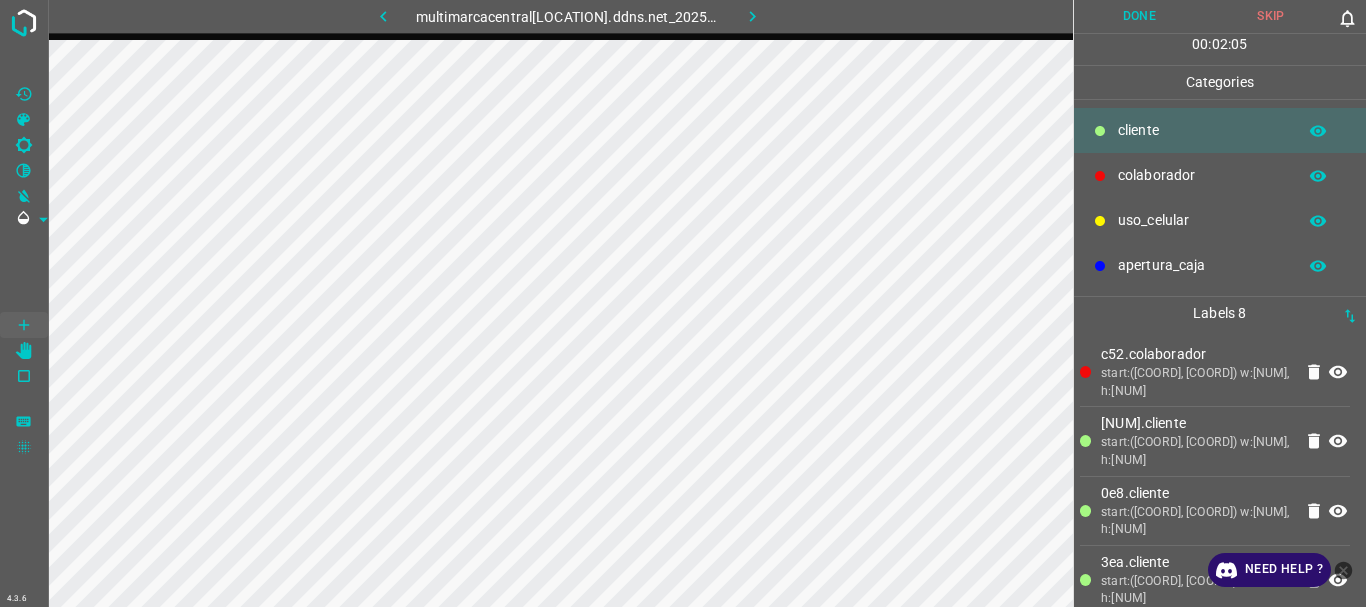 click on "uso_celular" at bounding box center (1202, 130) 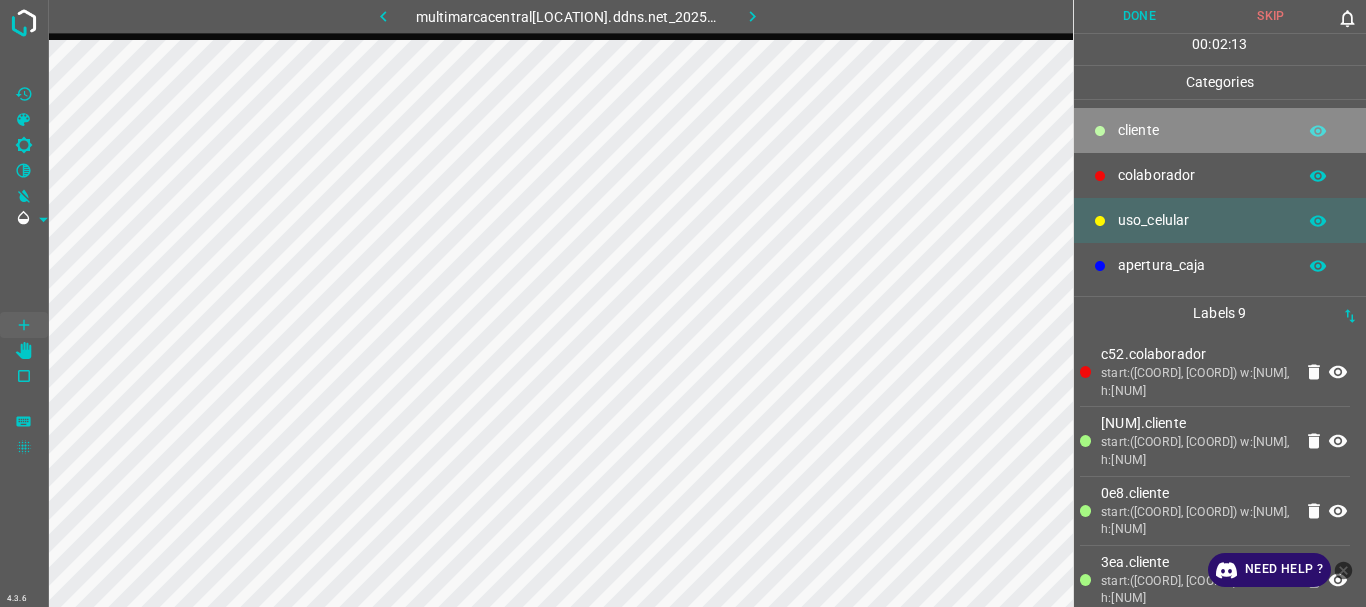 click on "​​cliente" at bounding box center [1202, 130] 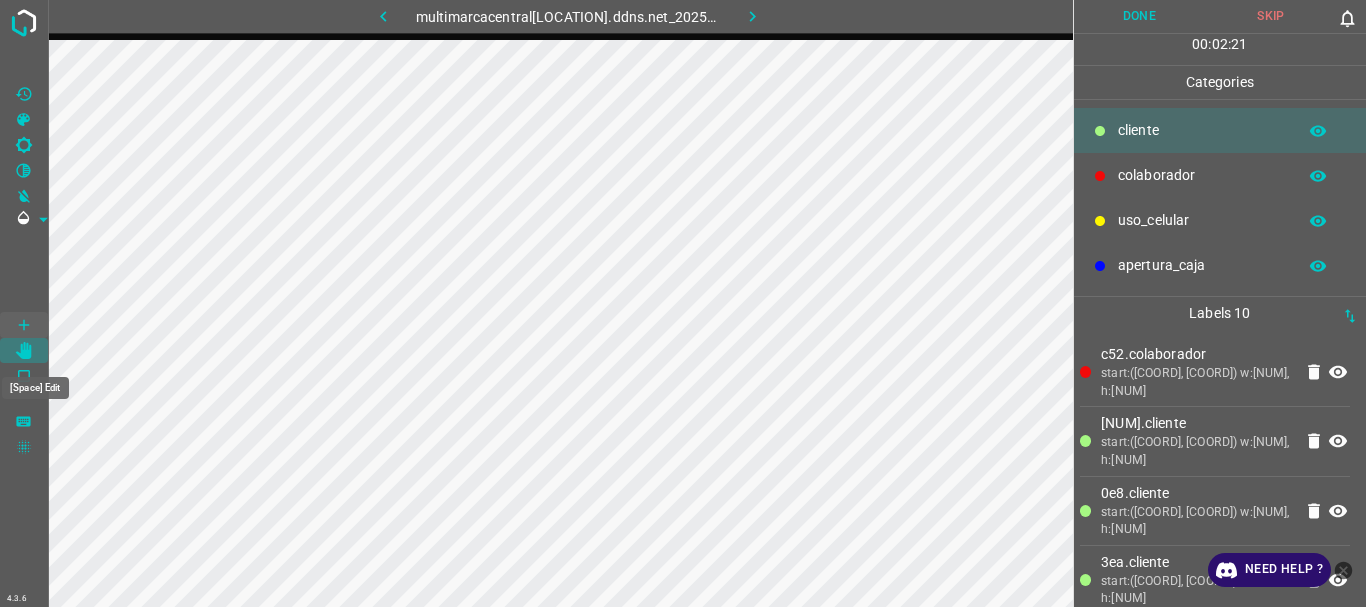 click at bounding box center (24, 351) 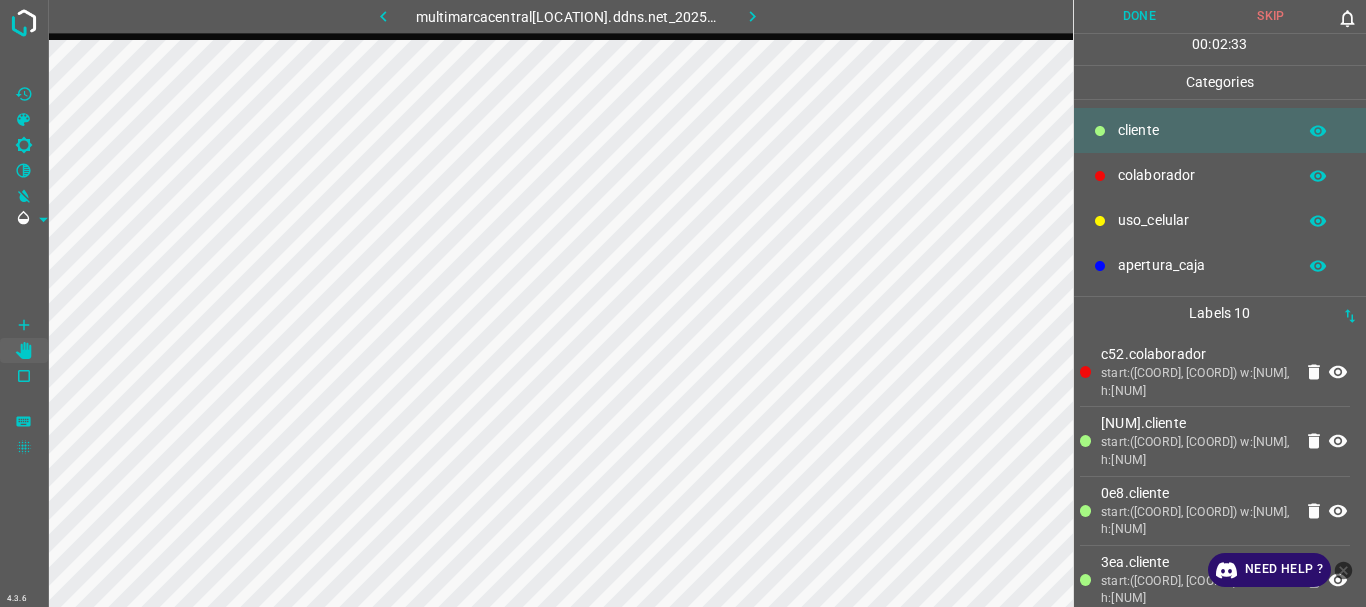 click on "Done" at bounding box center [1140, 16] 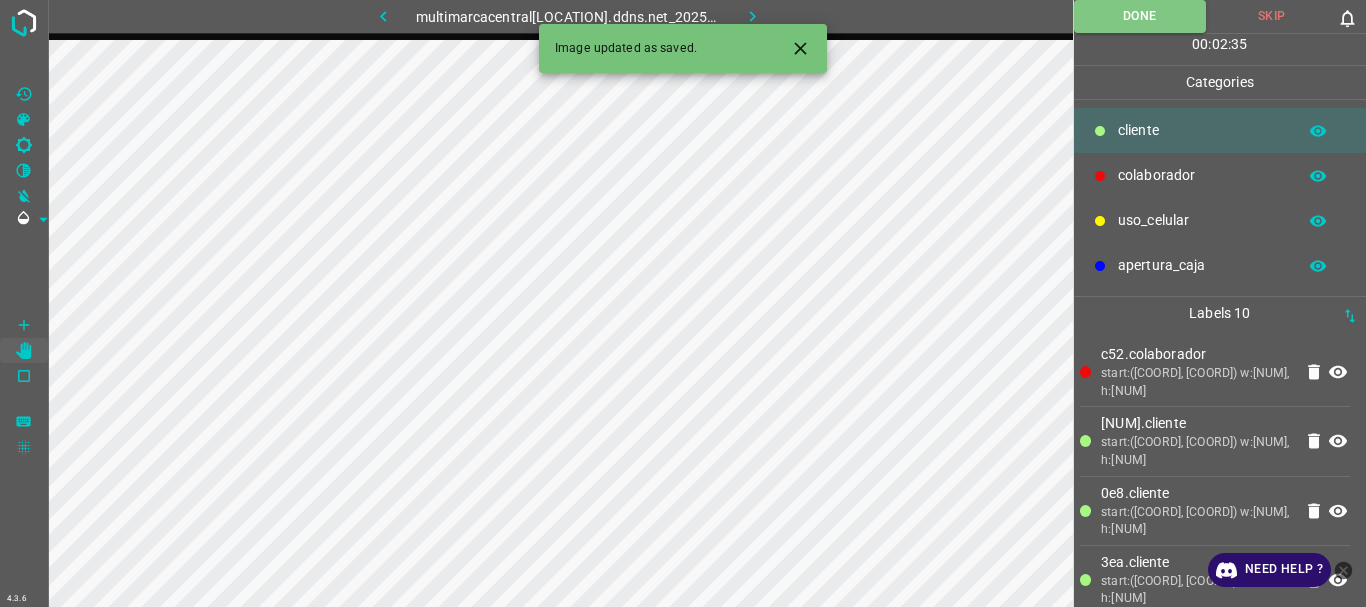 click at bounding box center [752, 16] 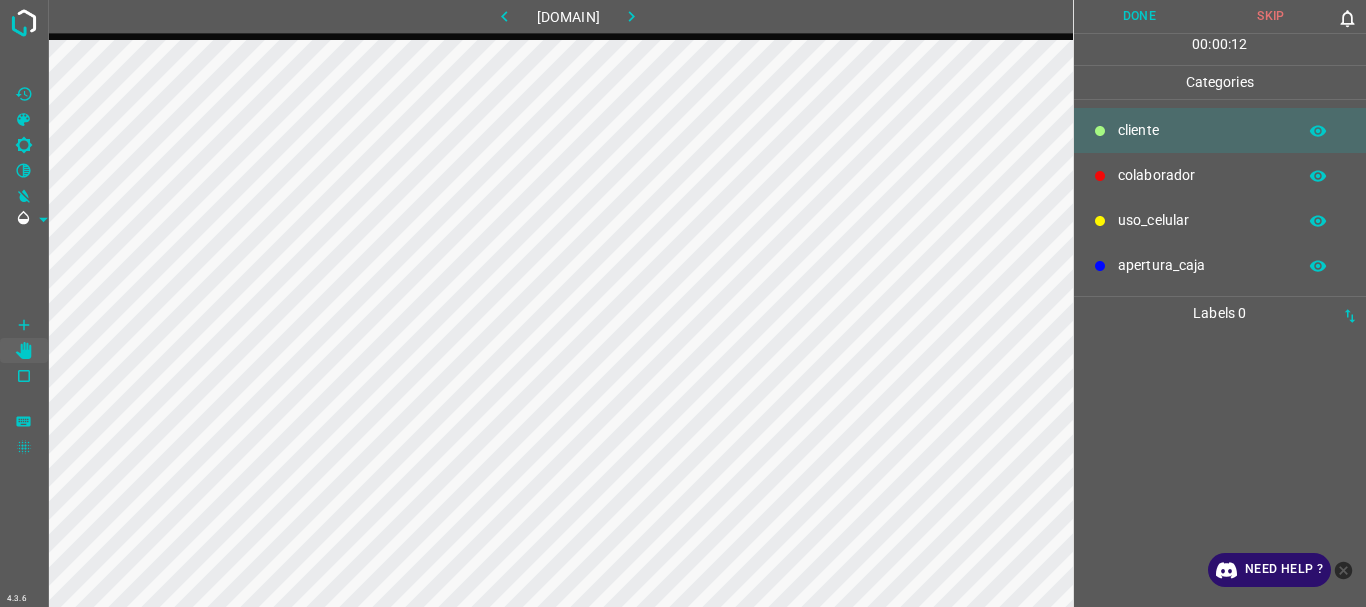 click on "colaborador" at bounding box center (1202, 130) 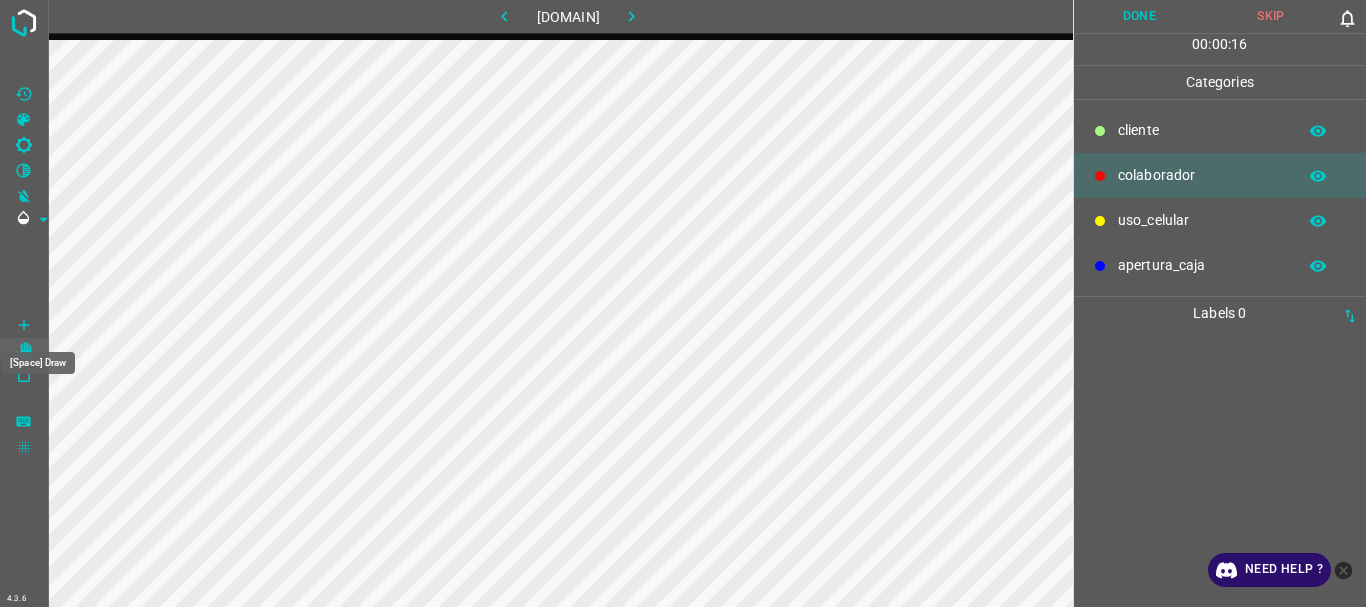 click at bounding box center (24, 325) 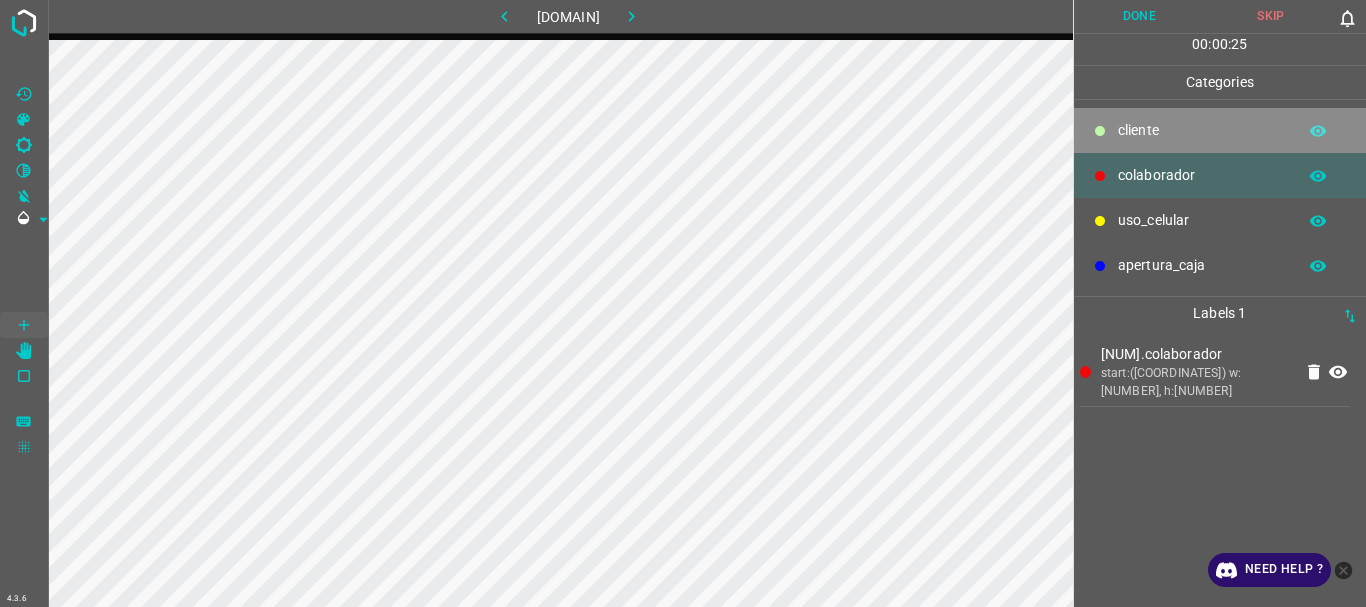 click on "​​cliente" at bounding box center (1202, 130) 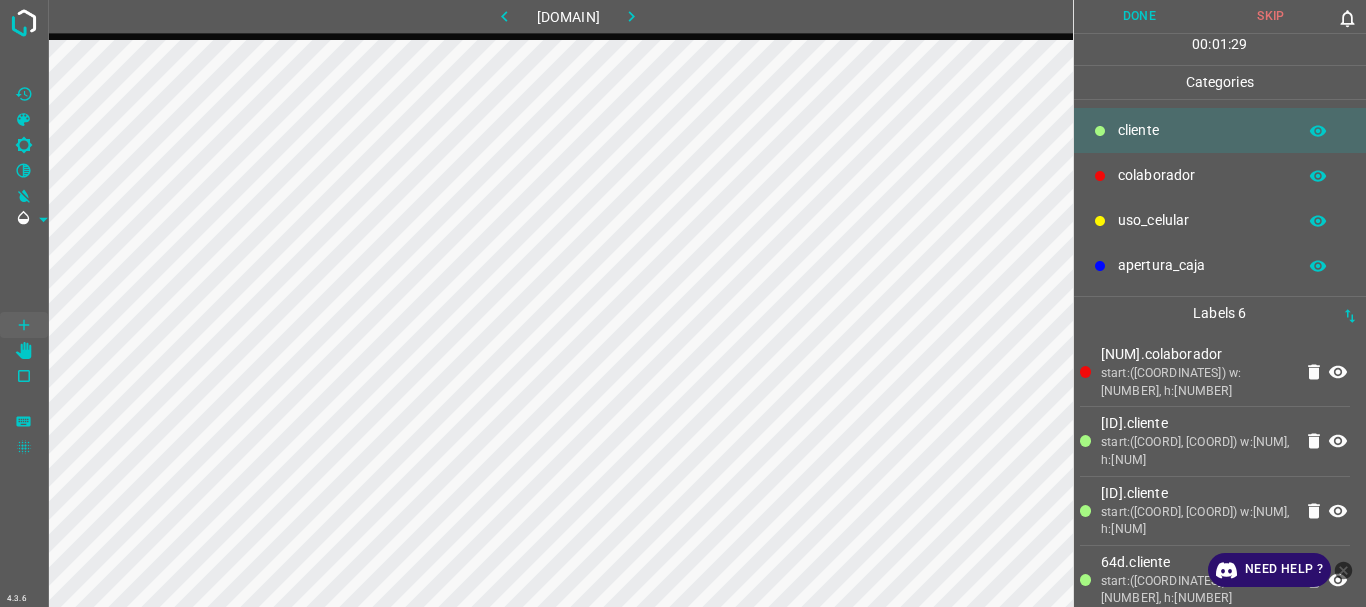 click on "uso_celular" at bounding box center [1202, 130] 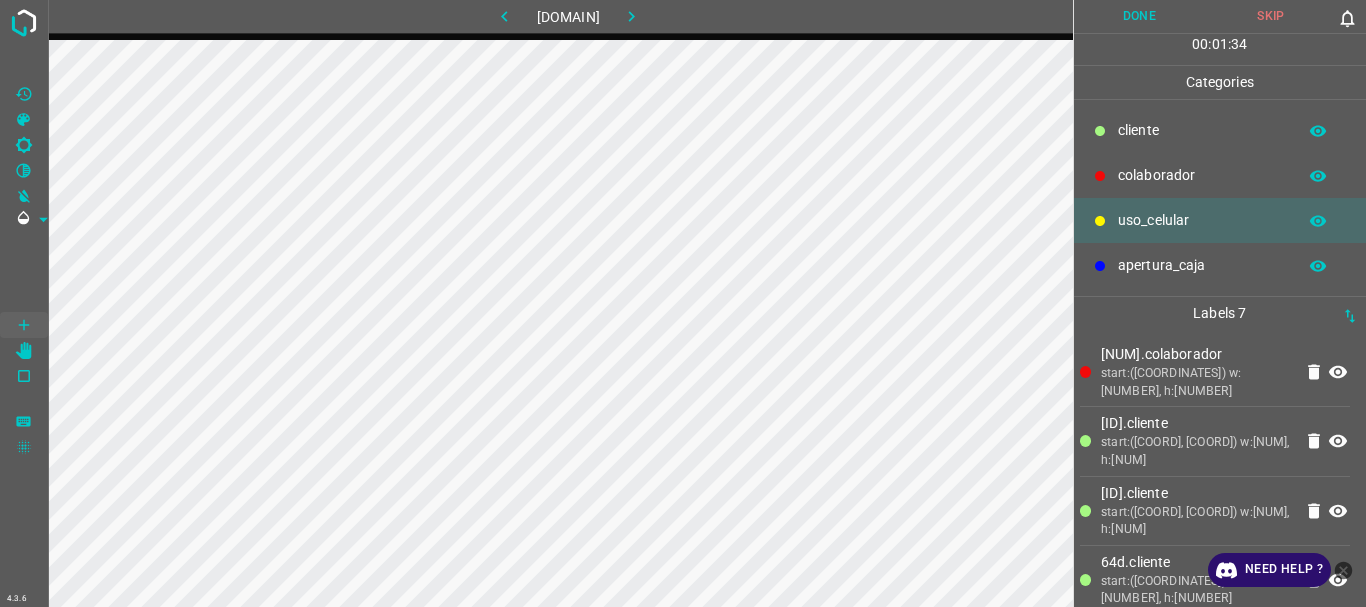 click on "​​cliente" at bounding box center (1220, 130) 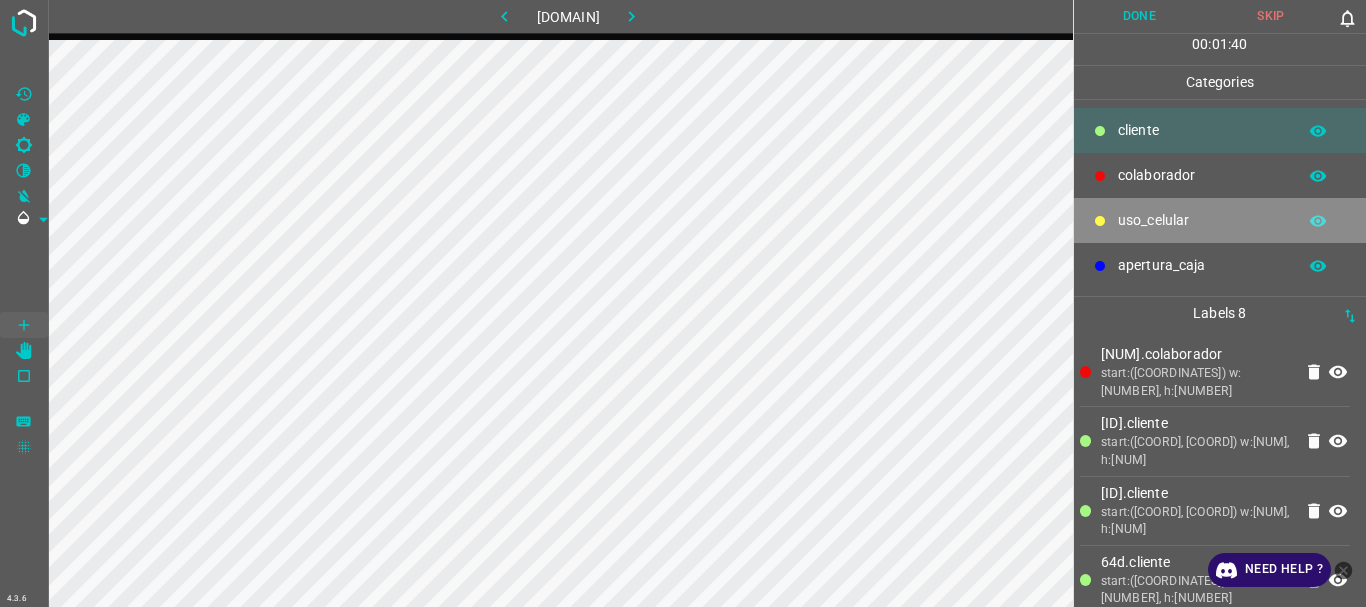 click on "uso_celular" at bounding box center (1202, 130) 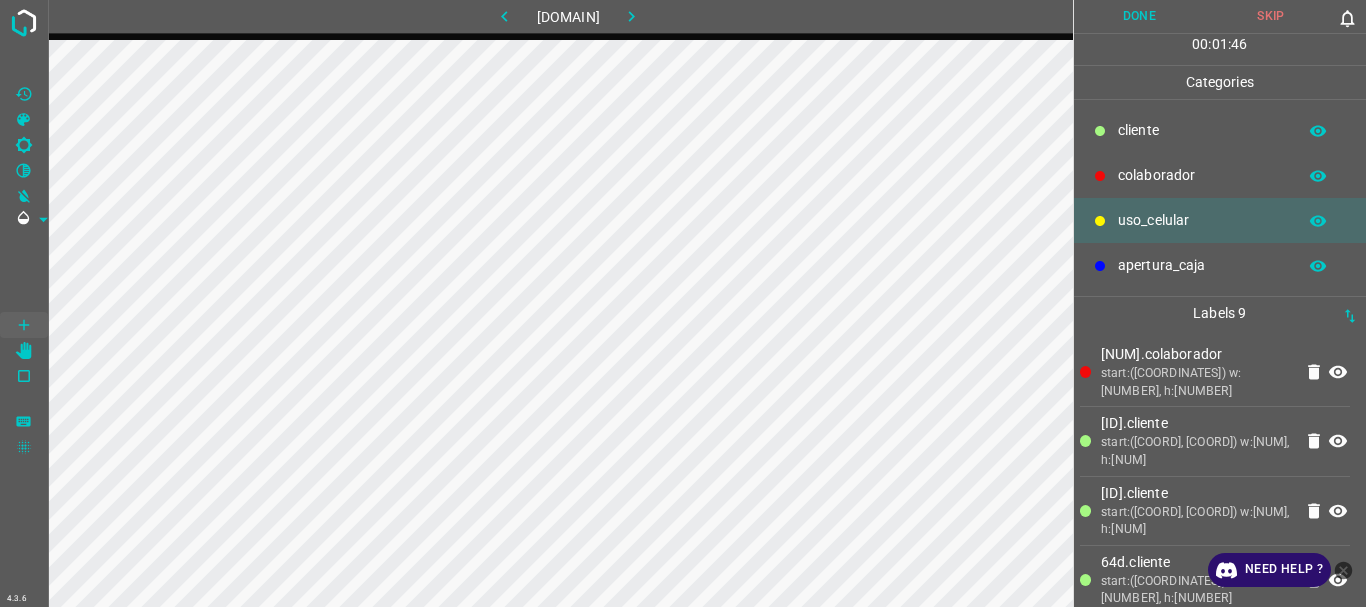 click on "​​cliente" at bounding box center (1202, 130) 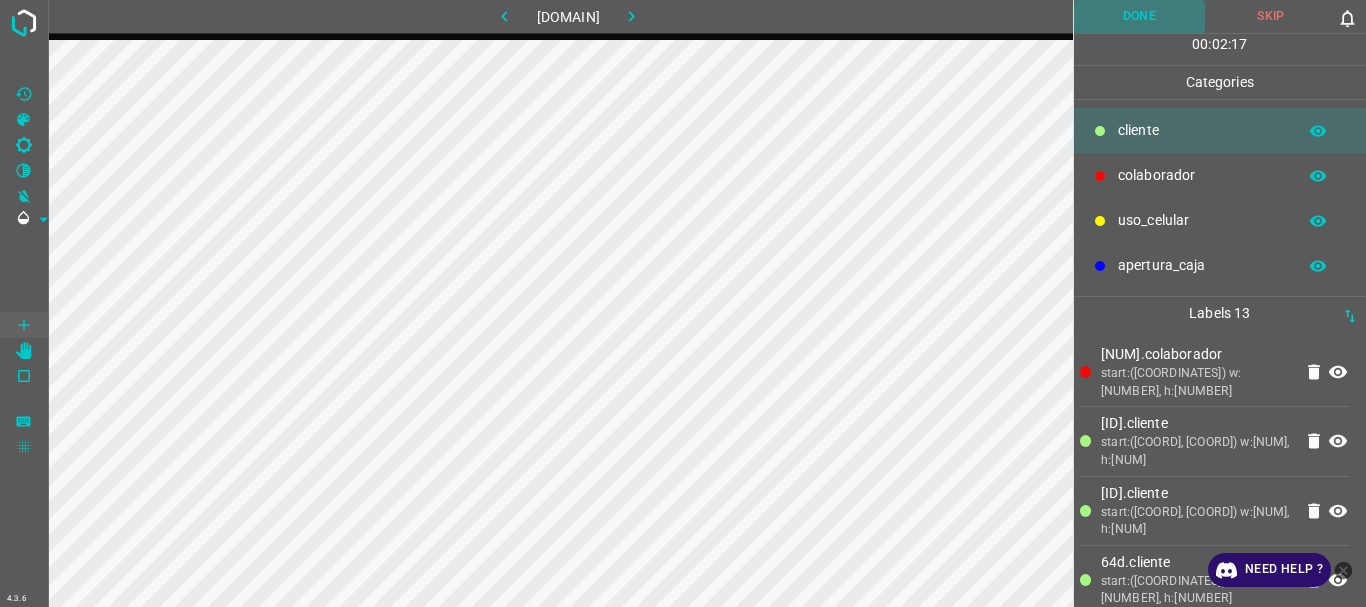 click on "Done" at bounding box center (1140, 16) 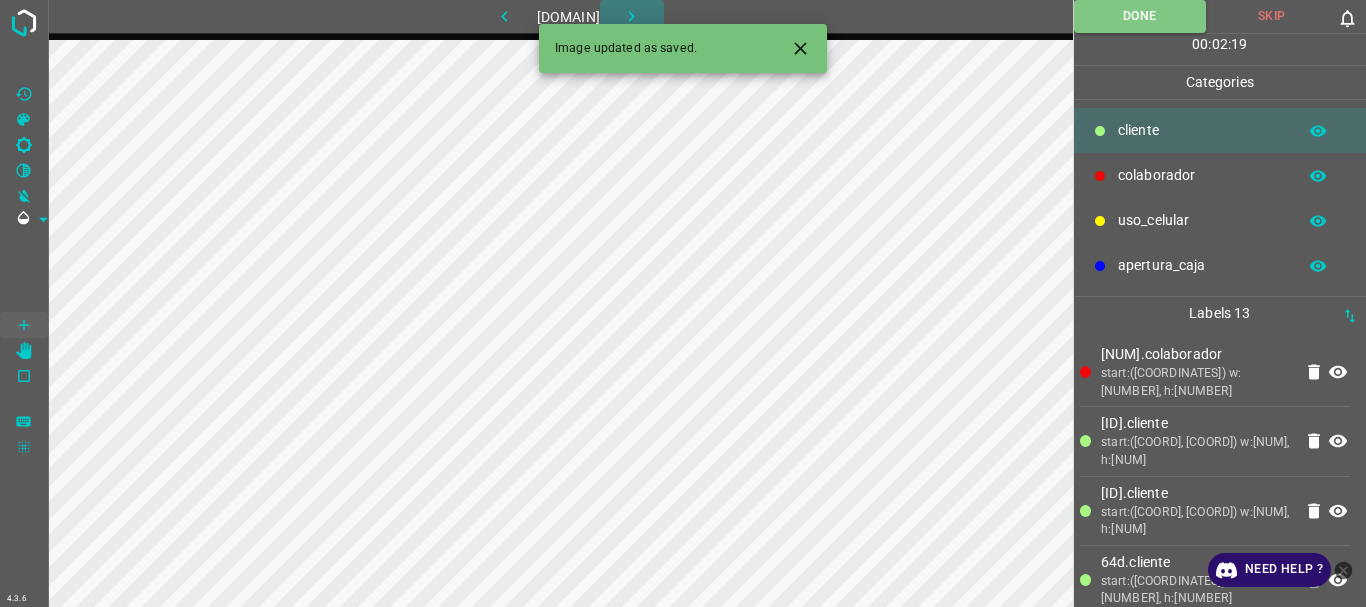 click at bounding box center (631, 16) 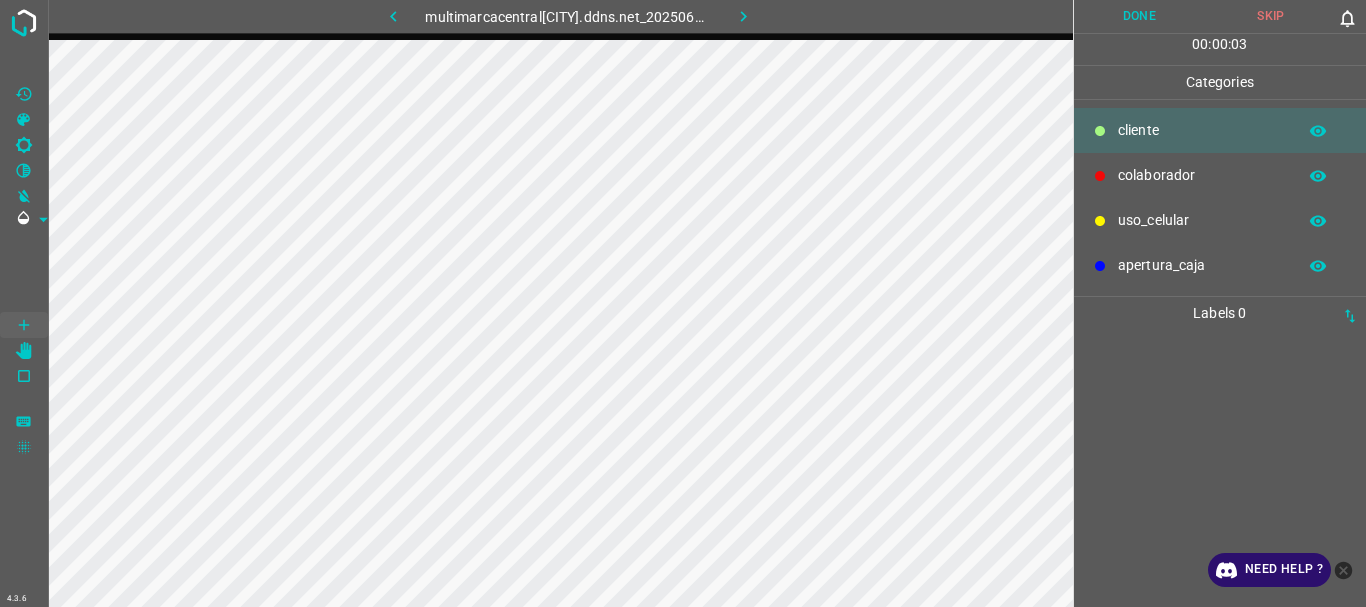 click on "colaborador" at bounding box center (1202, 130) 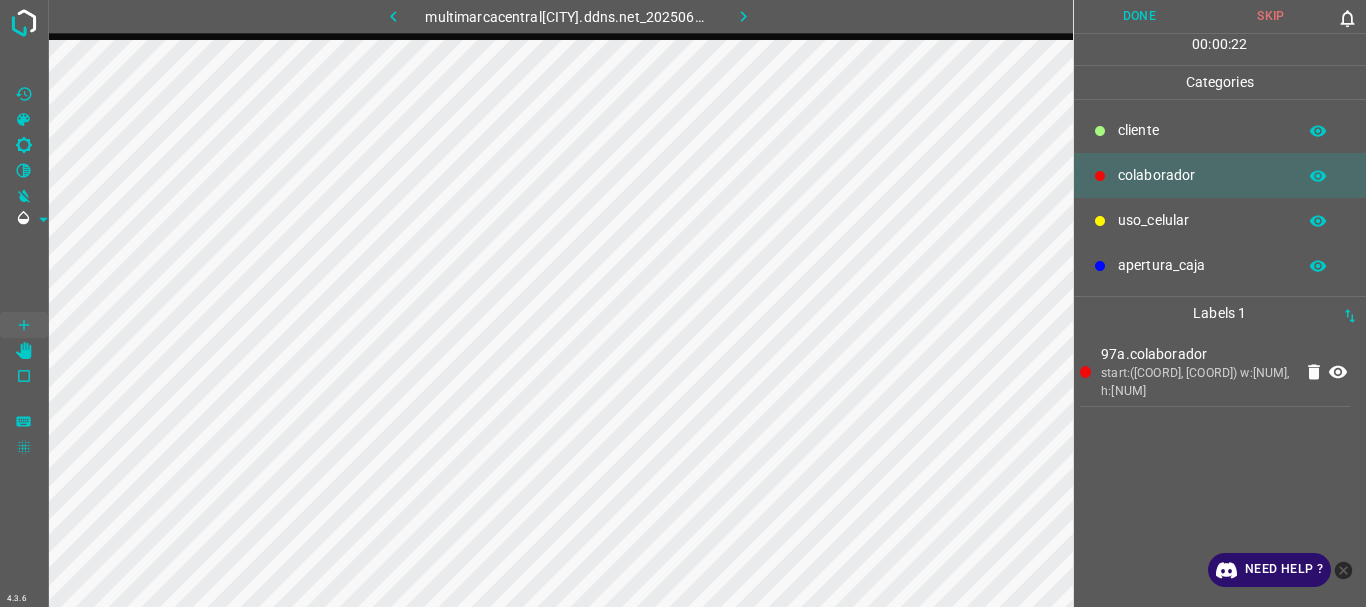 click on "uso_celular" at bounding box center [1202, 130] 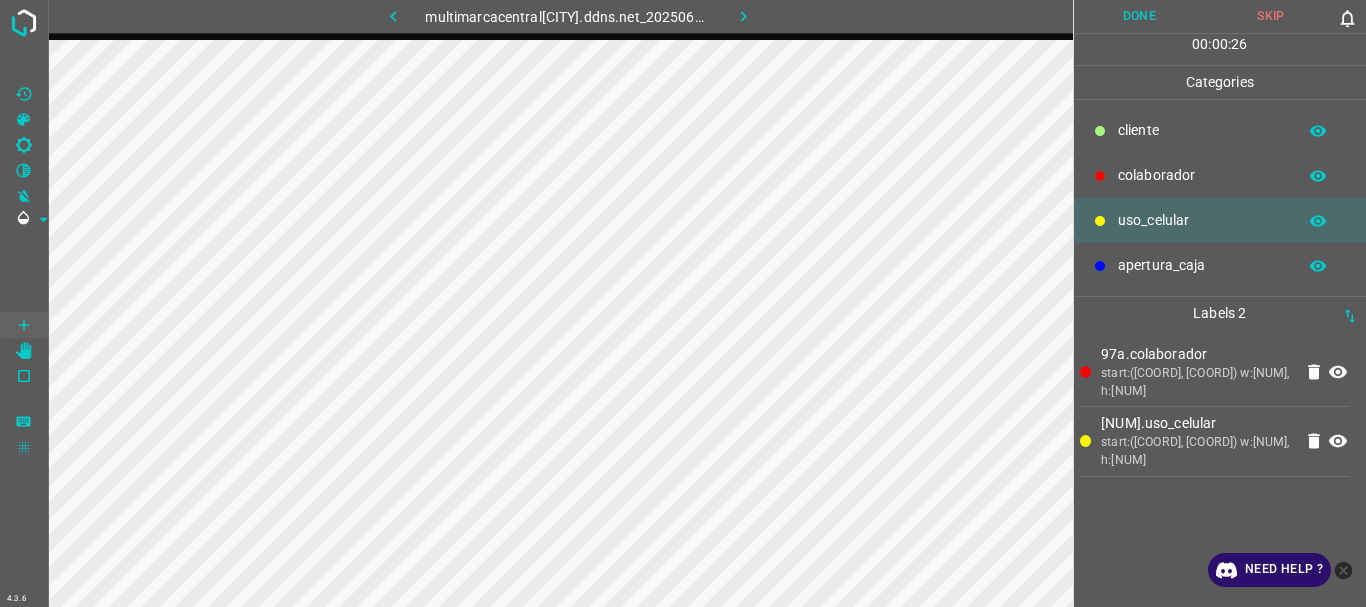 click on "​​cliente" at bounding box center [1202, 130] 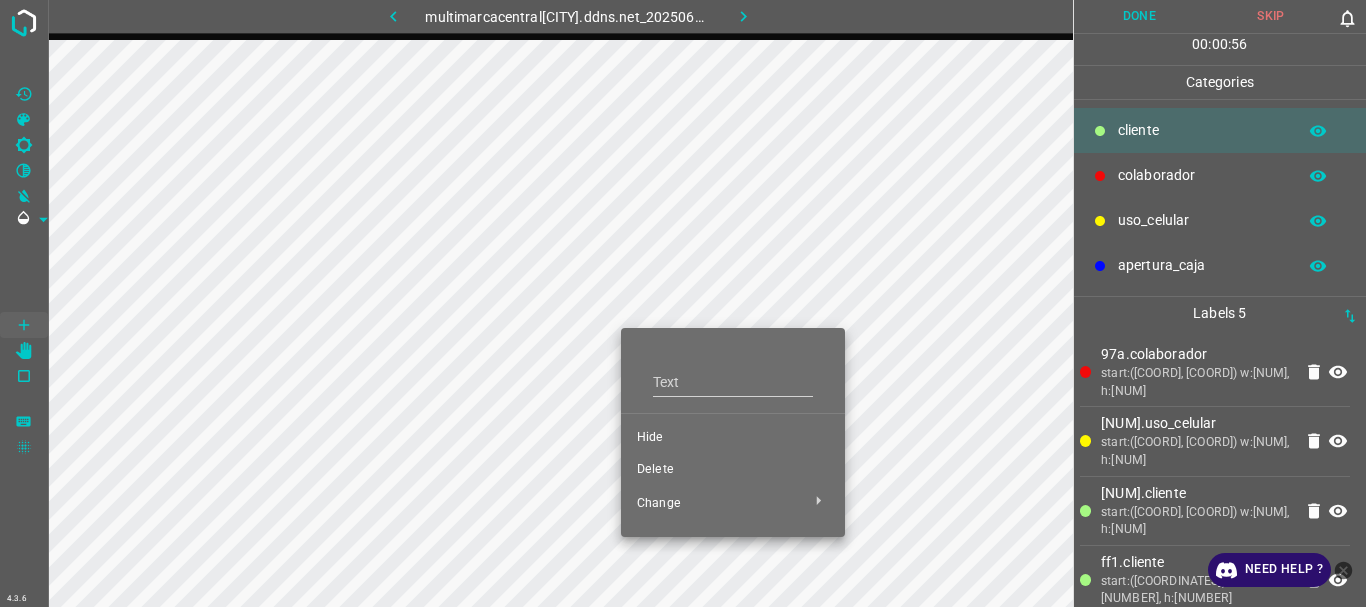 click on "Hide" at bounding box center (733, 438) 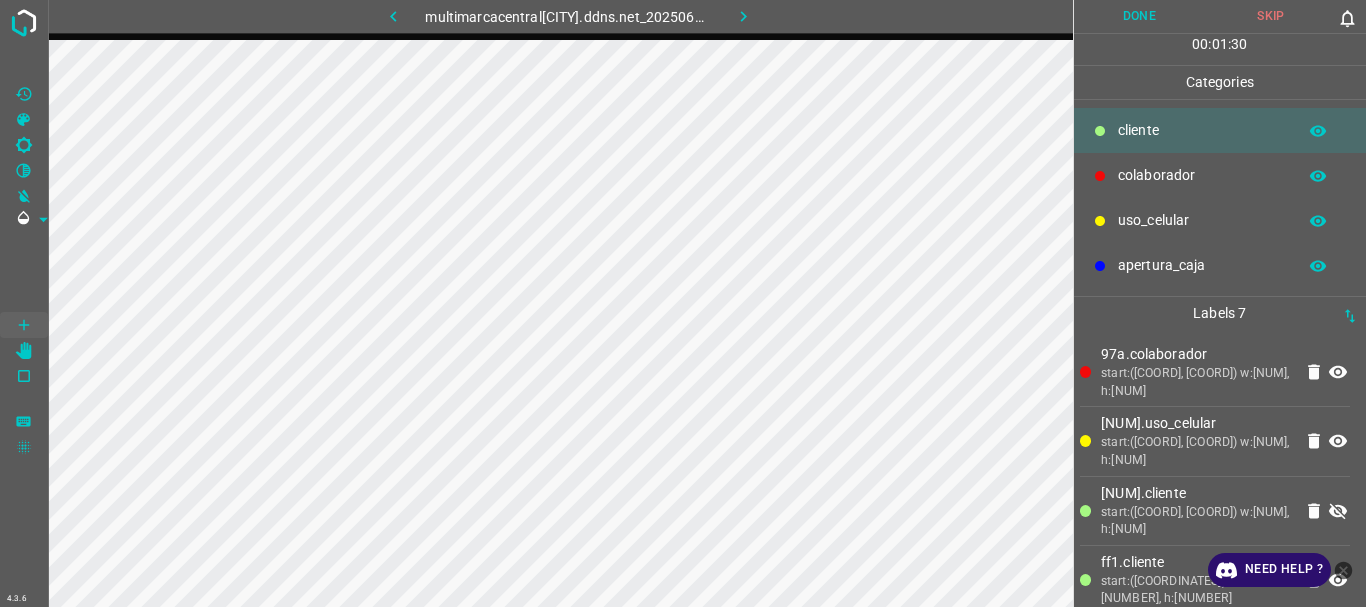 click at bounding box center (1100, 221) 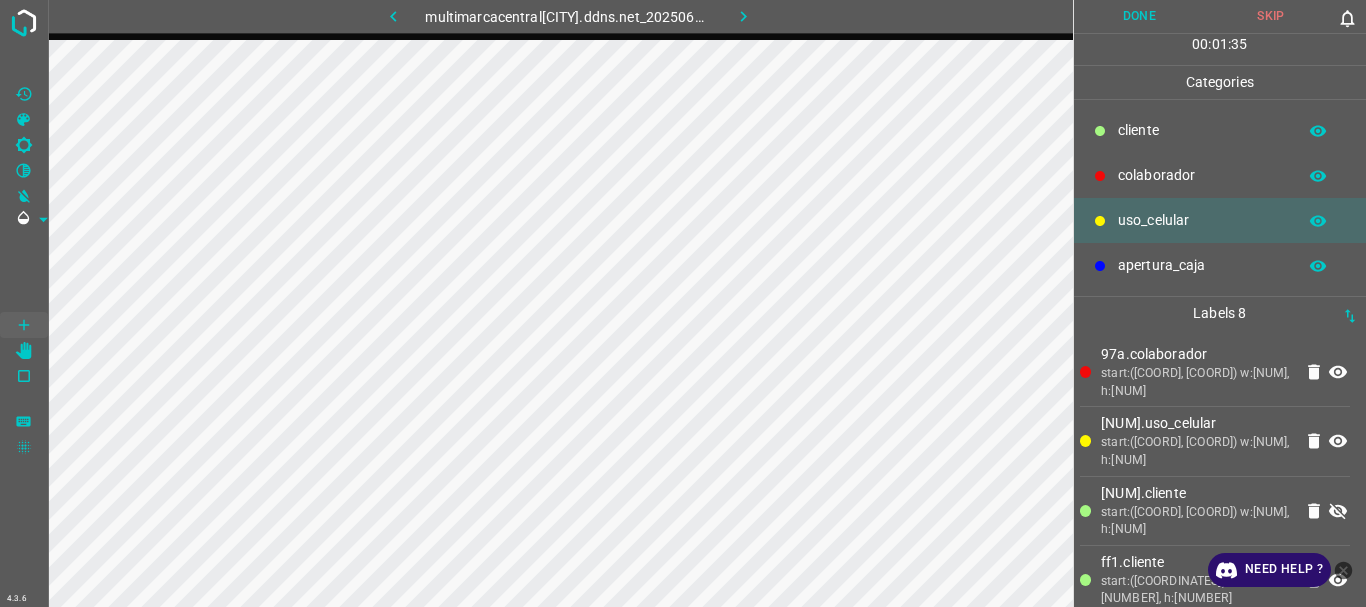 click on "​​cliente" at bounding box center [1202, 130] 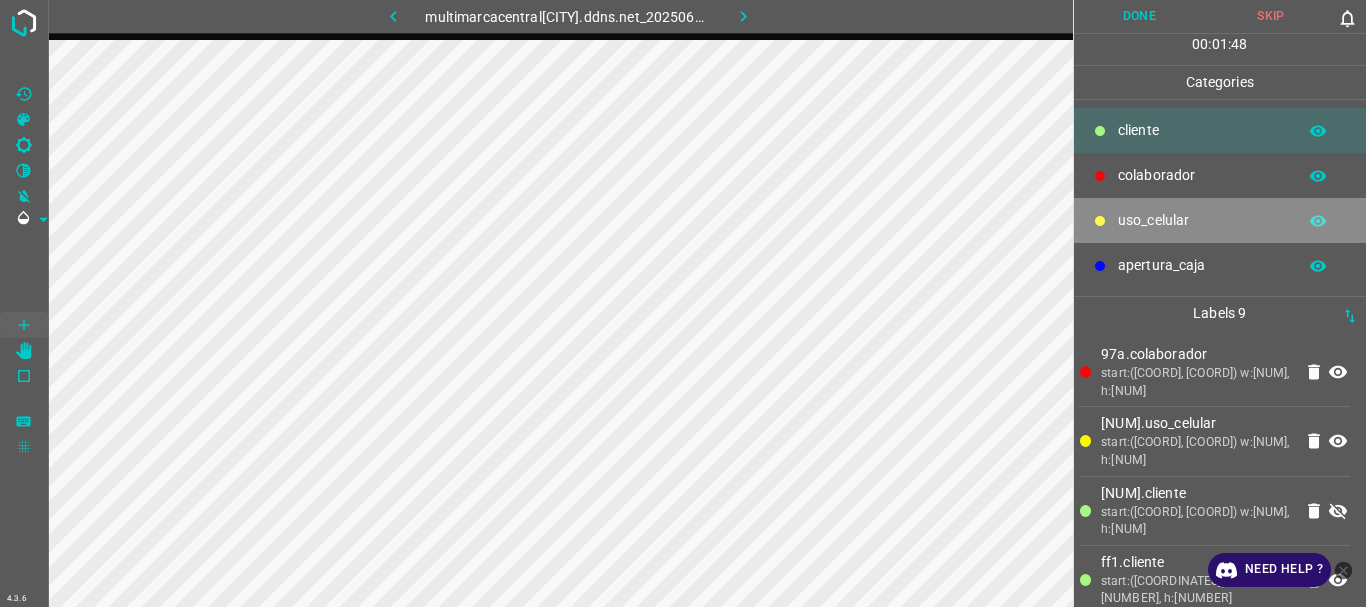 click on "uso_celular" at bounding box center [1202, 130] 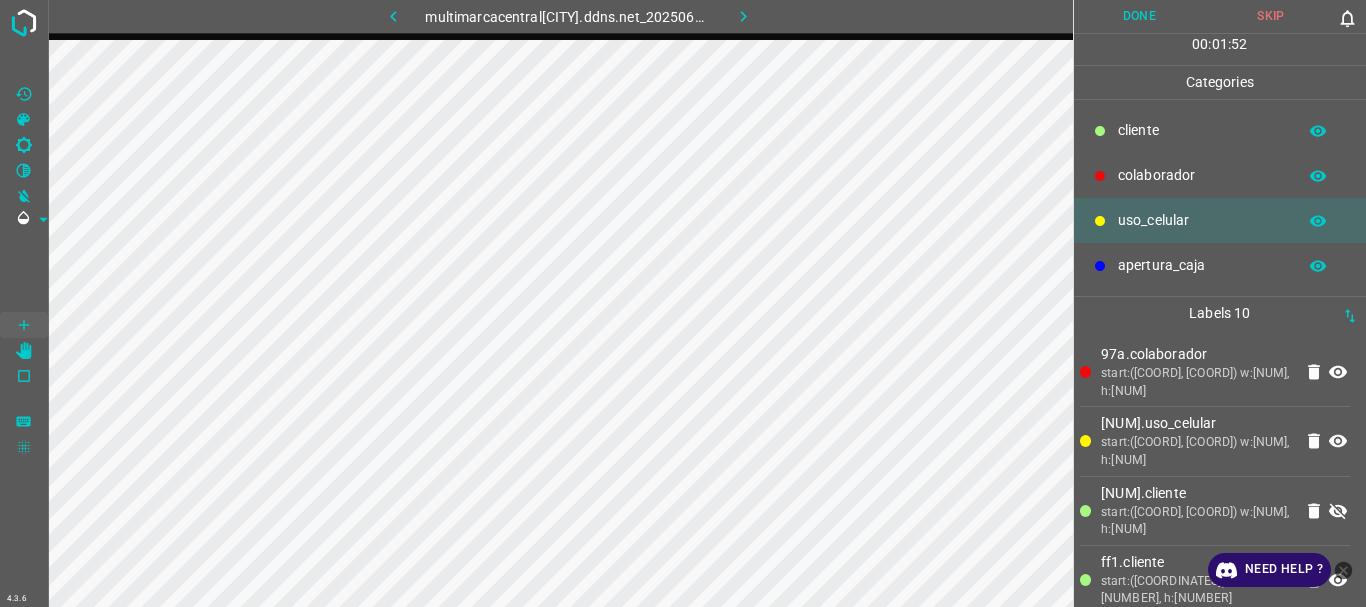 click on "​​cliente" at bounding box center (1202, 130) 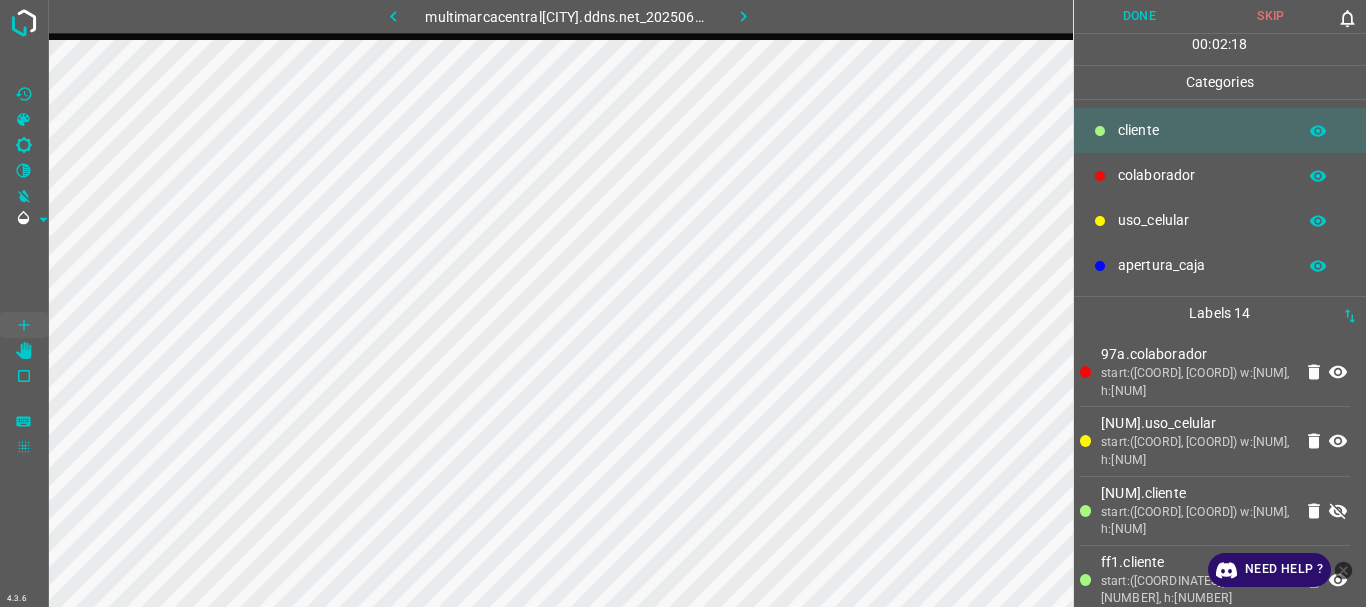 click at bounding box center (1338, 511) 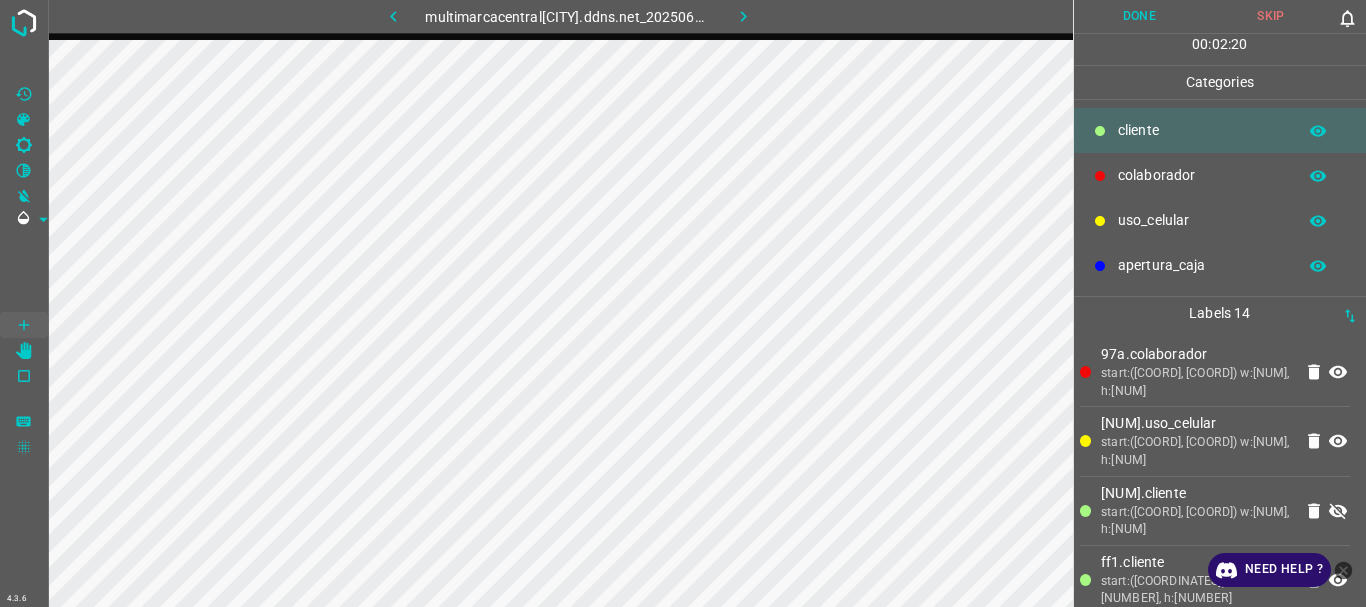 click at bounding box center [1338, 511] 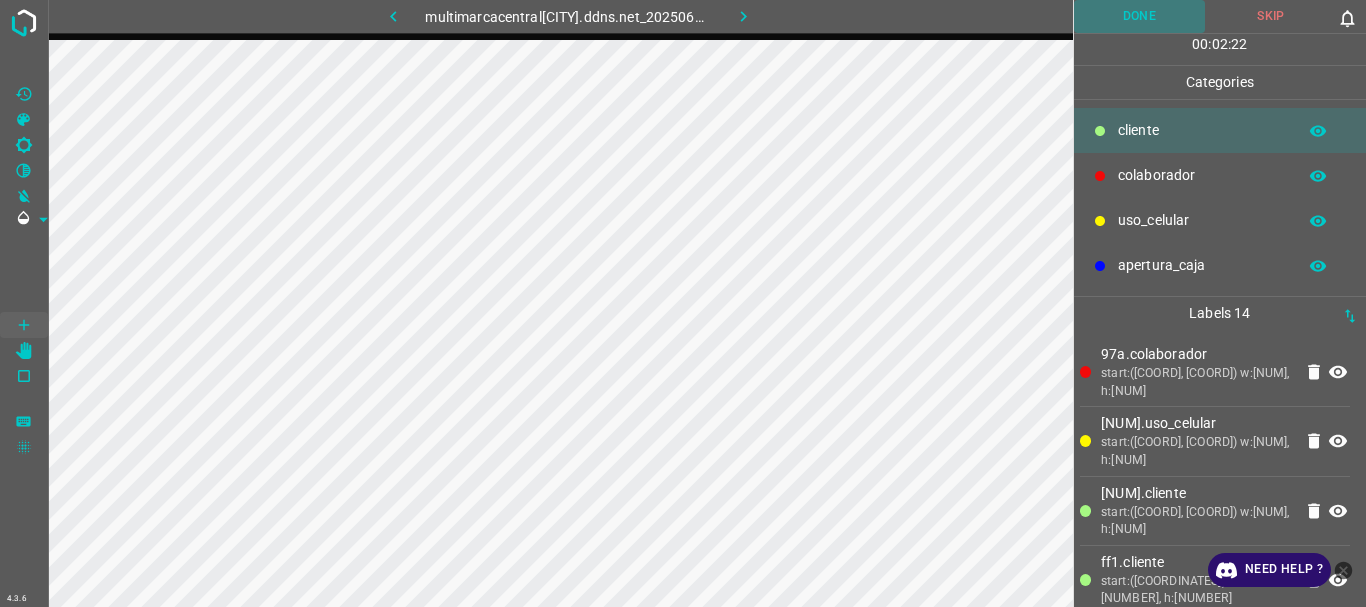 click on "Done" at bounding box center [1140, 16] 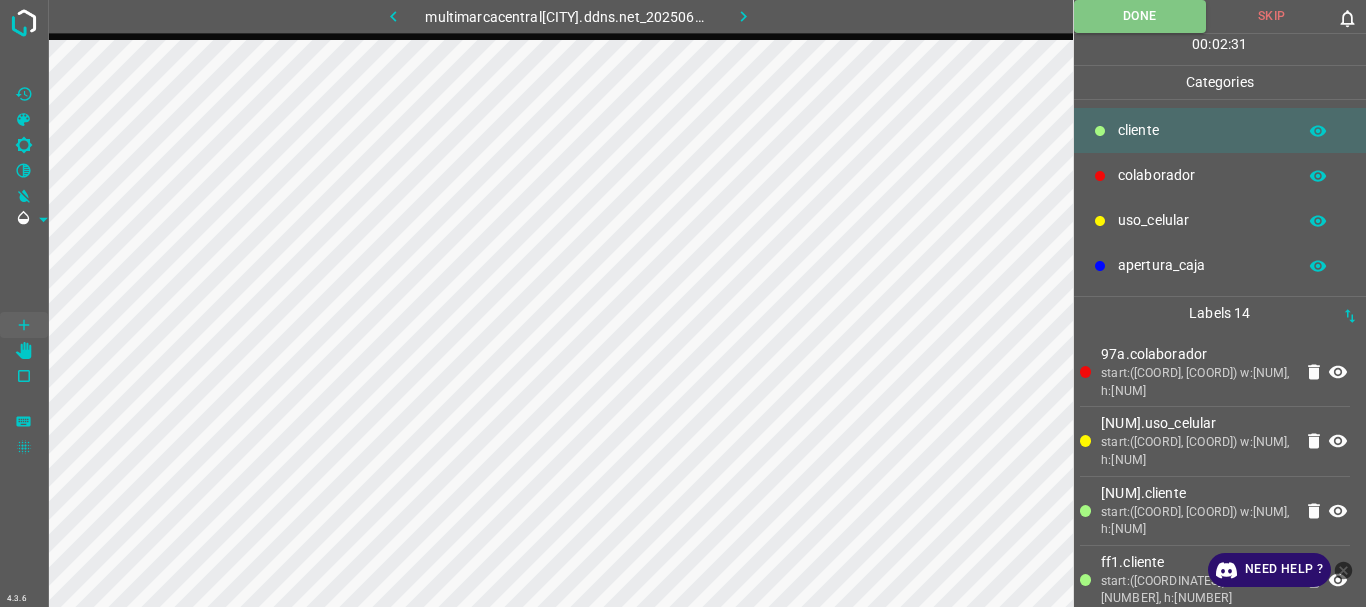 click at bounding box center (743, 16) 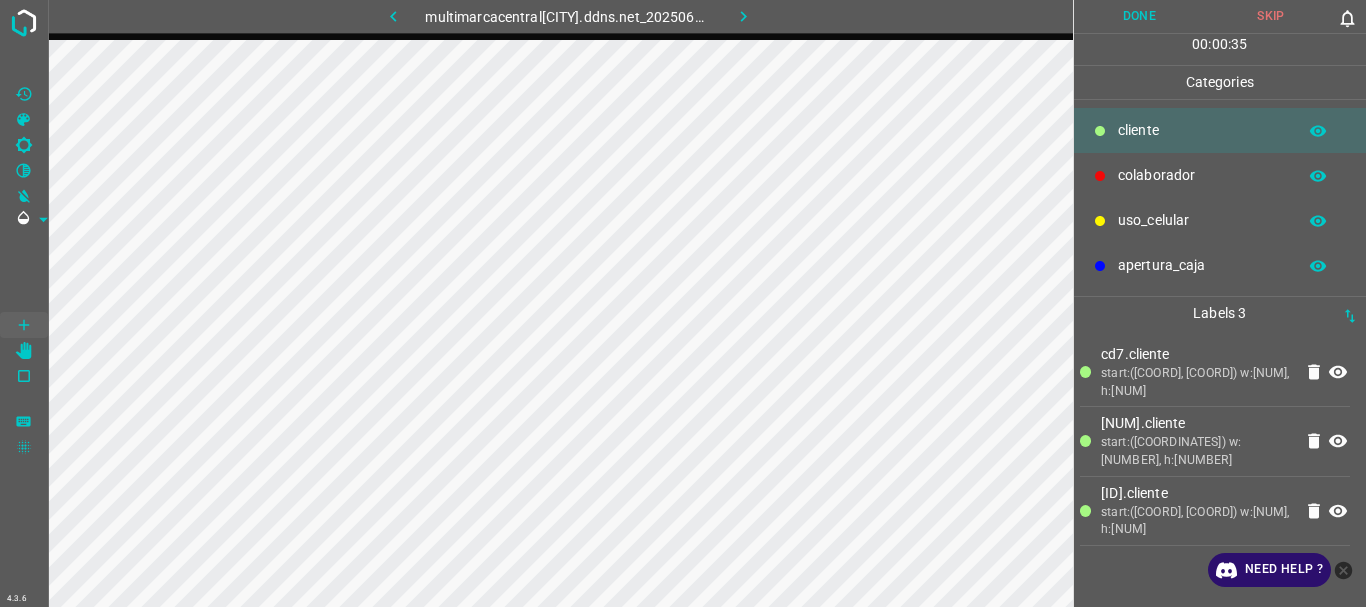 click on "uso_celular" at bounding box center [1202, 130] 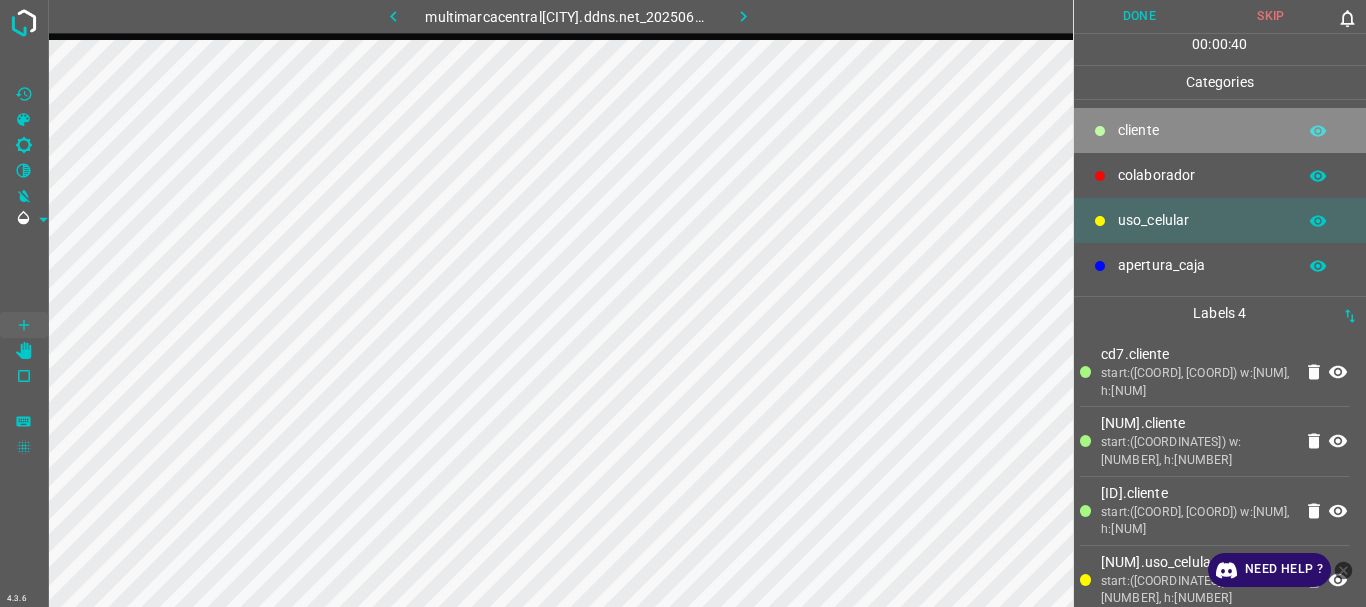 click on "​​cliente" at bounding box center (1220, 130) 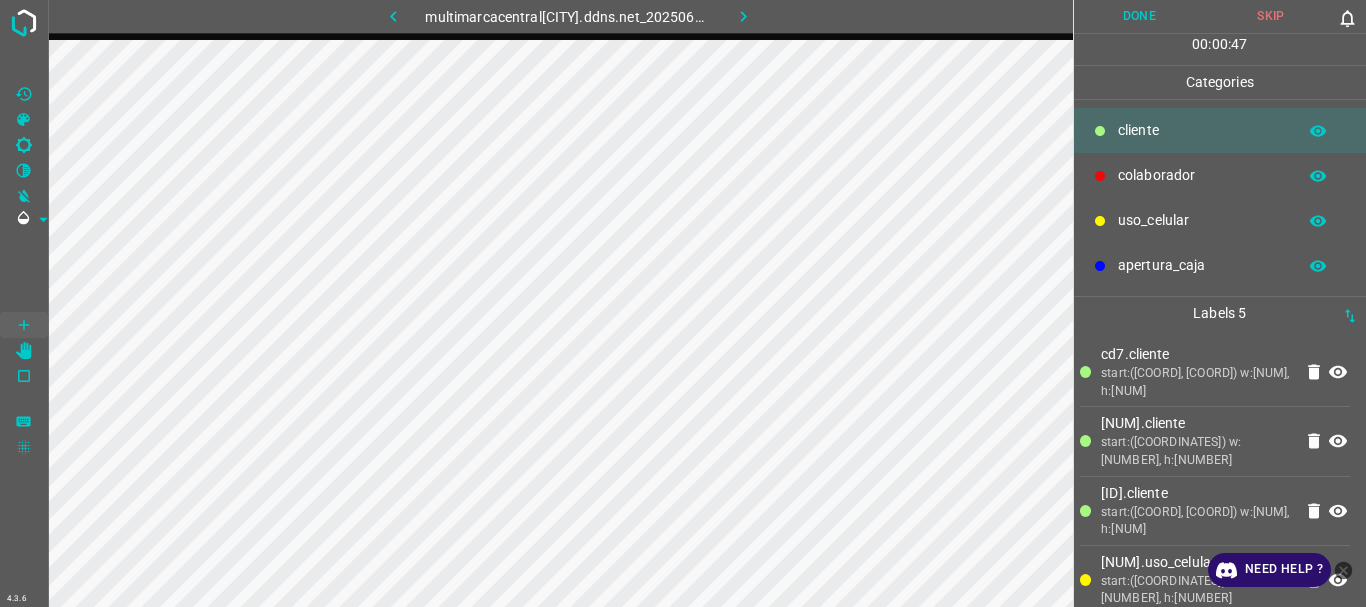 click on "uso_celular" at bounding box center [1202, 130] 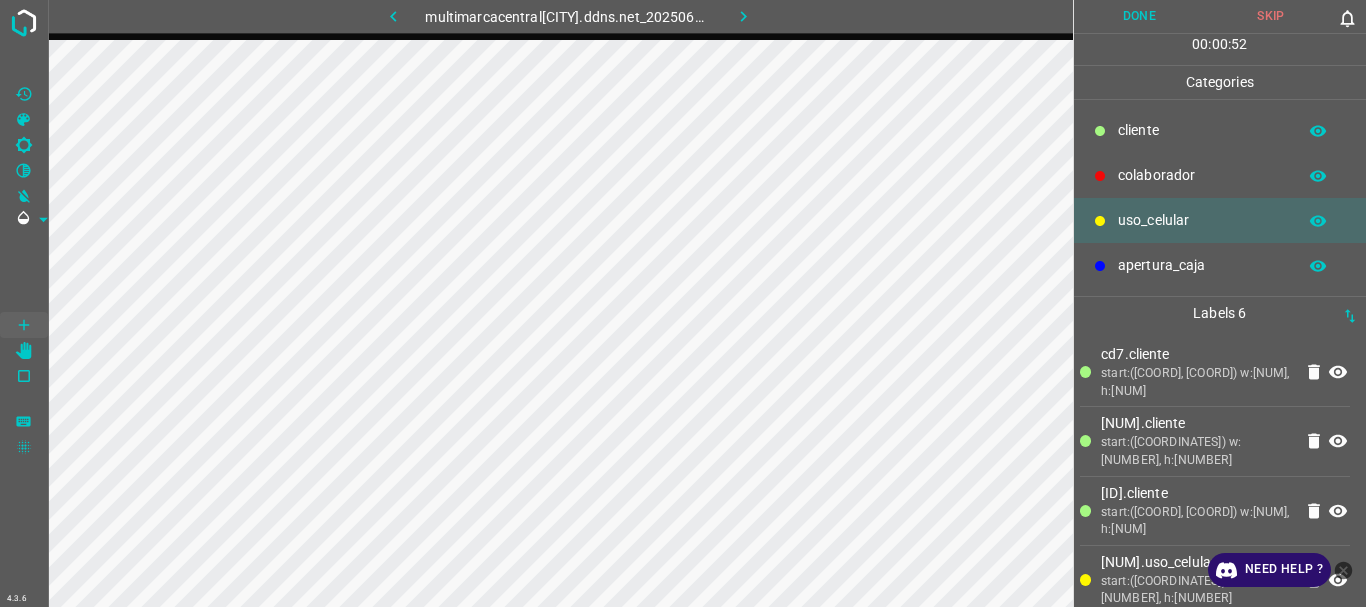 click on "​​cliente" at bounding box center (1202, 130) 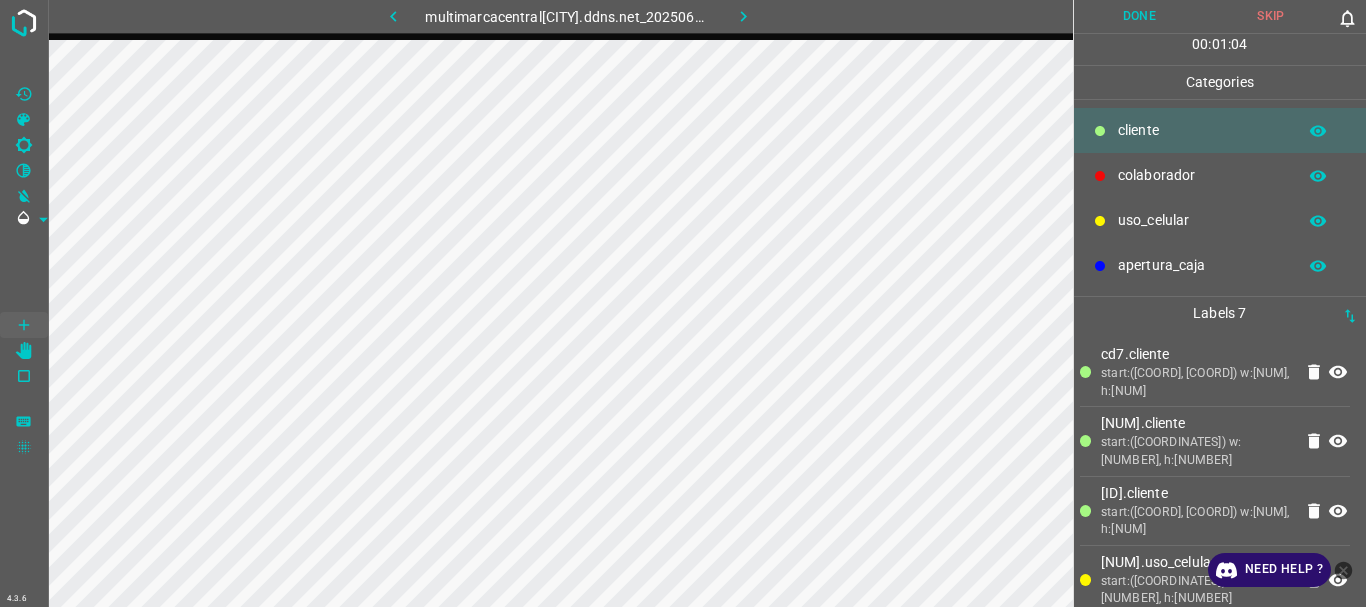 click on "uso_celular" at bounding box center (1202, 130) 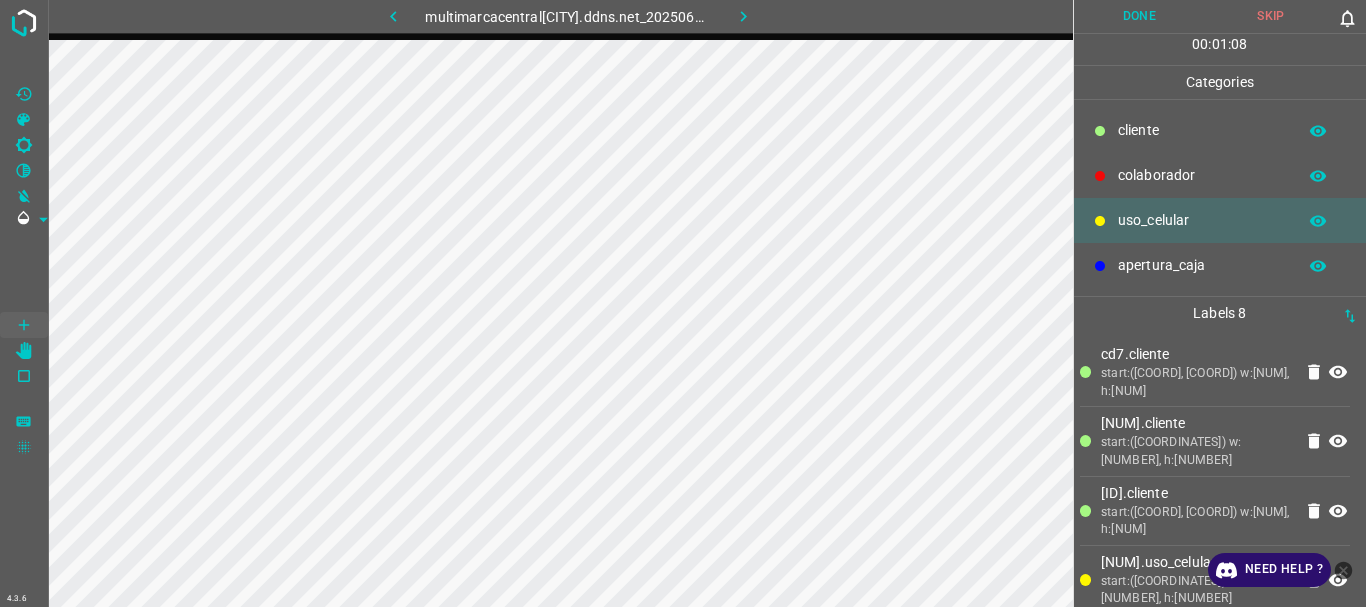 click on "​​cliente" at bounding box center (1202, 130) 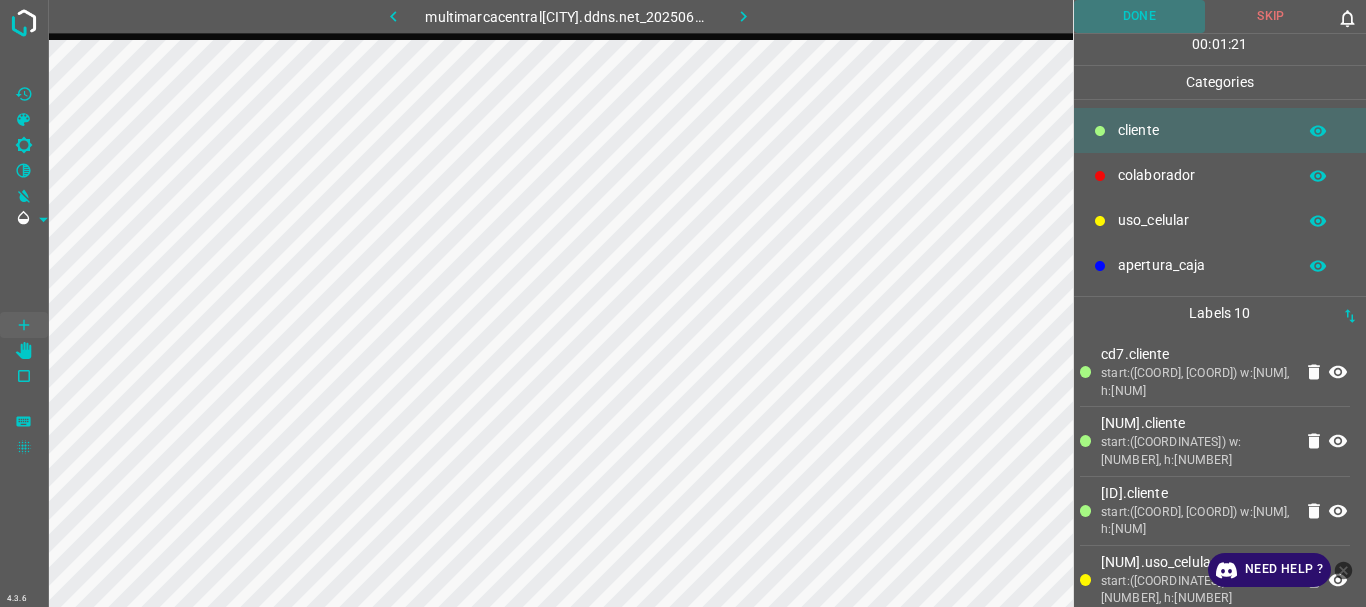 click on "Done" at bounding box center [1140, 16] 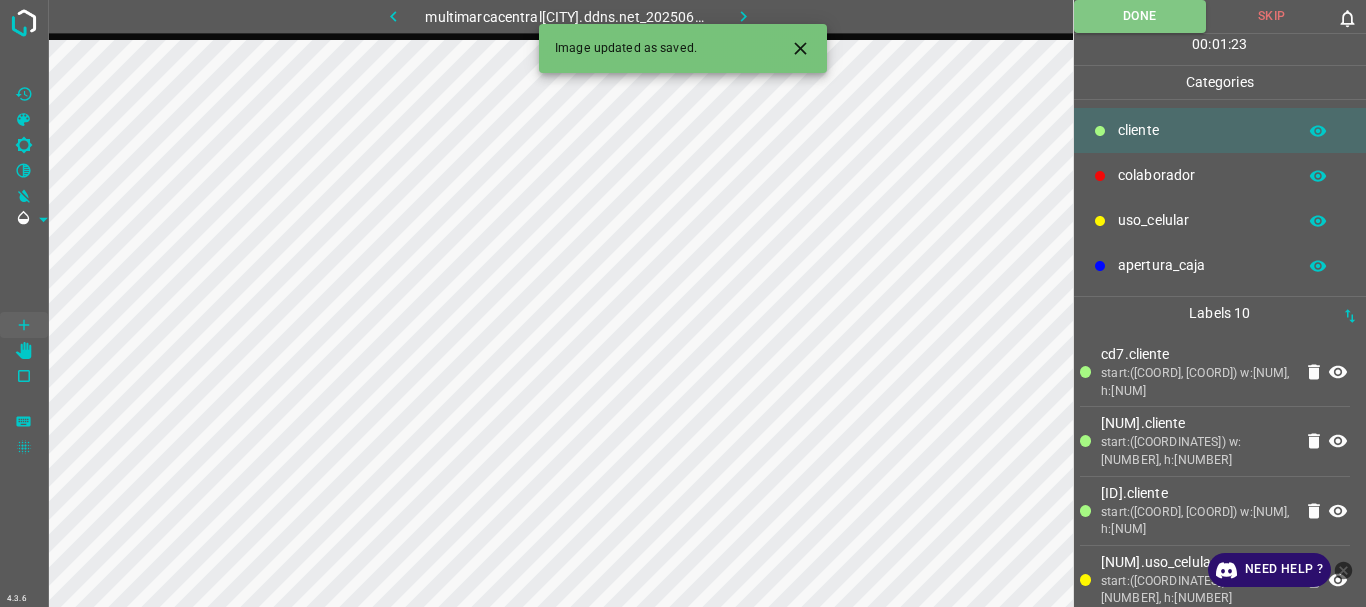 click at bounding box center [743, 16] 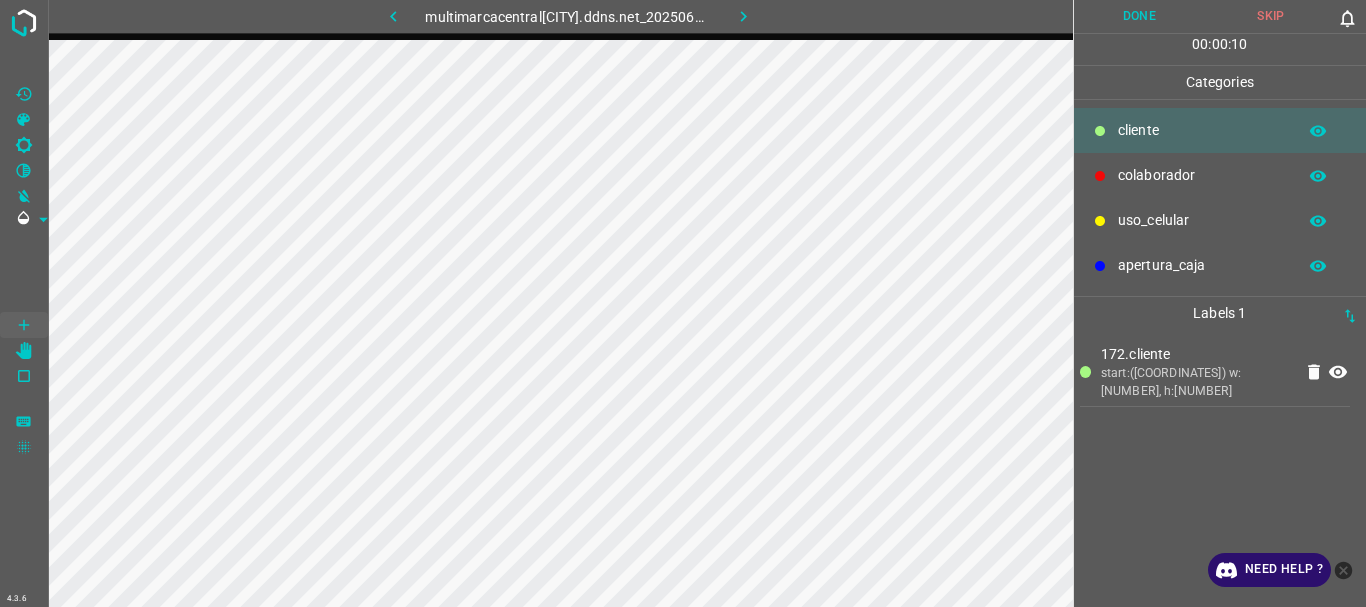click on "uso_celular" at bounding box center (1202, 130) 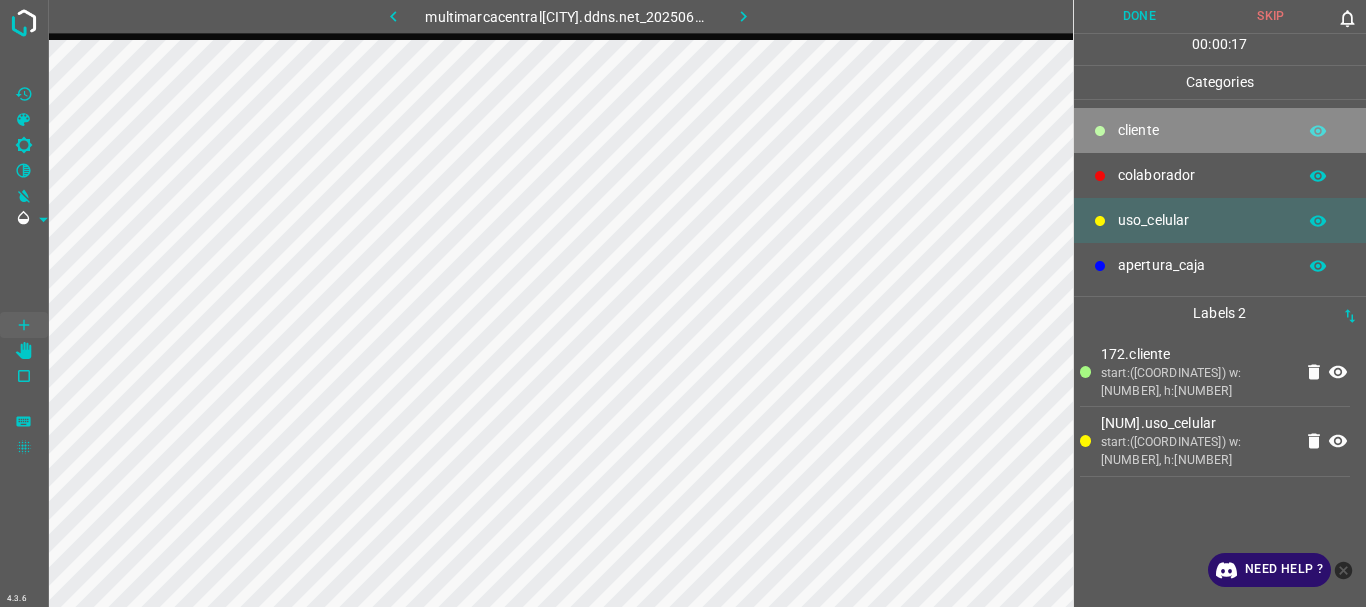 click on "​​cliente" at bounding box center (1202, 130) 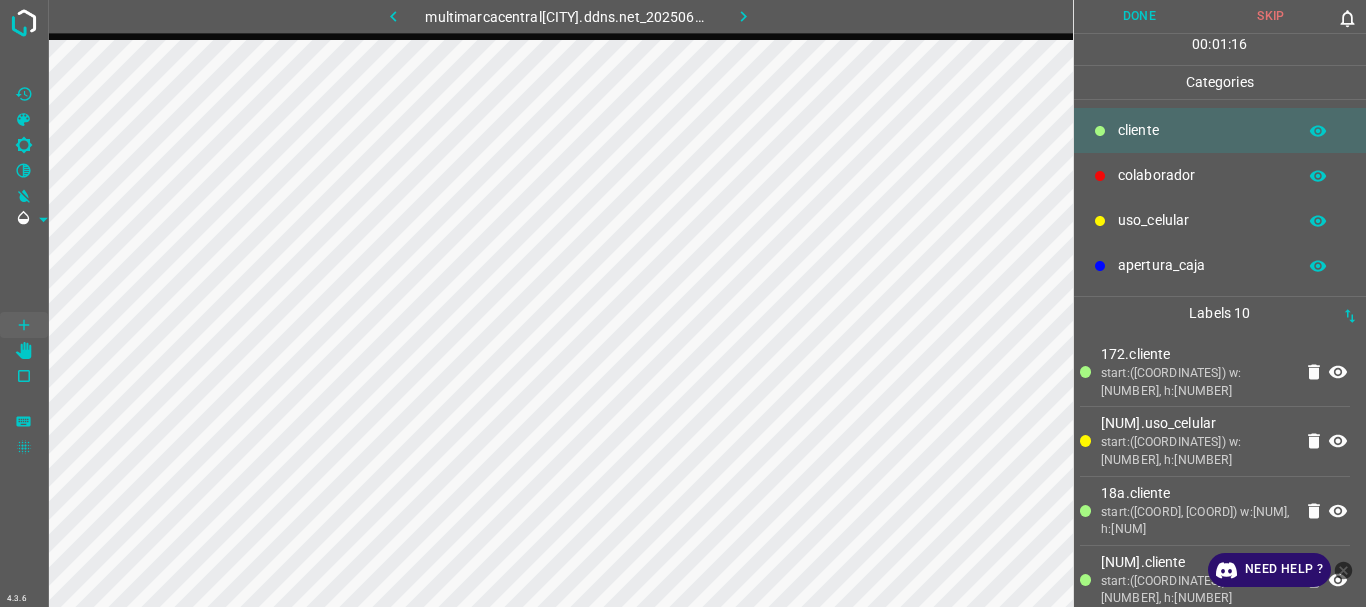 click on "Done" at bounding box center [1140, 16] 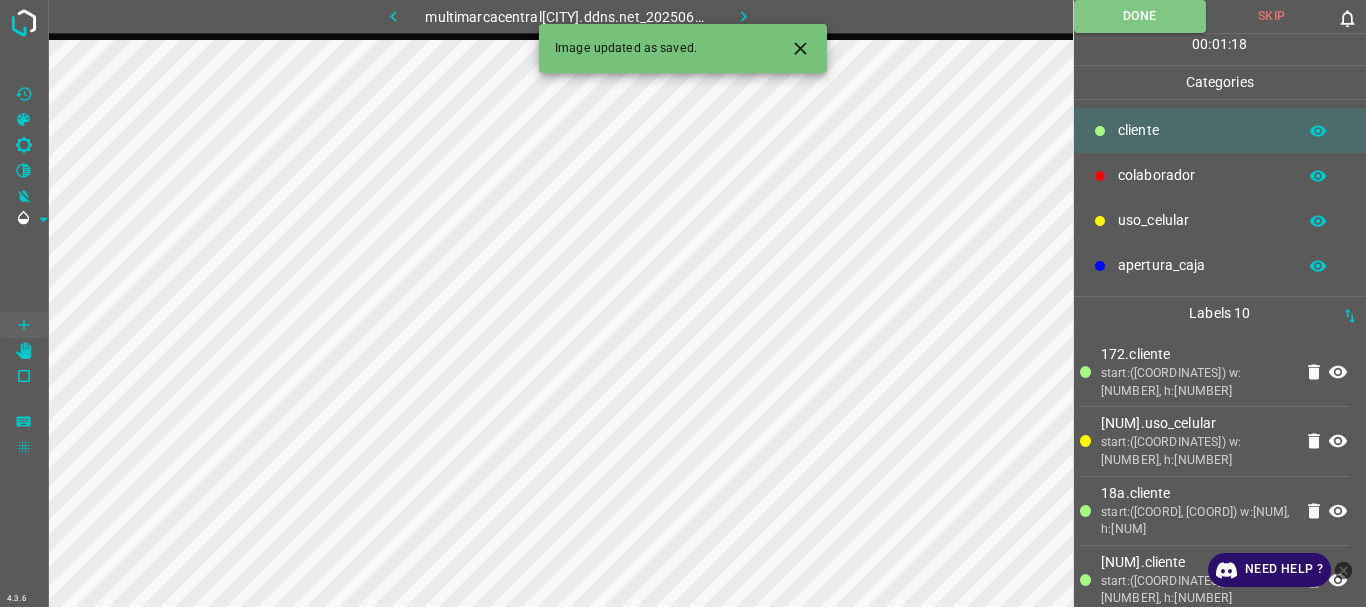 click at bounding box center (743, 16) 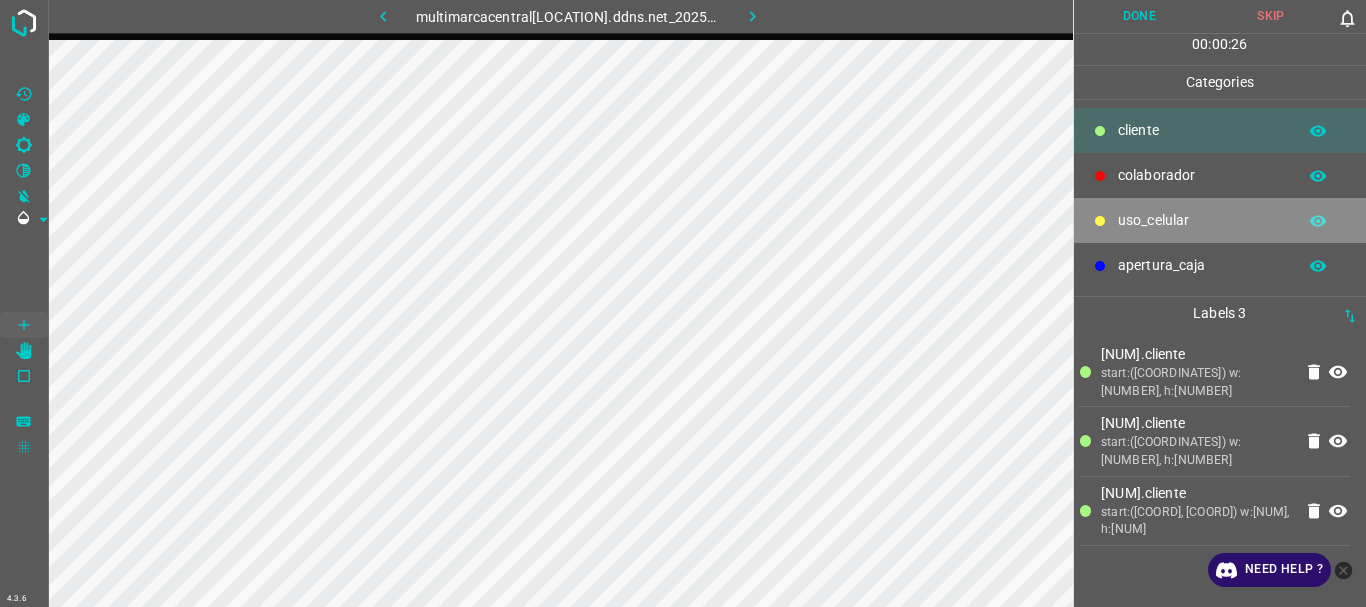 click on "uso_celular" at bounding box center (1220, 220) 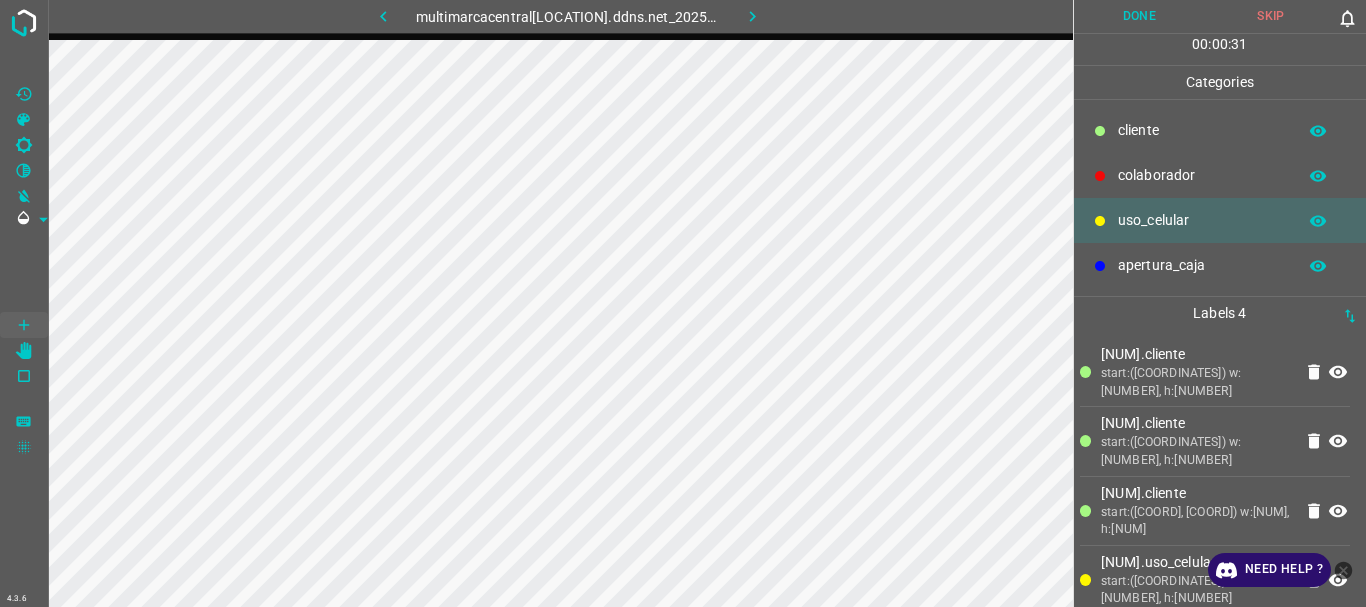 click on "​​cliente" at bounding box center (1202, 130) 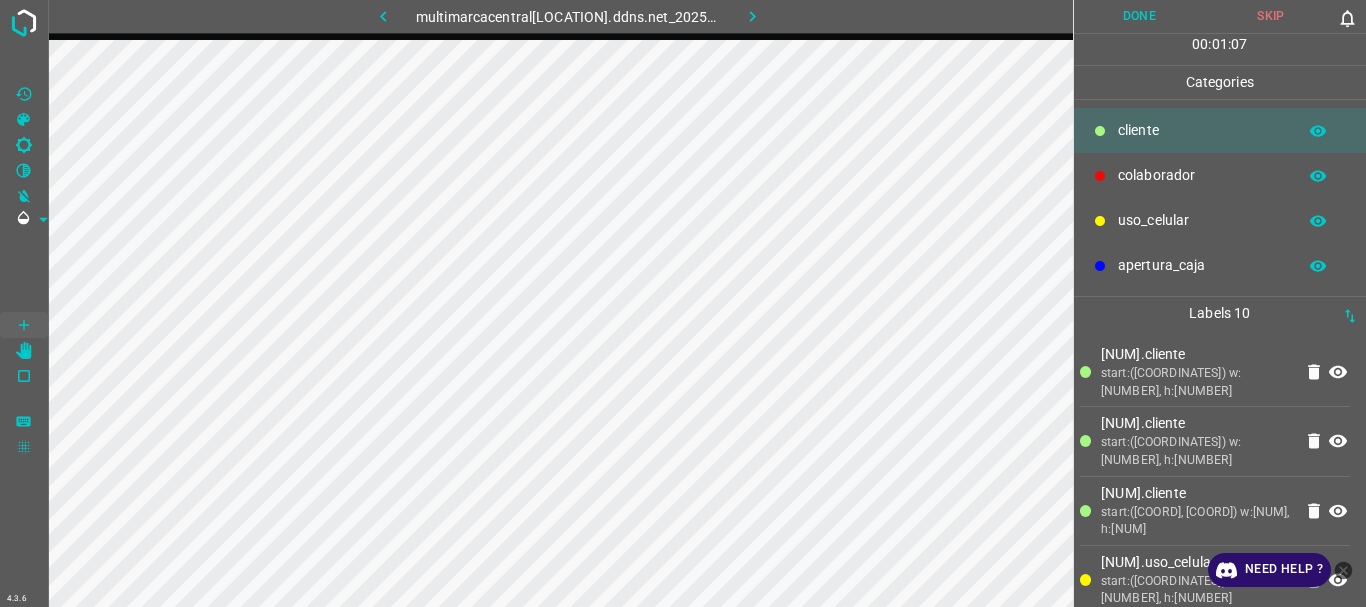 click on "Done" at bounding box center [1140, 16] 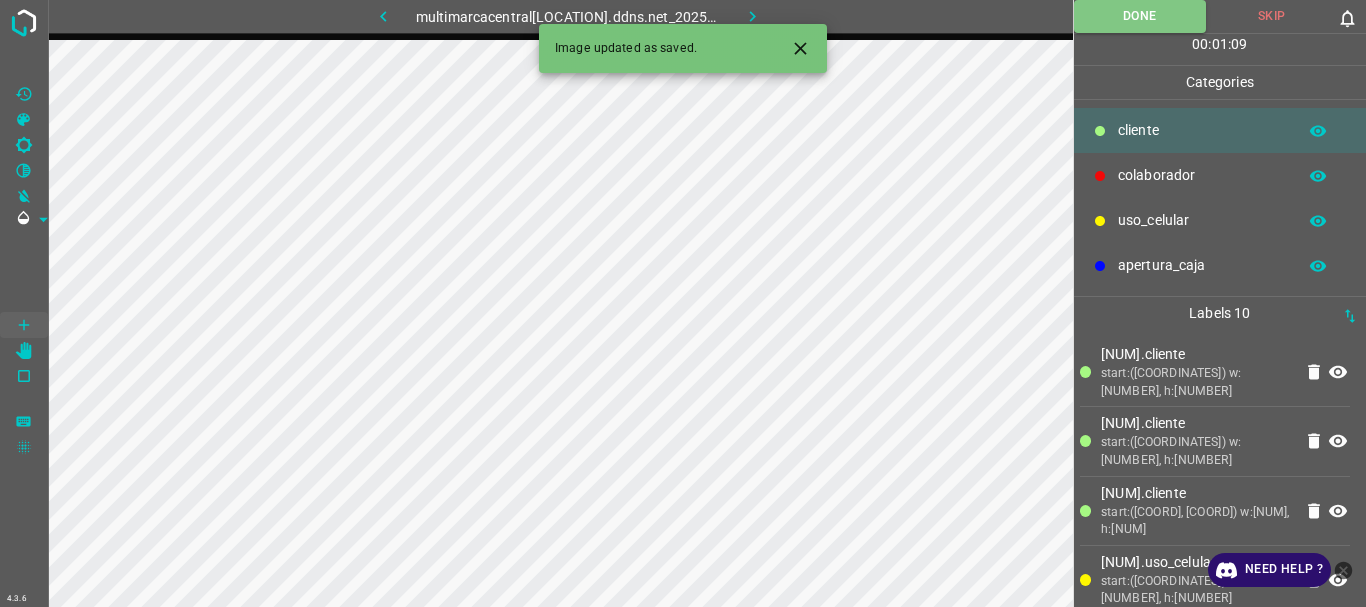 click at bounding box center [753, 16] 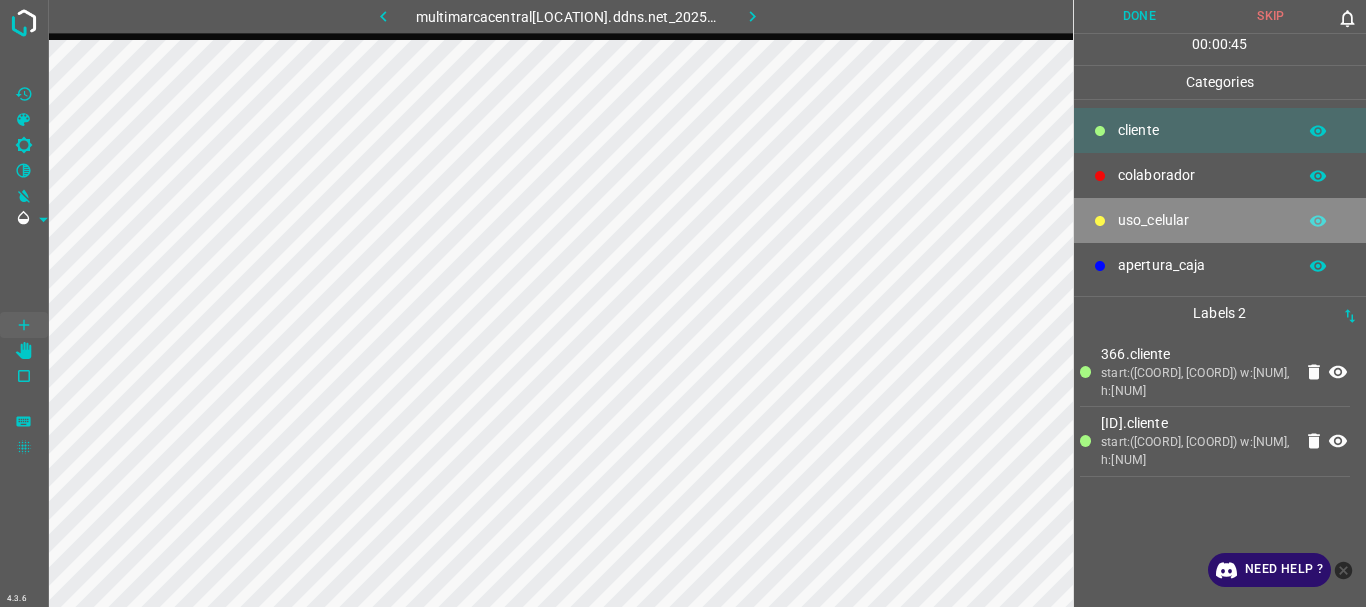 click on "uso_celular" at bounding box center [1202, 130] 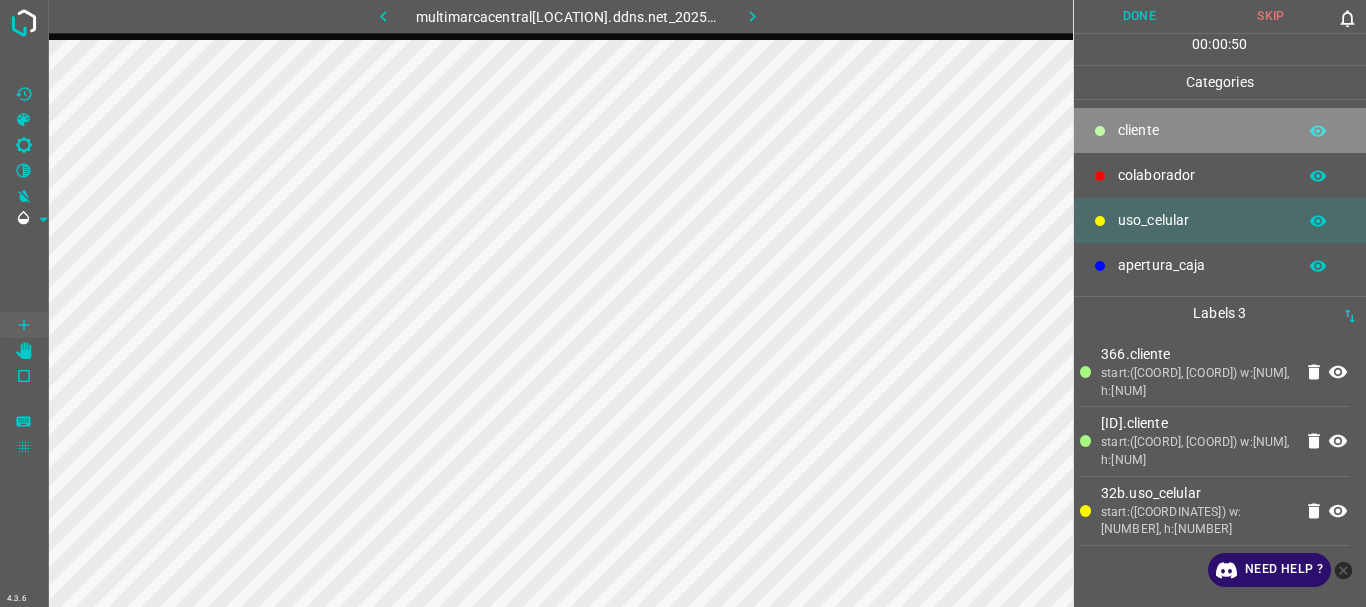 click on "​​cliente" at bounding box center [1220, 130] 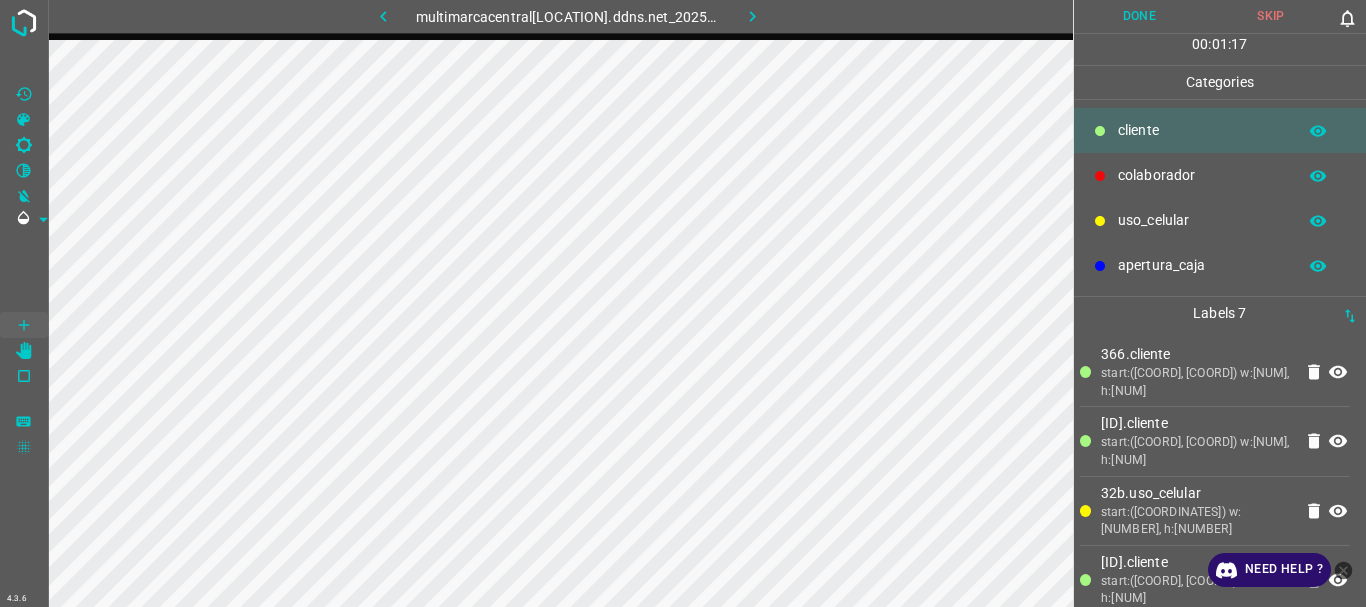 click on "Done" at bounding box center (1140, 16) 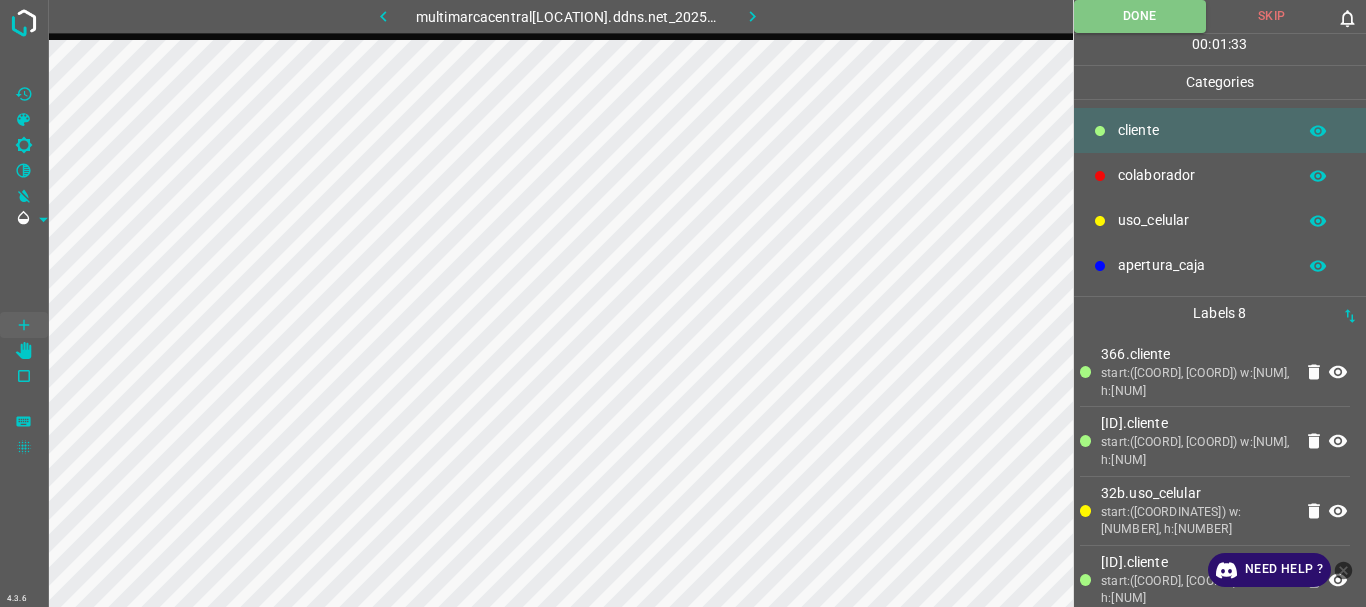 click at bounding box center [752, 16] 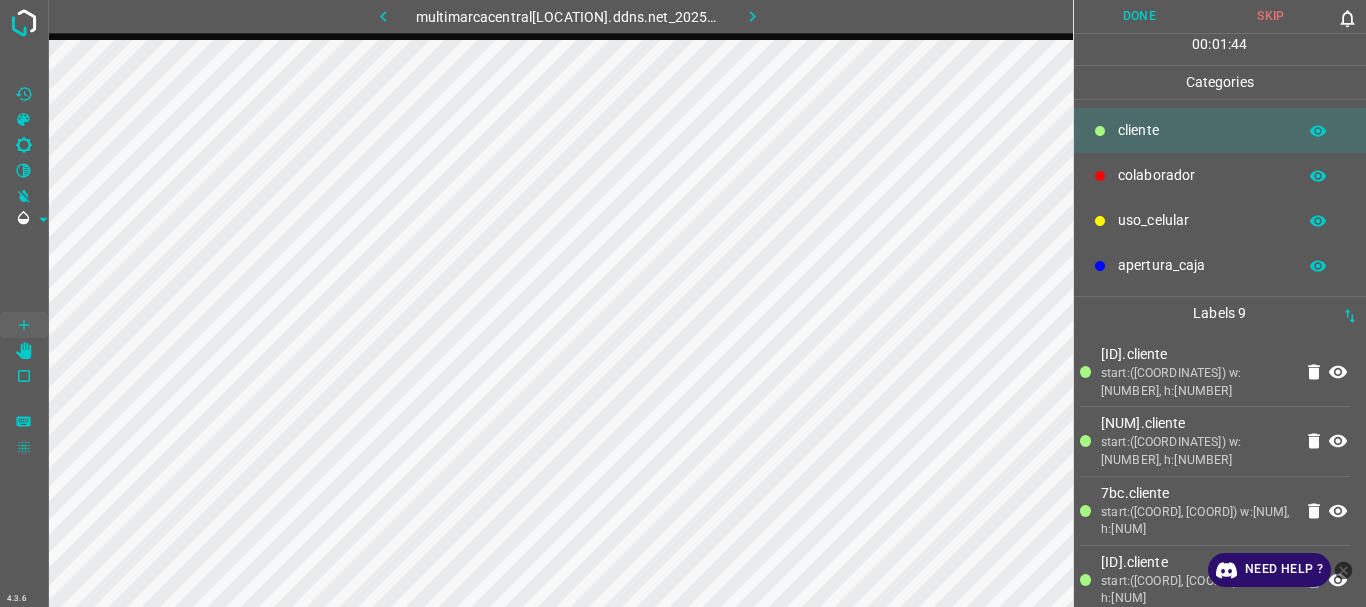 click on "Done" at bounding box center (1140, 16) 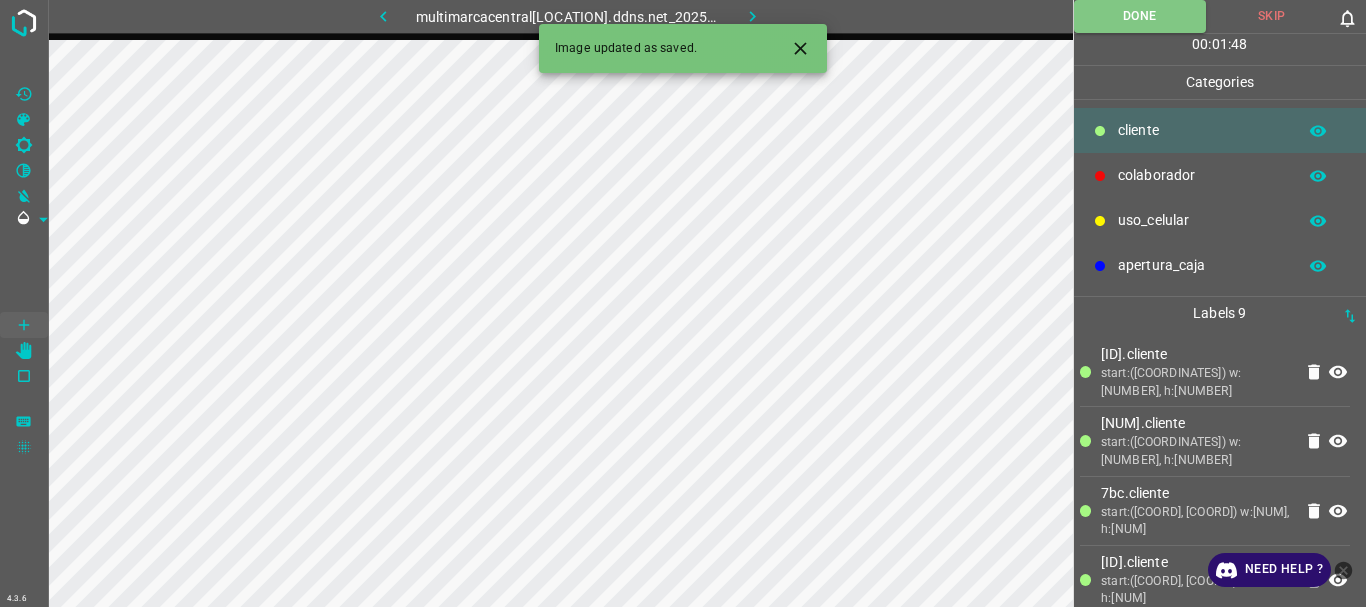 click at bounding box center [753, 16] 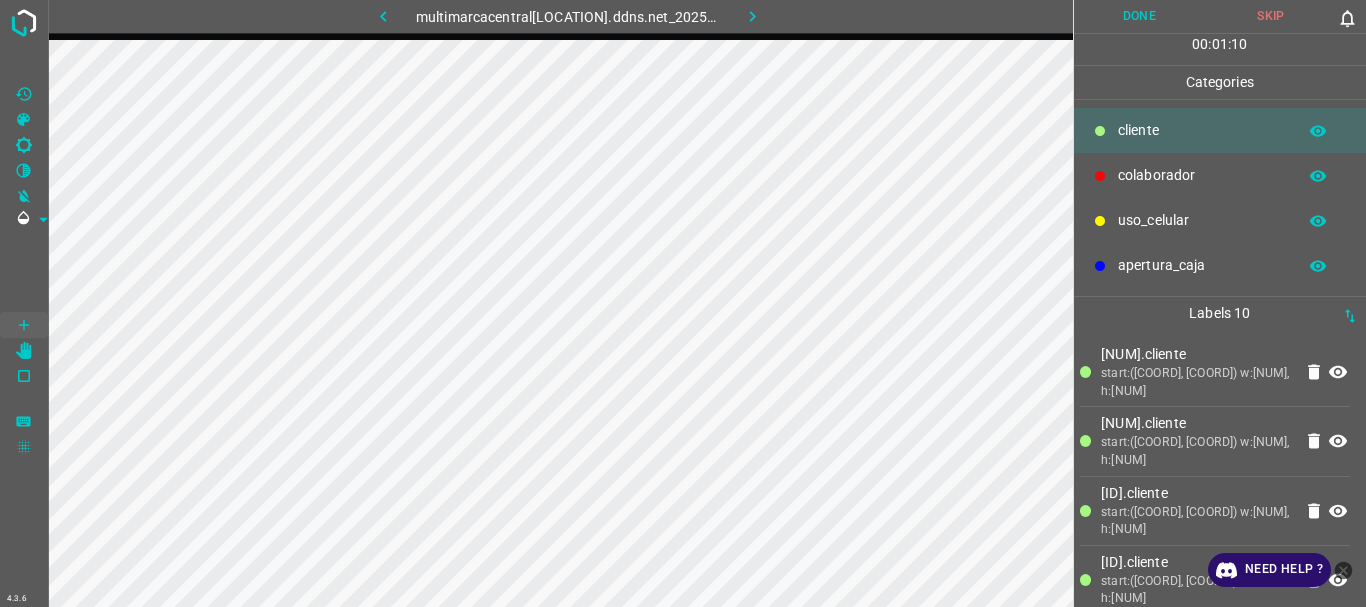 click on "Done" at bounding box center [1140, 16] 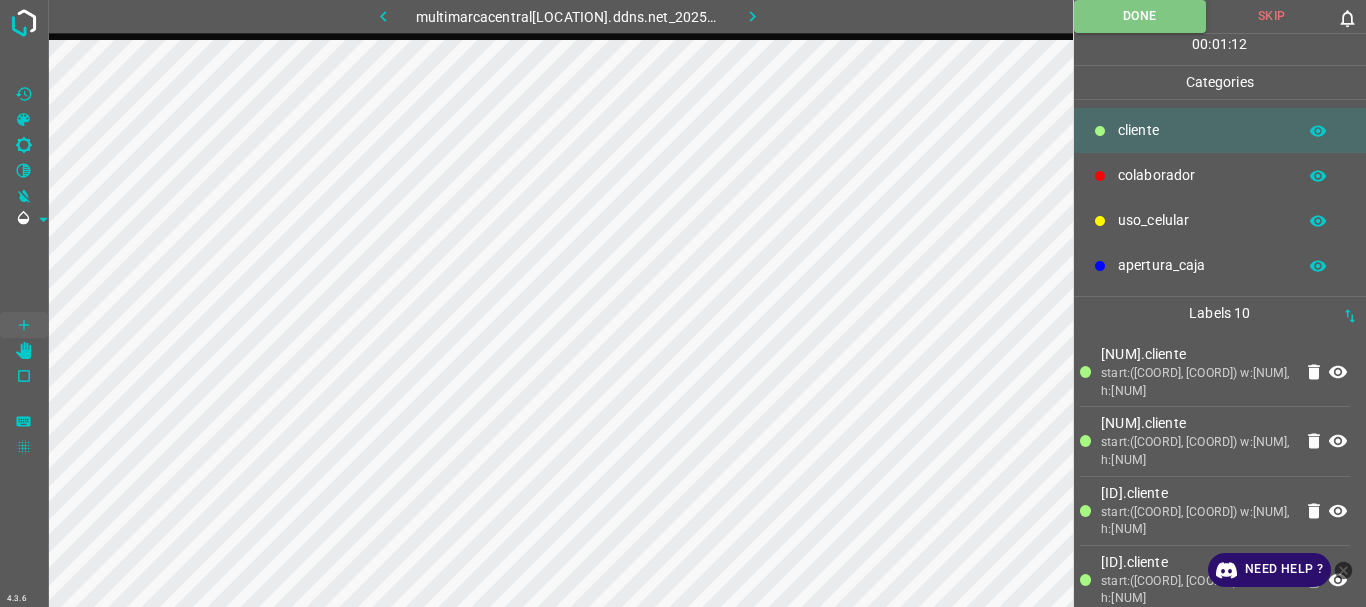 click at bounding box center (753, 16) 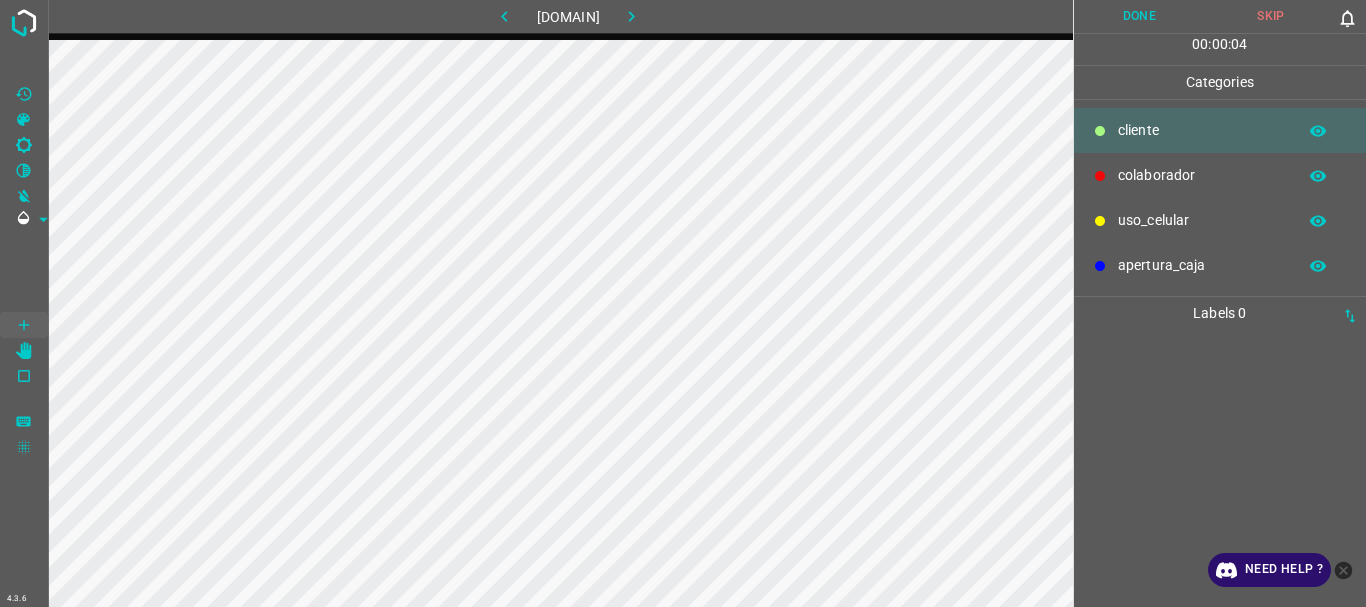click on "uso_celular" at bounding box center [1202, 130] 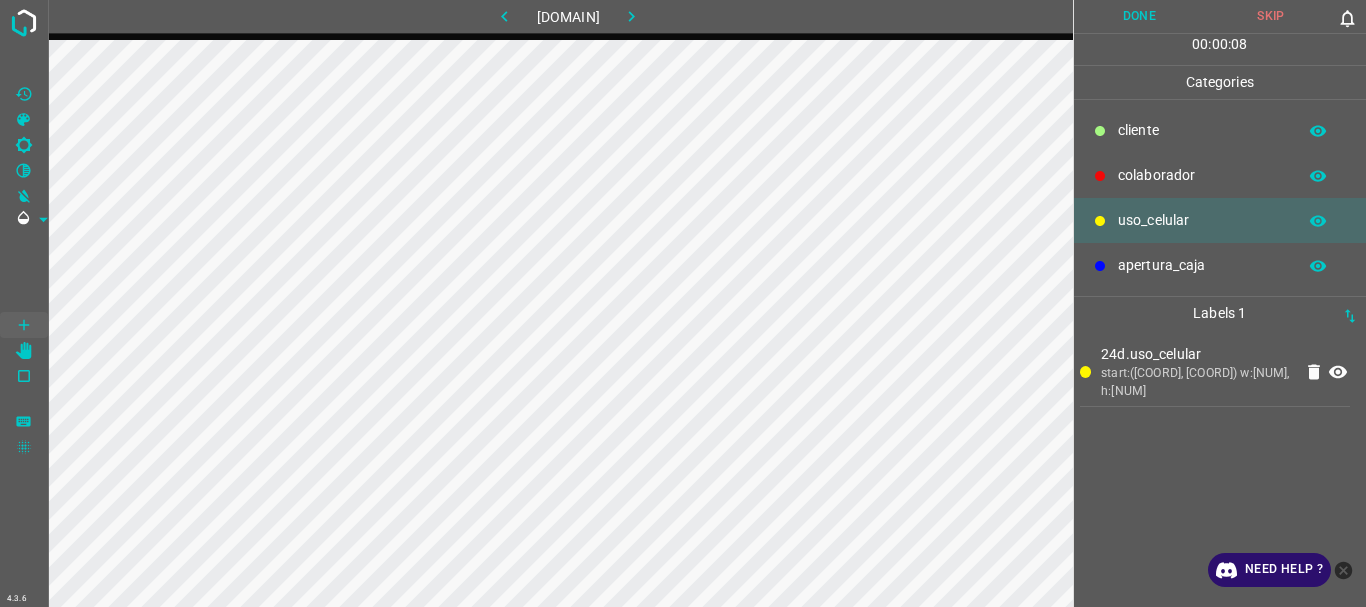 click on "​​cliente" at bounding box center (1202, 130) 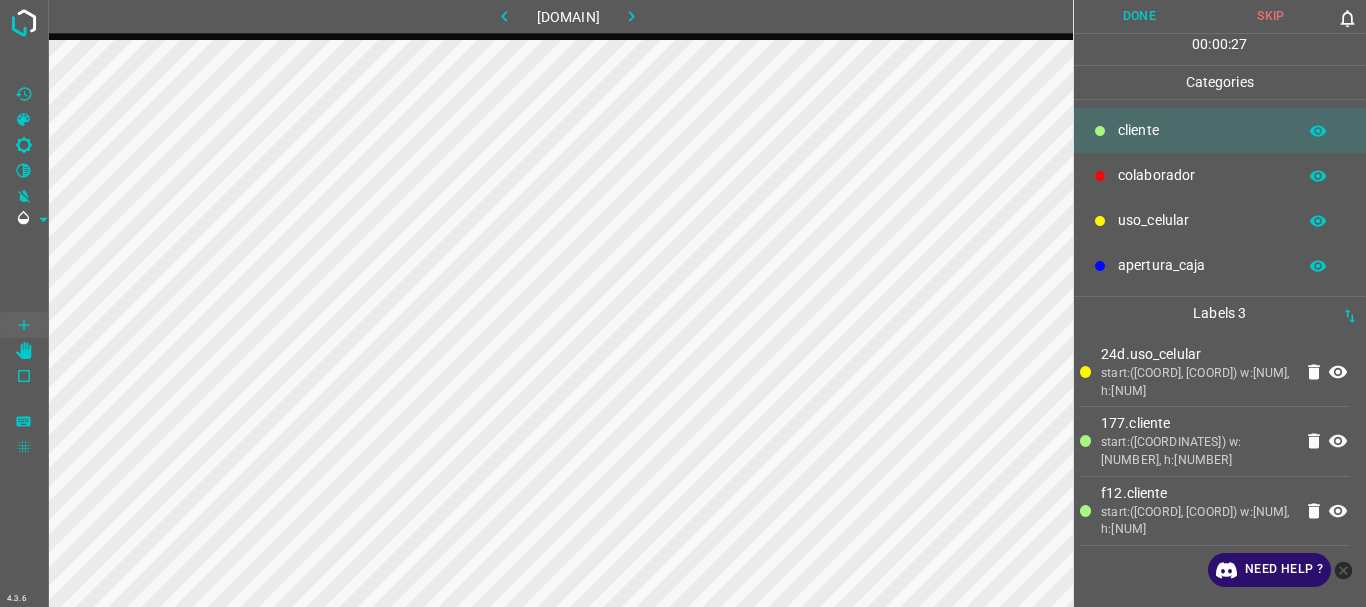 click on "uso_celular" at bounding box center (1202, 130) 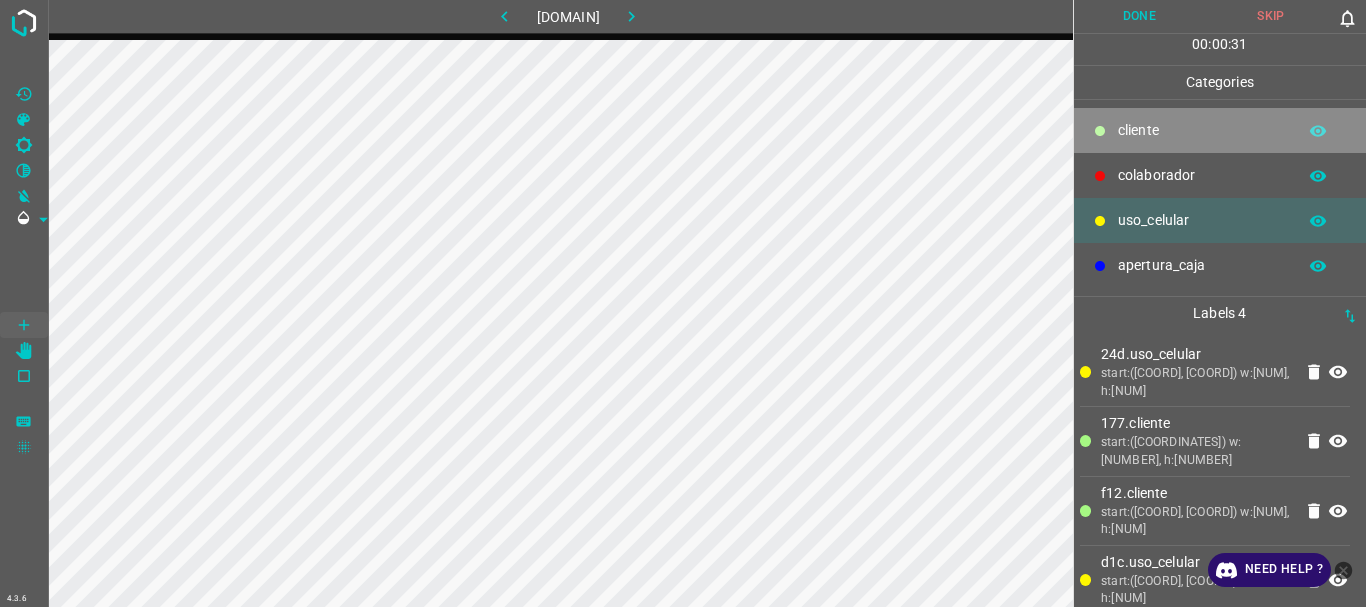 click on "​​cliente" at bounding box center (1220, 130) 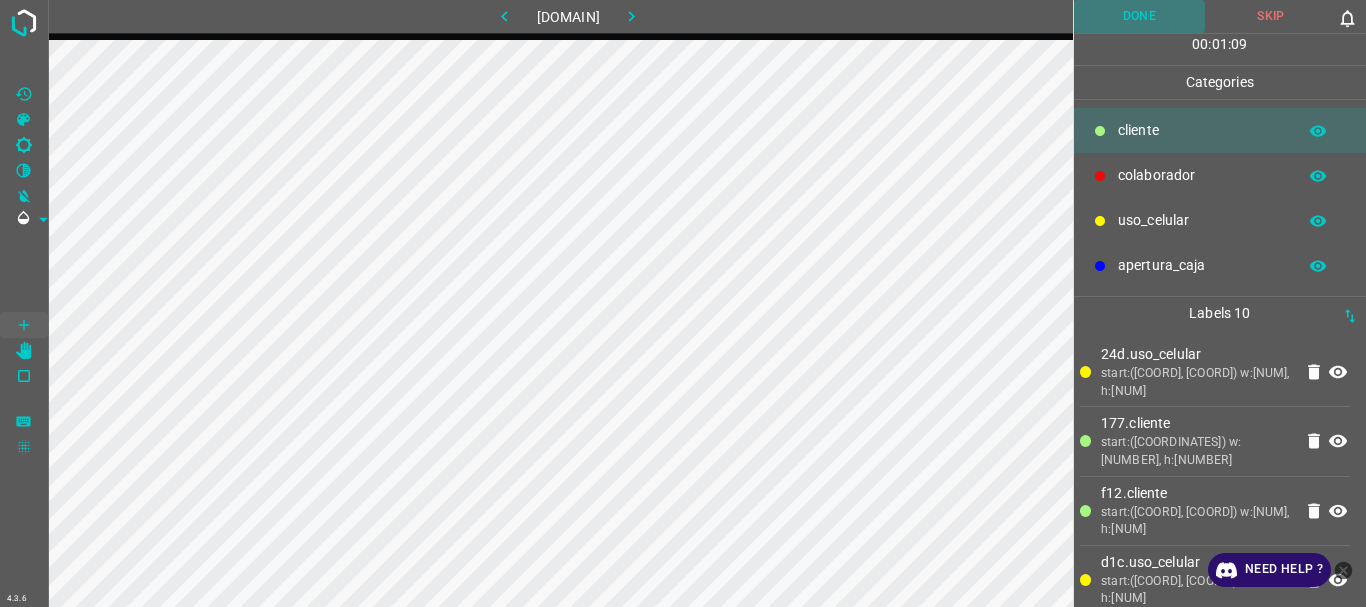click on "Done" at bounding box center (1140, 16) 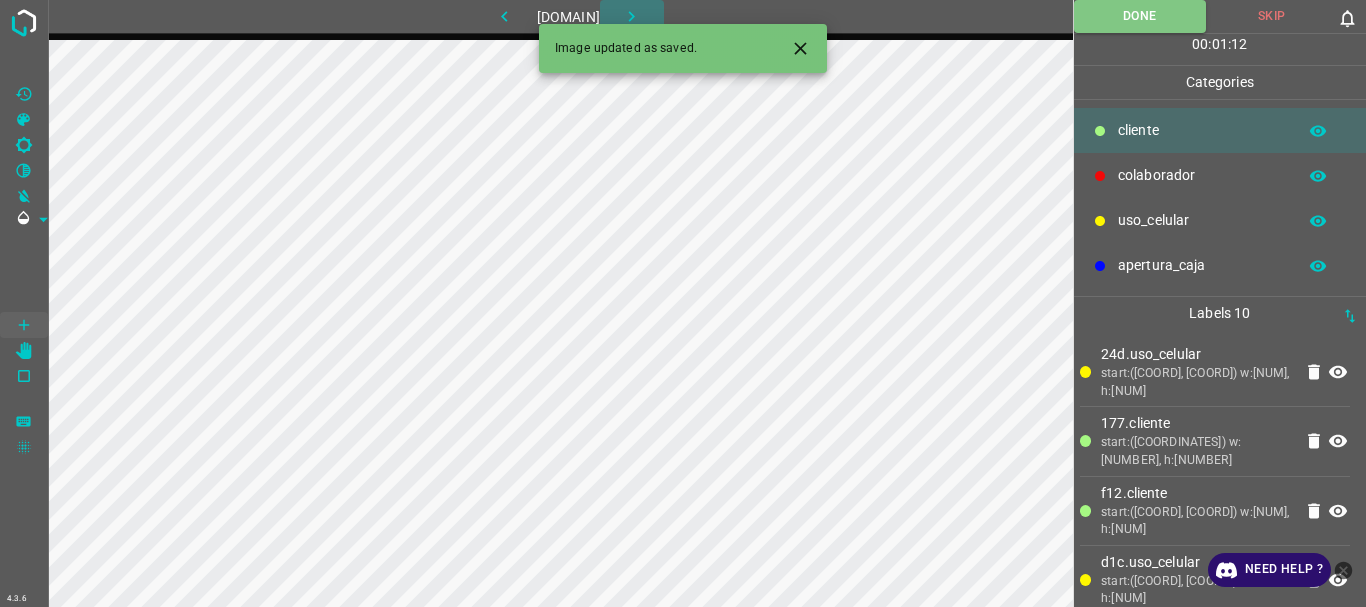 click at bounding box center [631, 16] 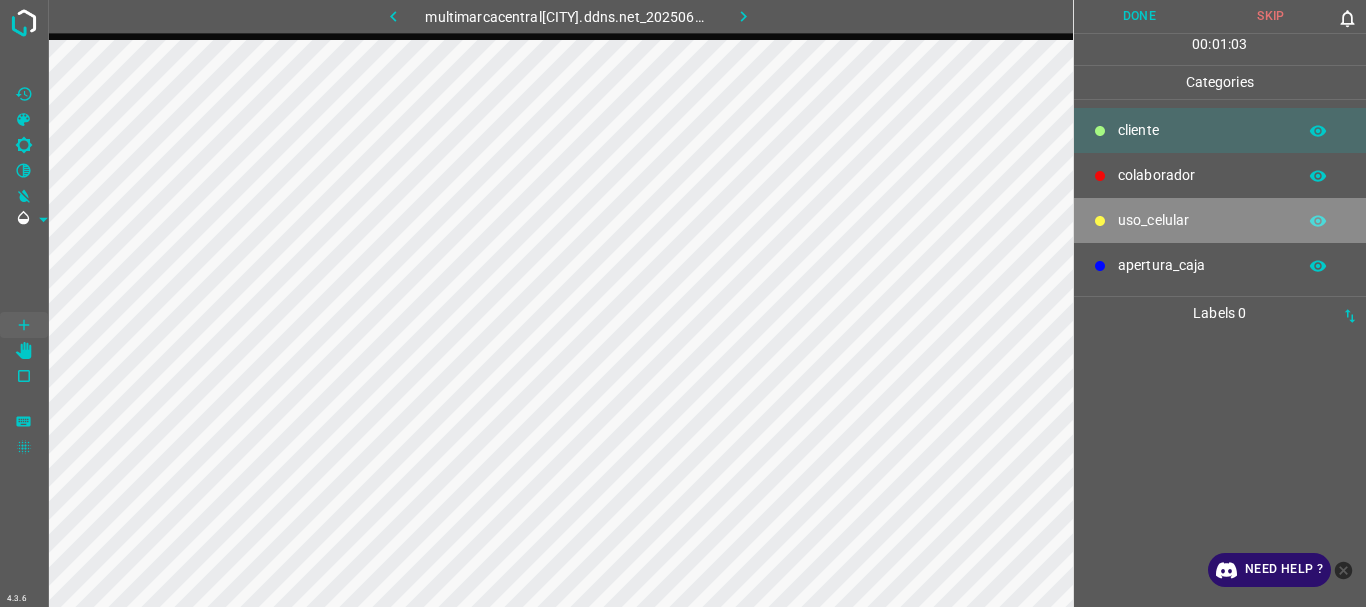 click on "uso_celular" at bounding box center (1202, 130) 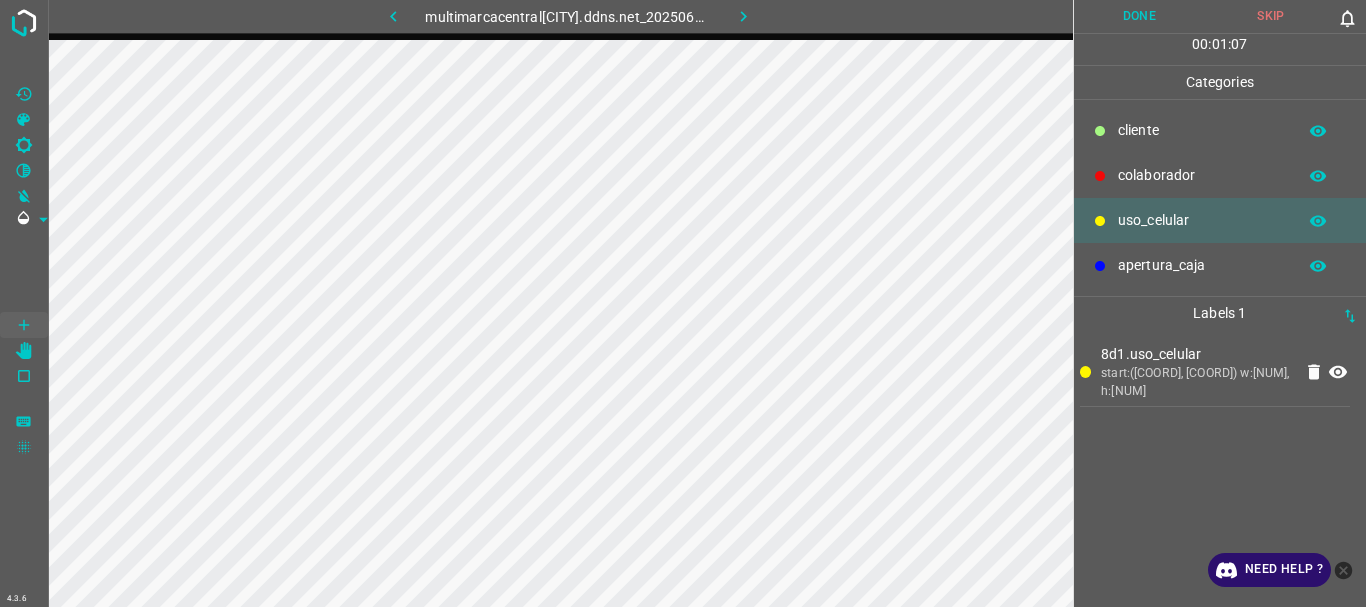 click on "​​cliente" at bounding box center [1202, 130] 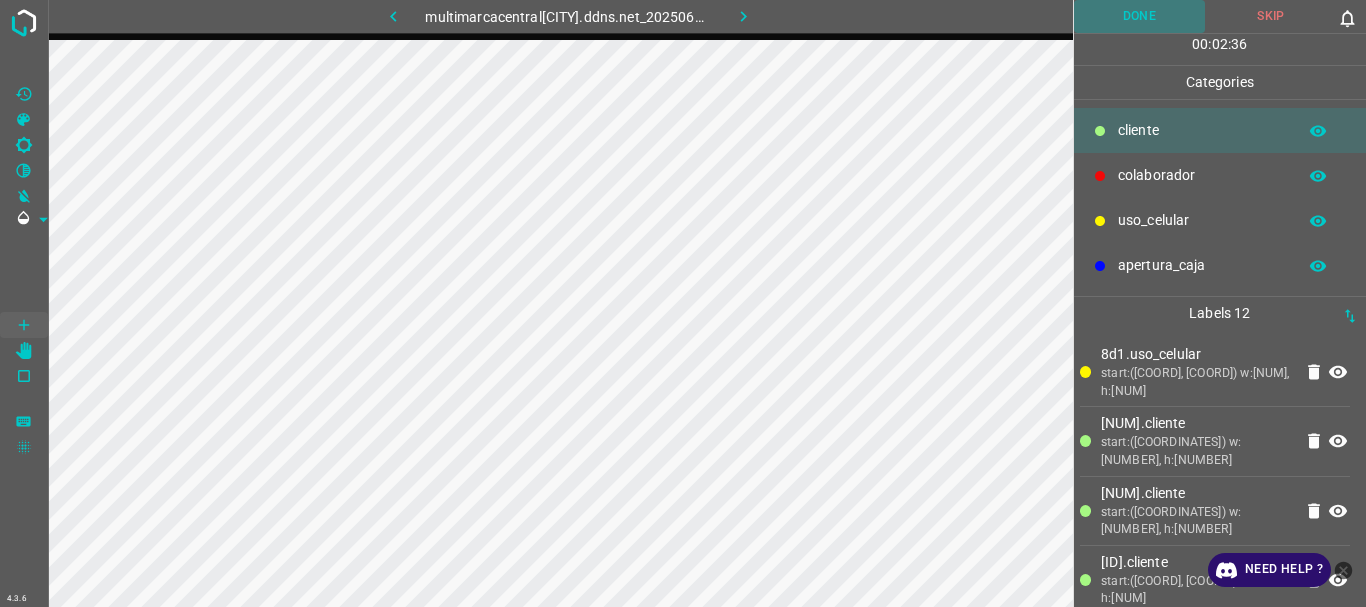 click on "Done" at bounding box center (1140, 16) 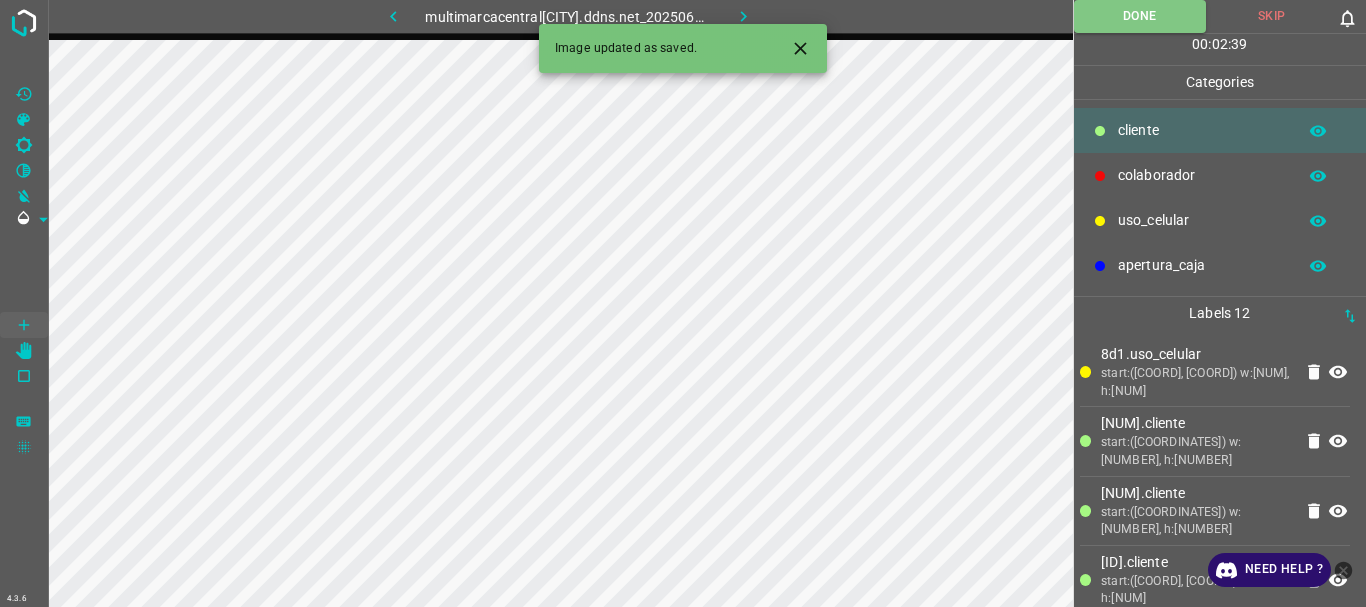 click at bounding box center (743, 16) 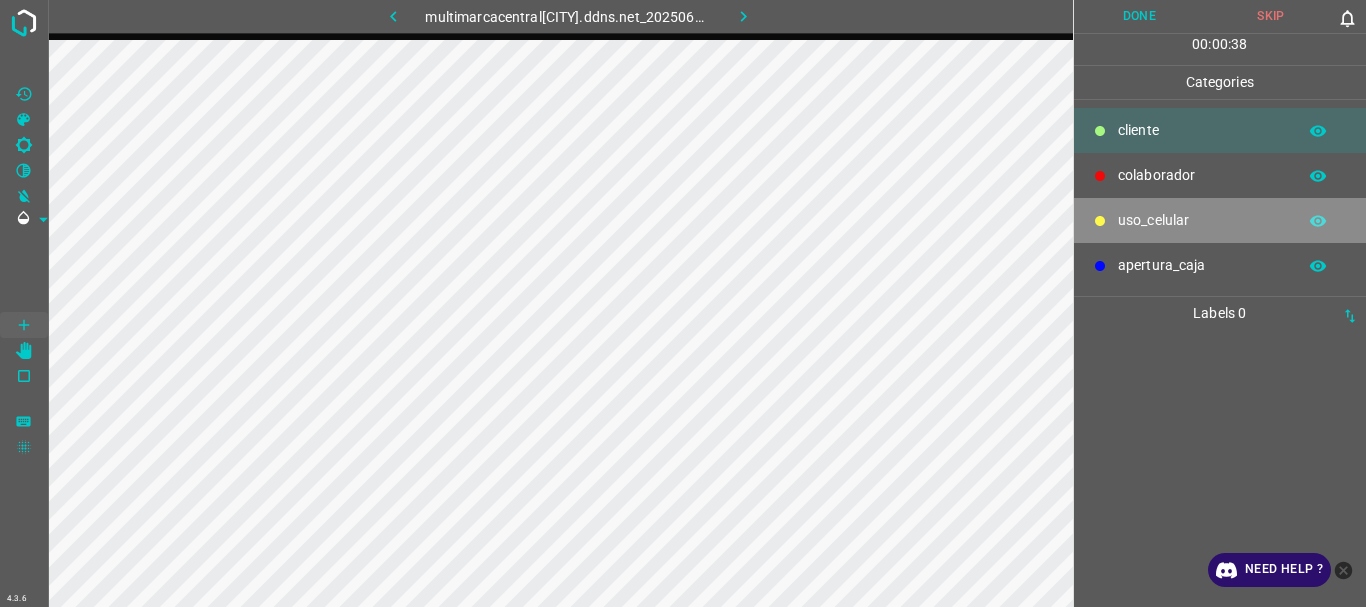 click on "uso_celular" at bounding box center (1220, 220) 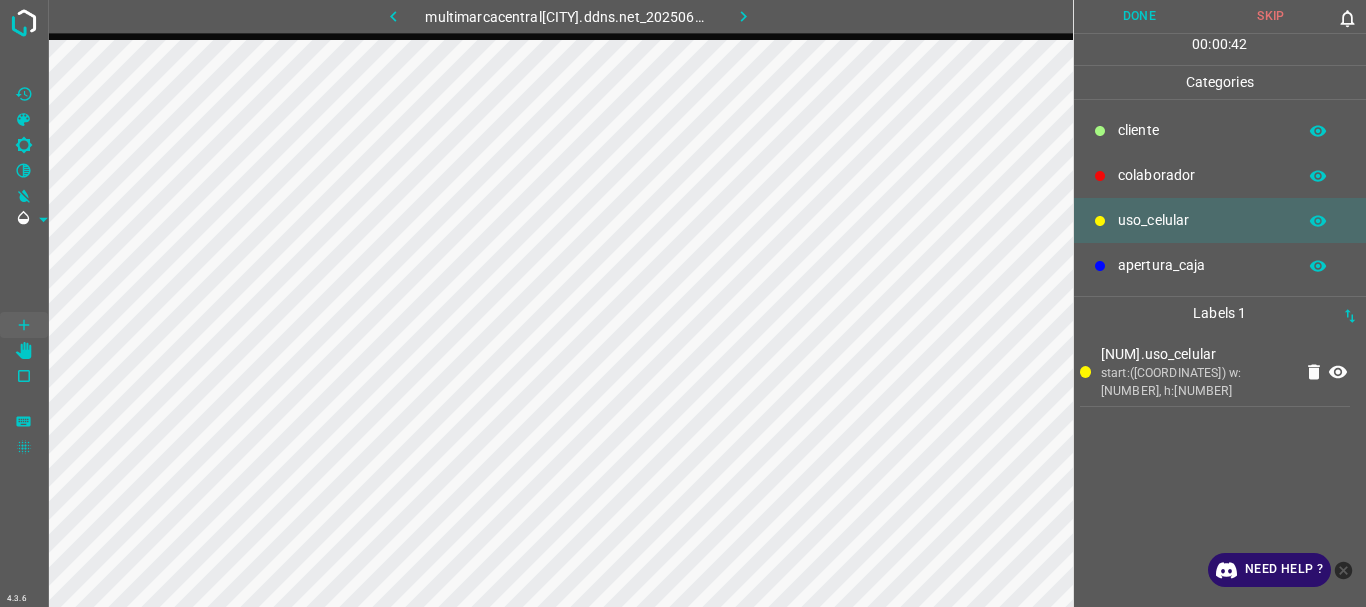 click on "​​cliente" at bounding box center (1220, 130) 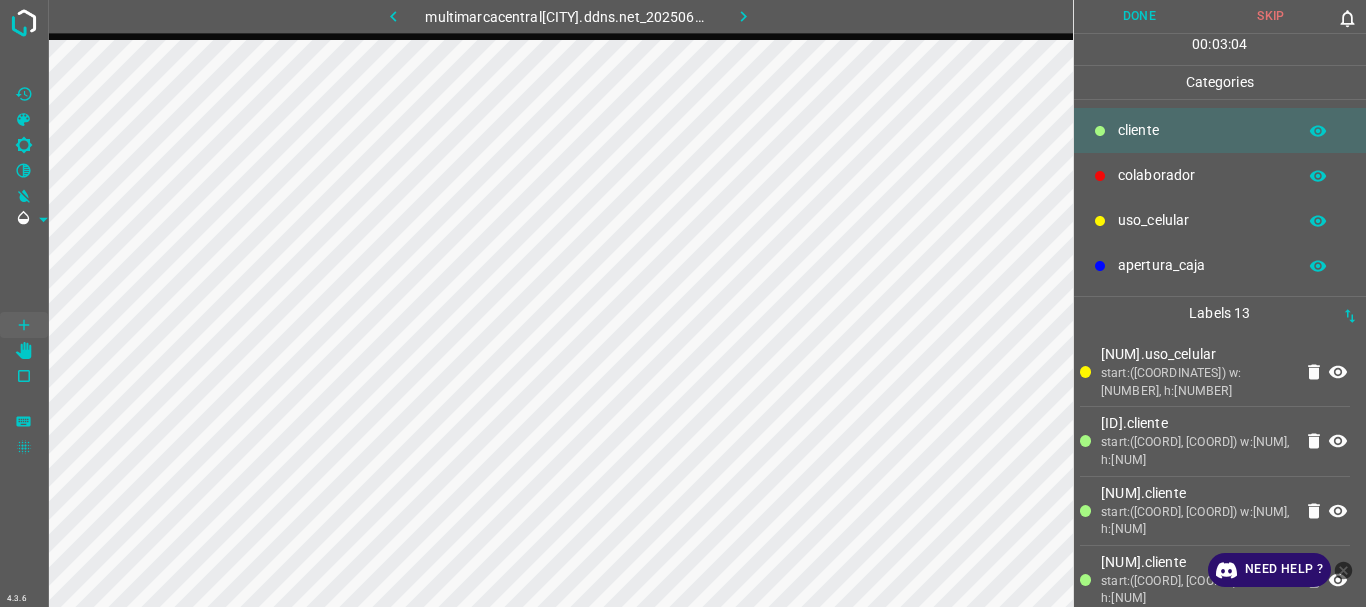 click on "Done" at bounding box center (1140, 16) 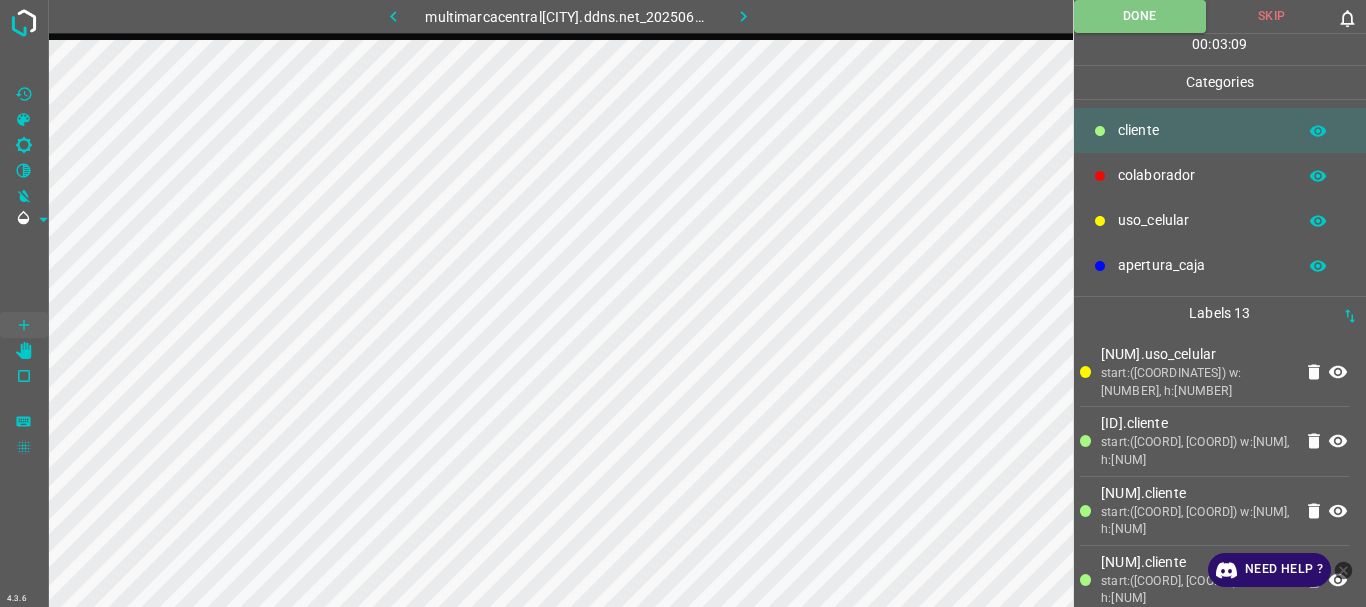 click at bounding box center (743, 16) 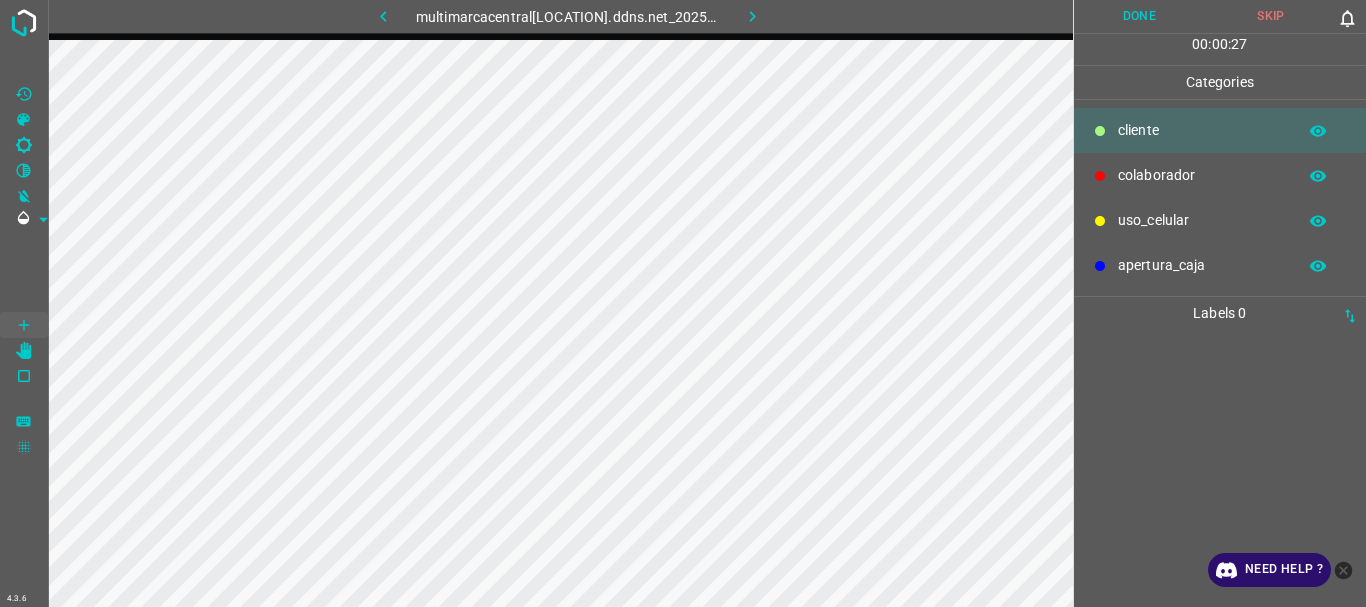 click on "colaborador" at bounding box center [1202, 130] 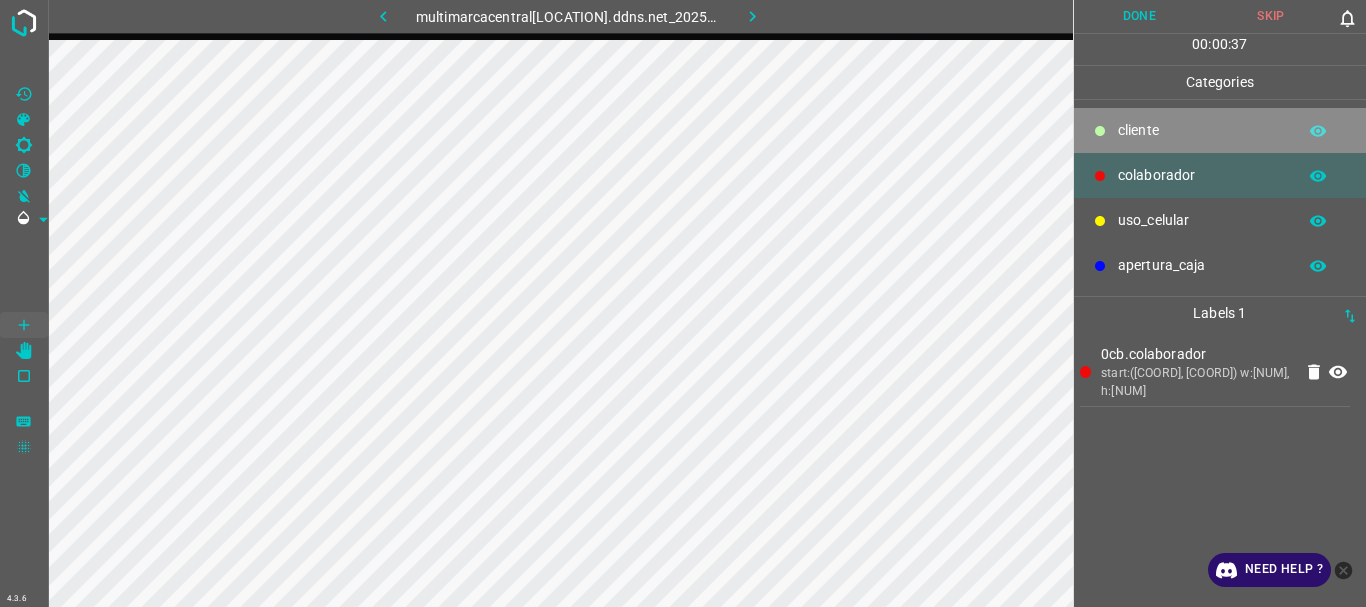 click on "​​cliente" at bounding box center [1202, 130] 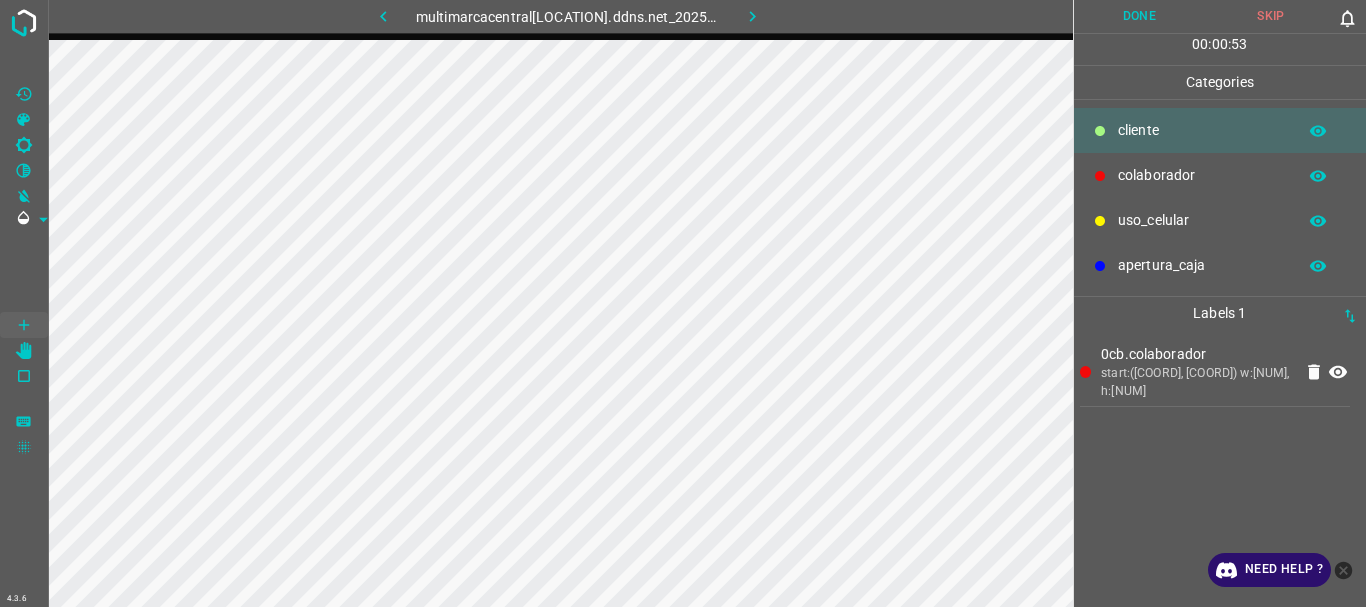 click on "uso_celular" at bounding box center [1202, 130] 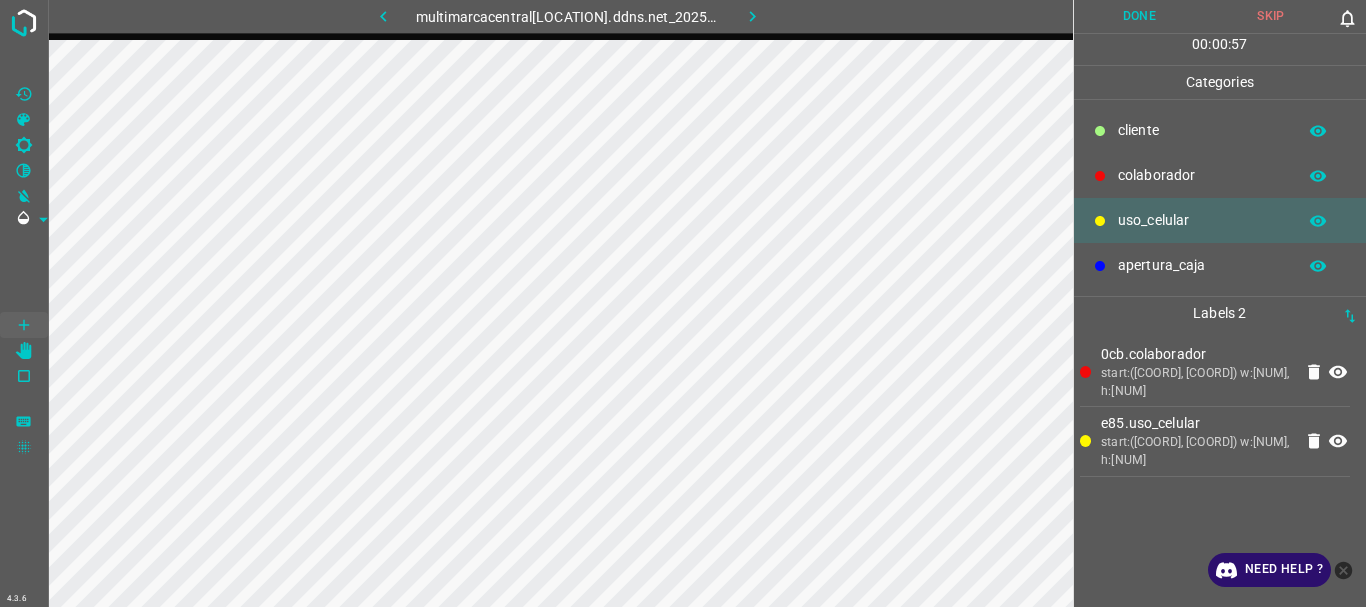 click on "​​cliente" at bounding box center (1202, 130) 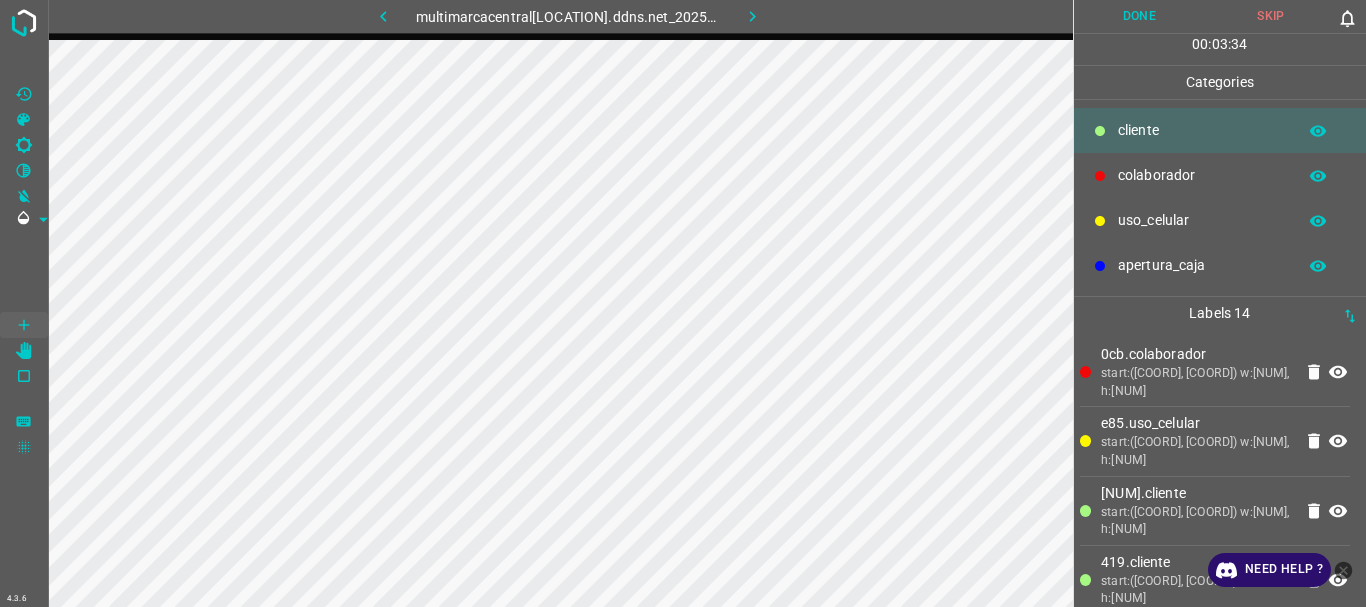 click on "Done" at bounding box center [1140, 16] 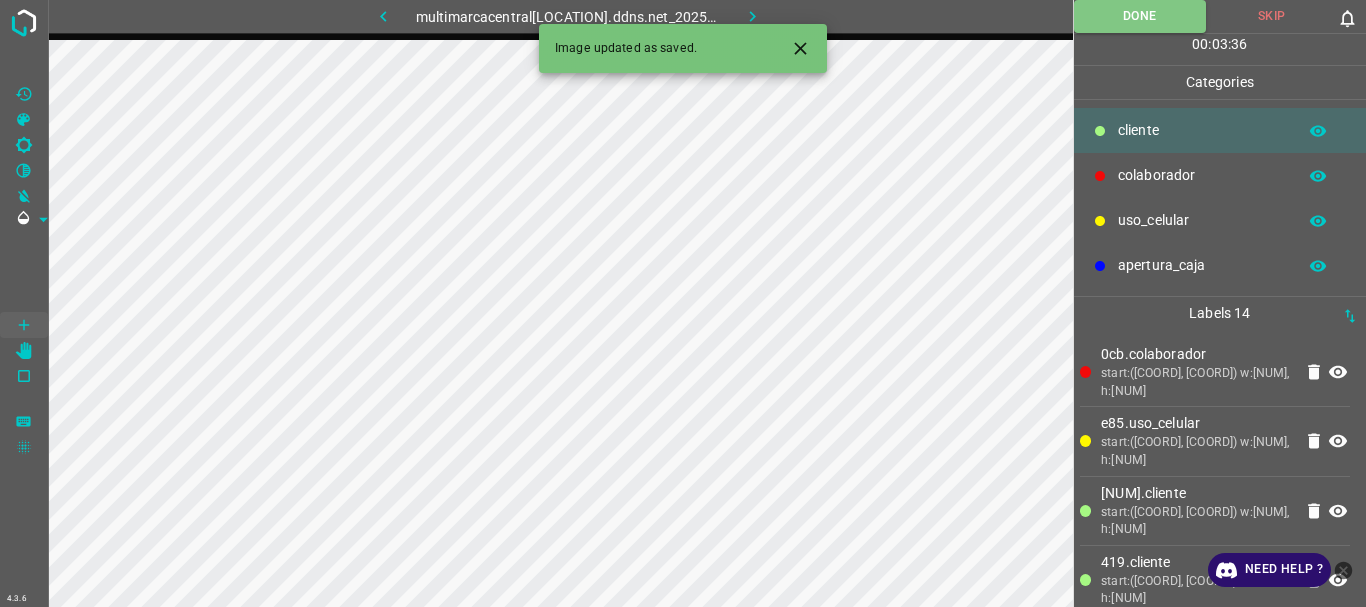 click at bounding box center (752, 16) 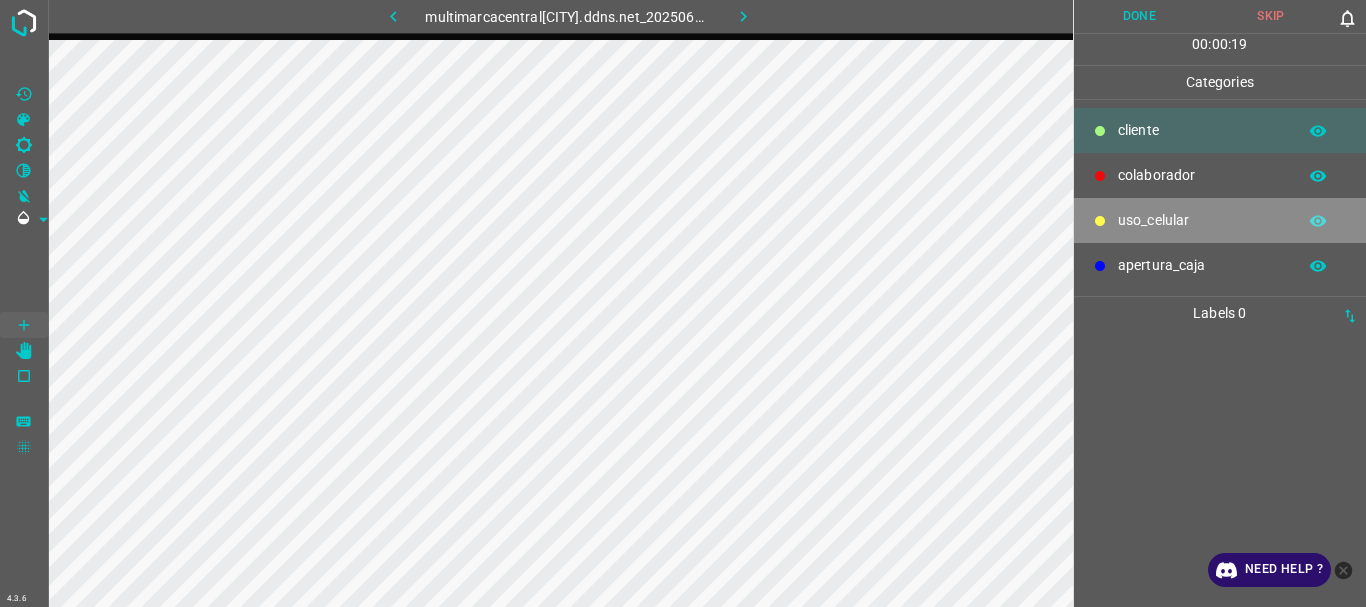 click on "uso_celular" at bounding box center [1202, 130] 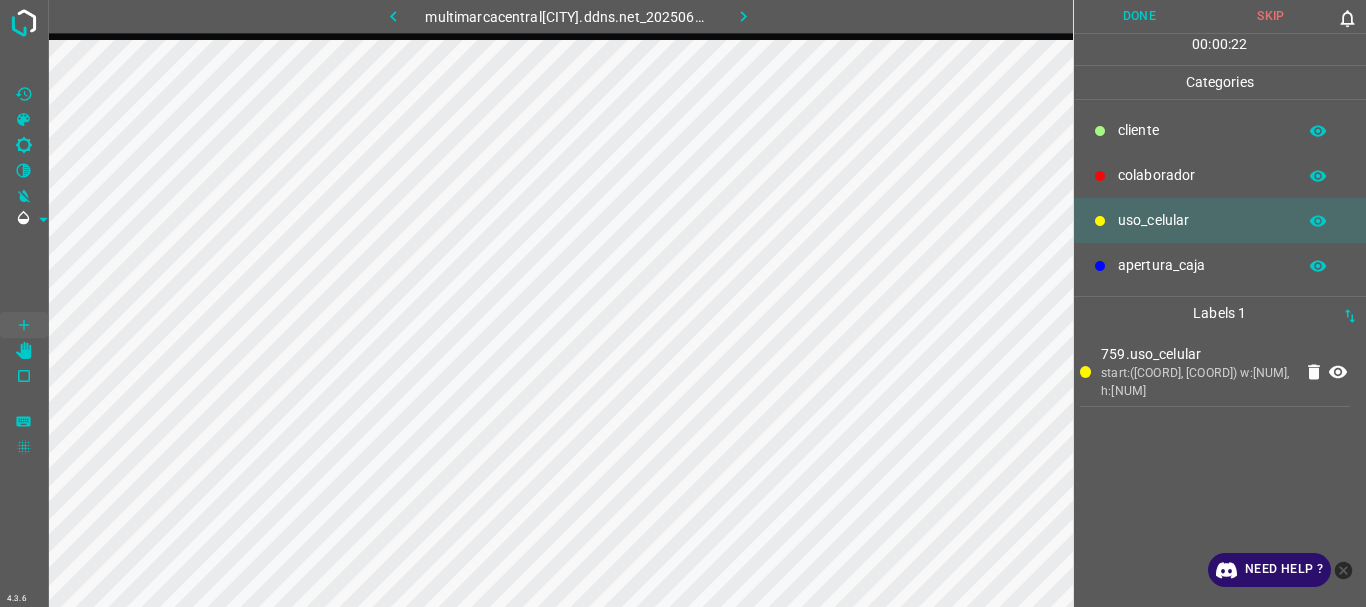 click on "​​cliente" at bounding box center [1202, 130] 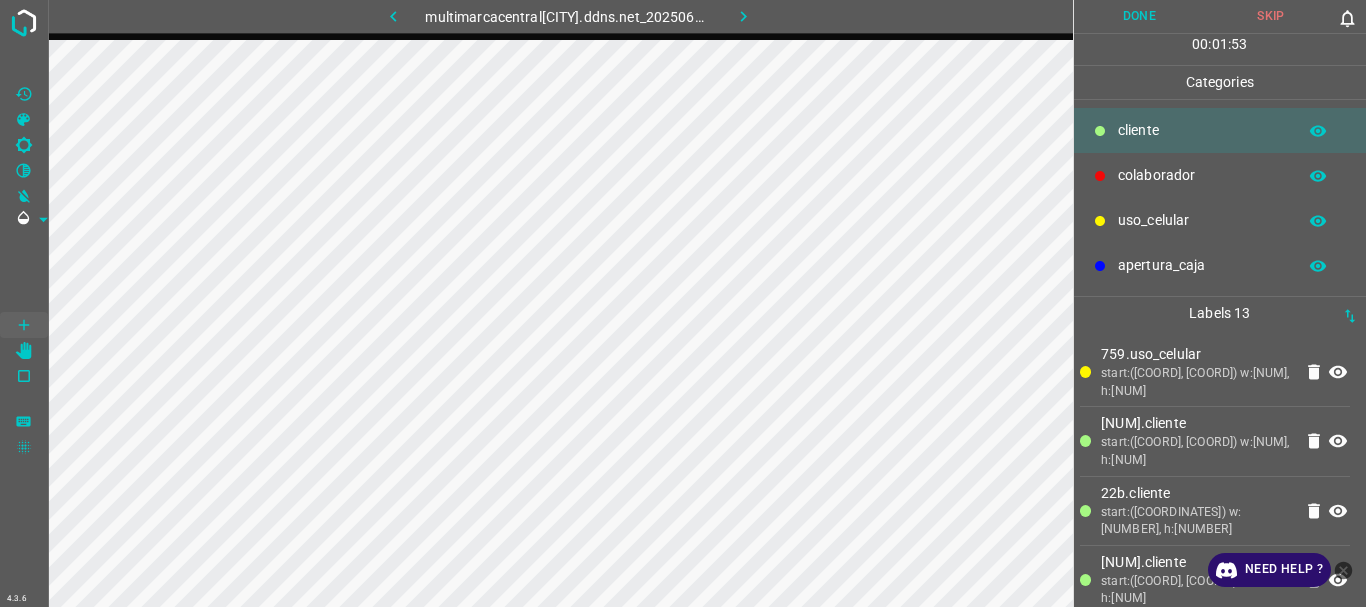 click on "Done" at bounding box center [1140, 16] 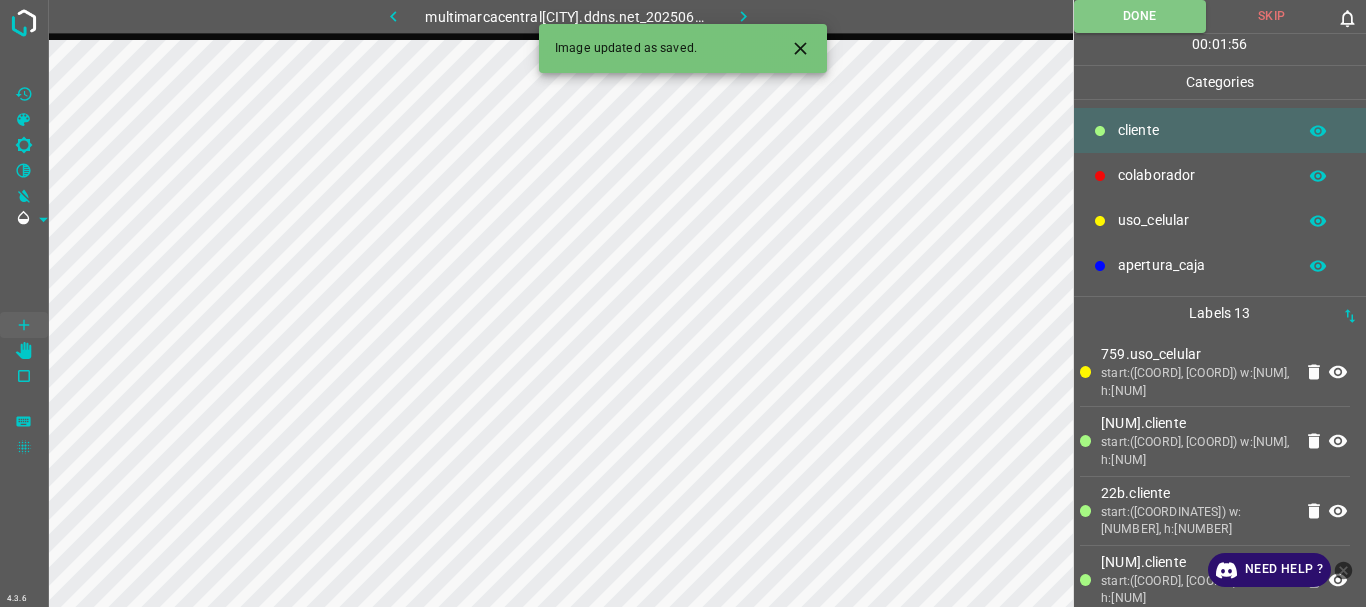 click at bounding box center [743, 16] 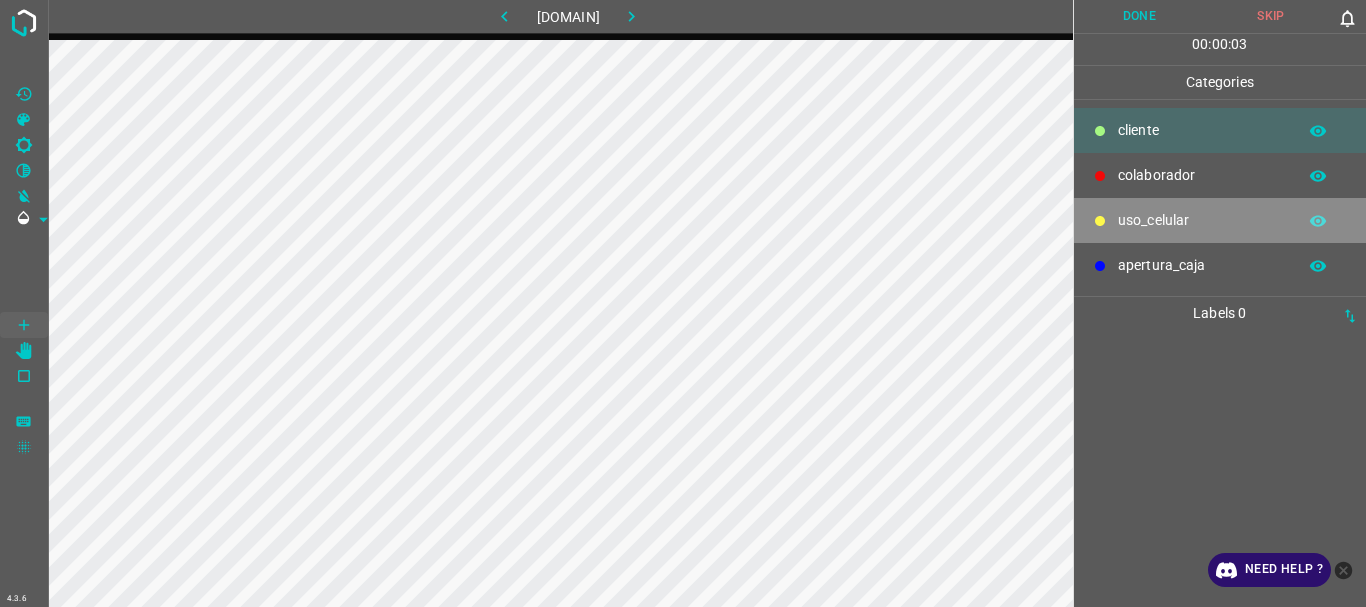 click on "uso_celular" at bounding box center (1202, 130) 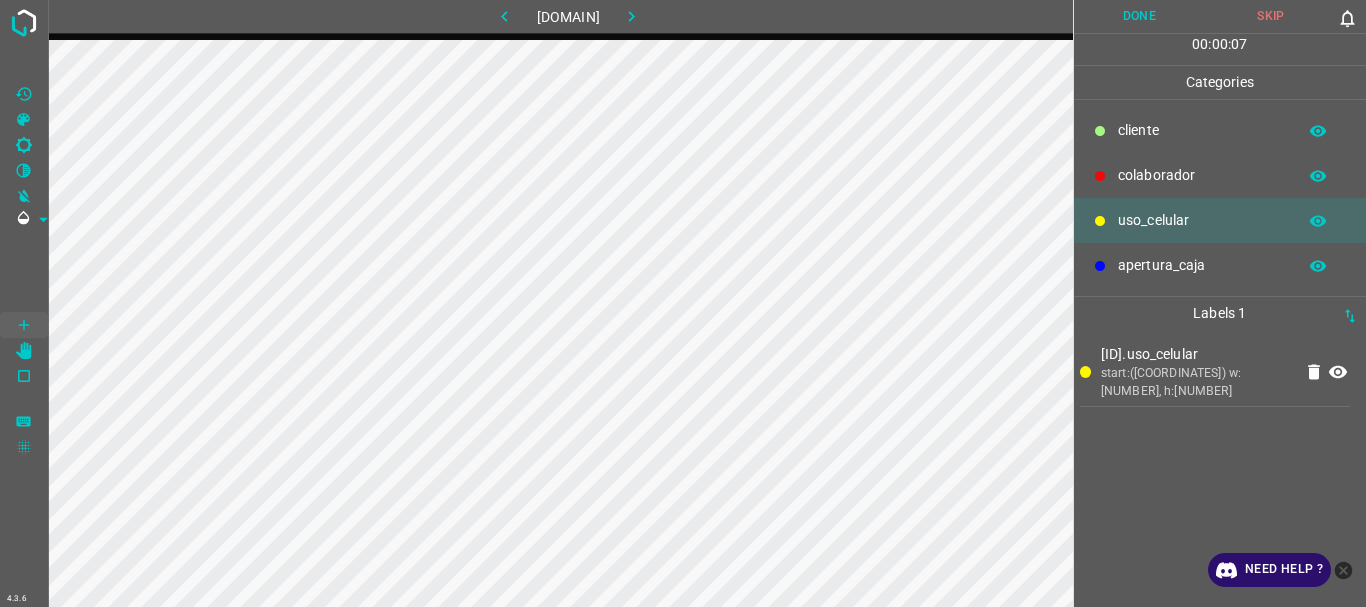 click at bounding box center [1100, 131] 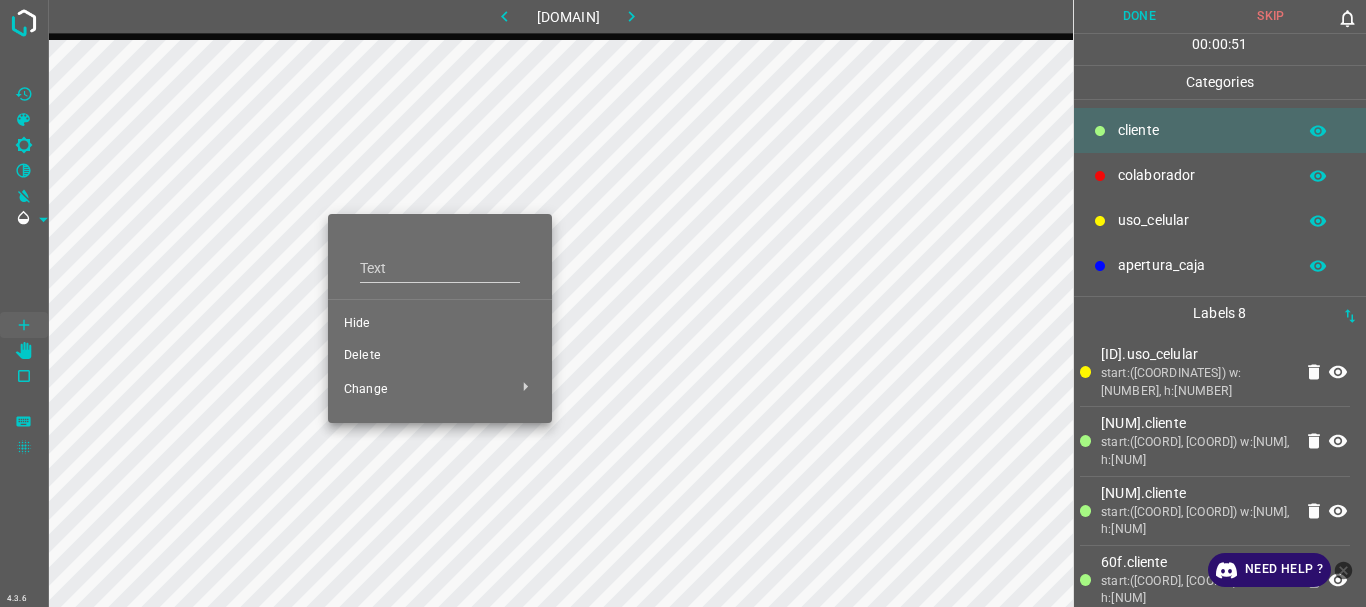 click on "Delete" at bounding box center (440, 324) 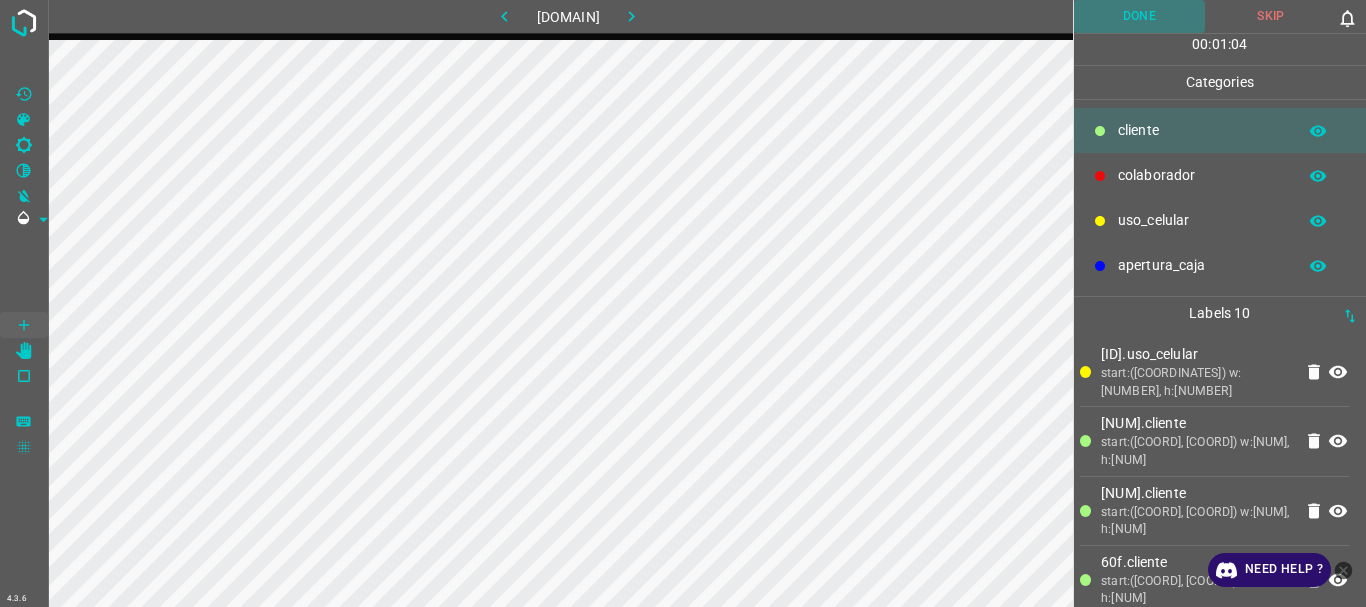 click on "Done" at bounding box center (1140, 16) 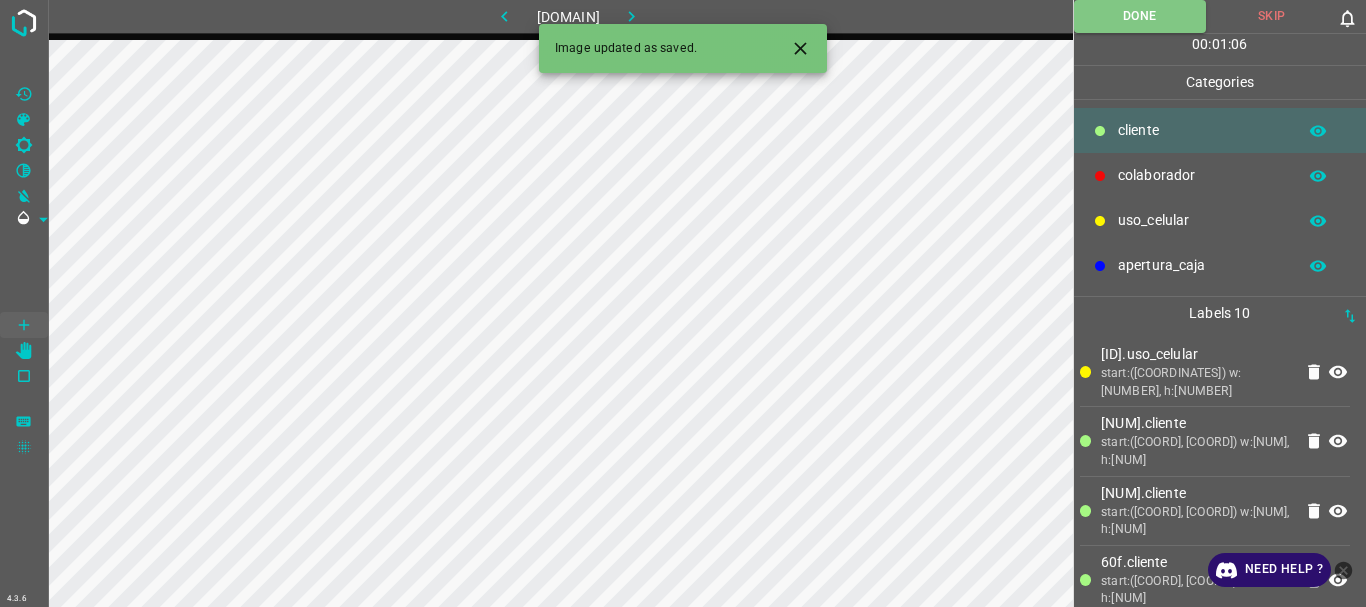 click at bounding box center (631, 16) 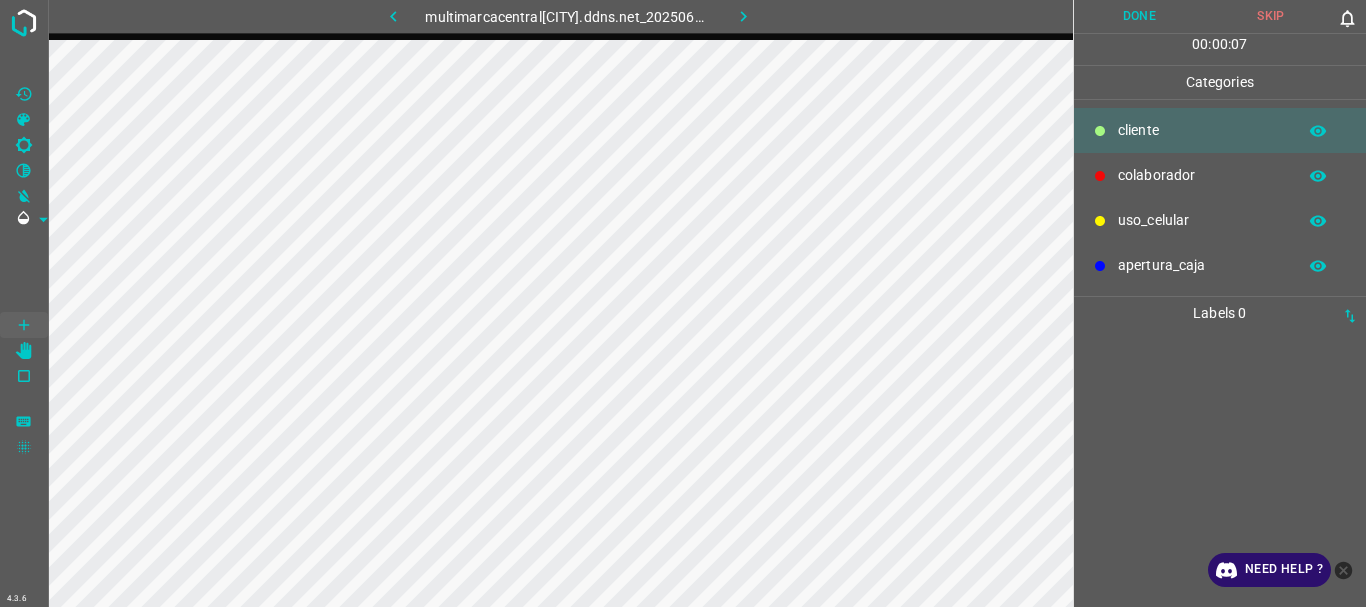 click on "colaborador" at bounding box center (1202, 130) 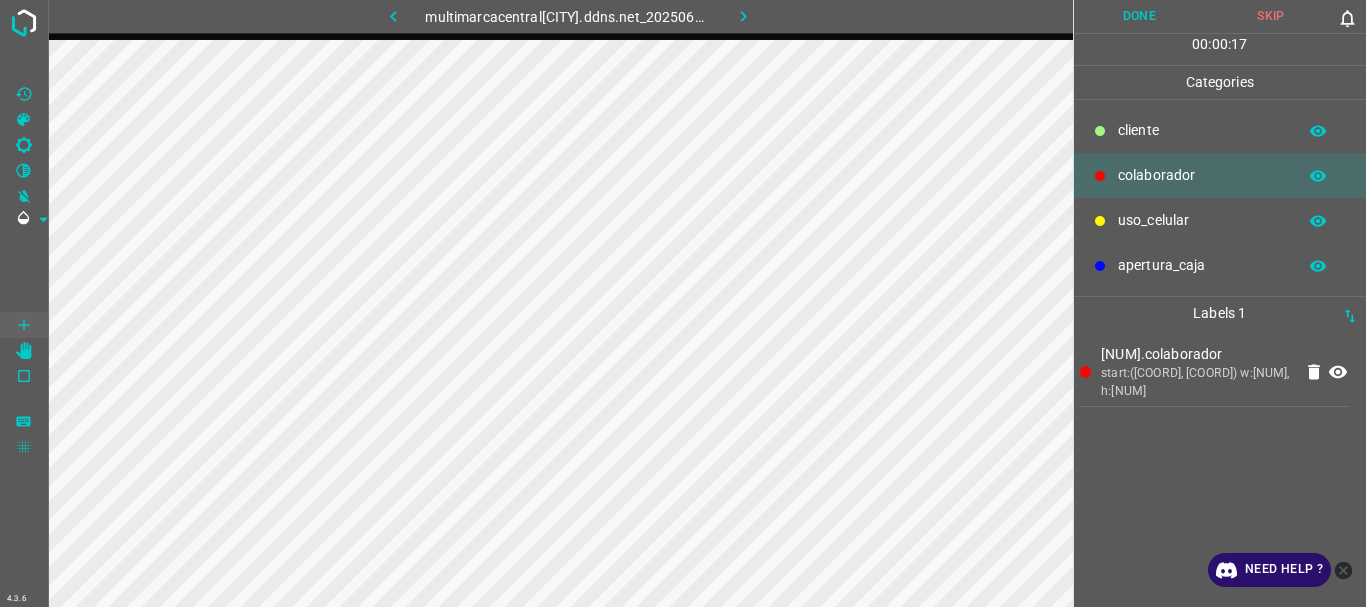 click on "uso_celular" at bounding box center [1202, 130] 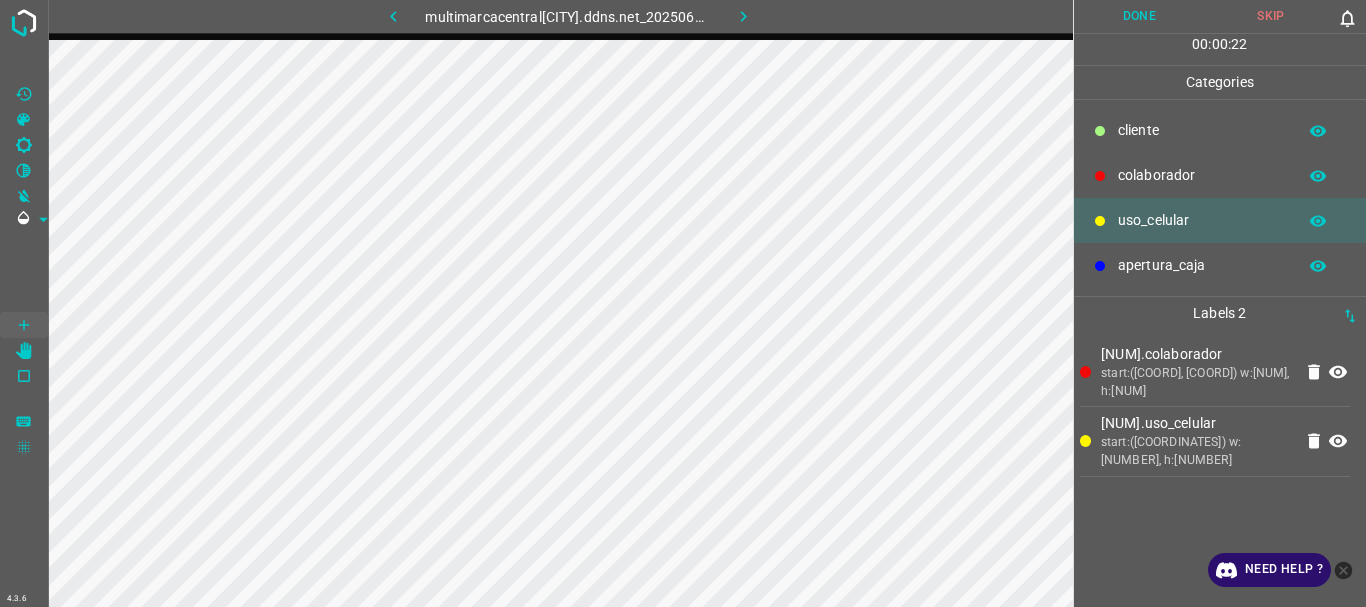 click on "​​cliente" at bounding box center (1202, 130) 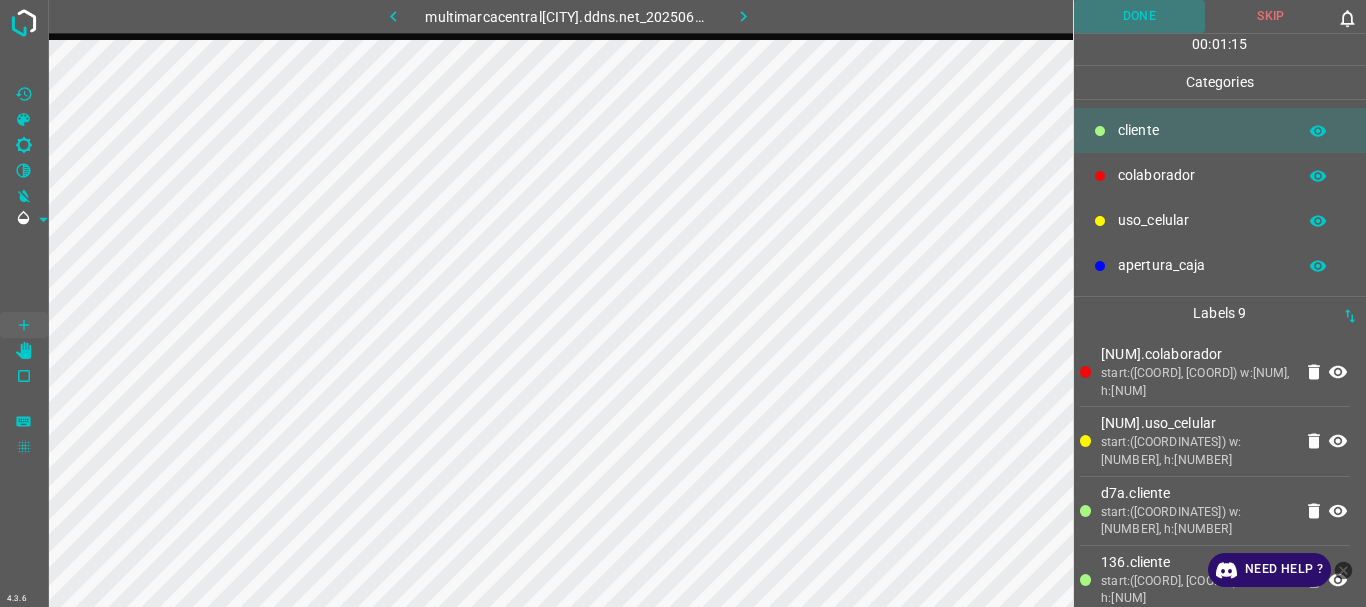 click on "Done" at bounding box center [1140, 16] 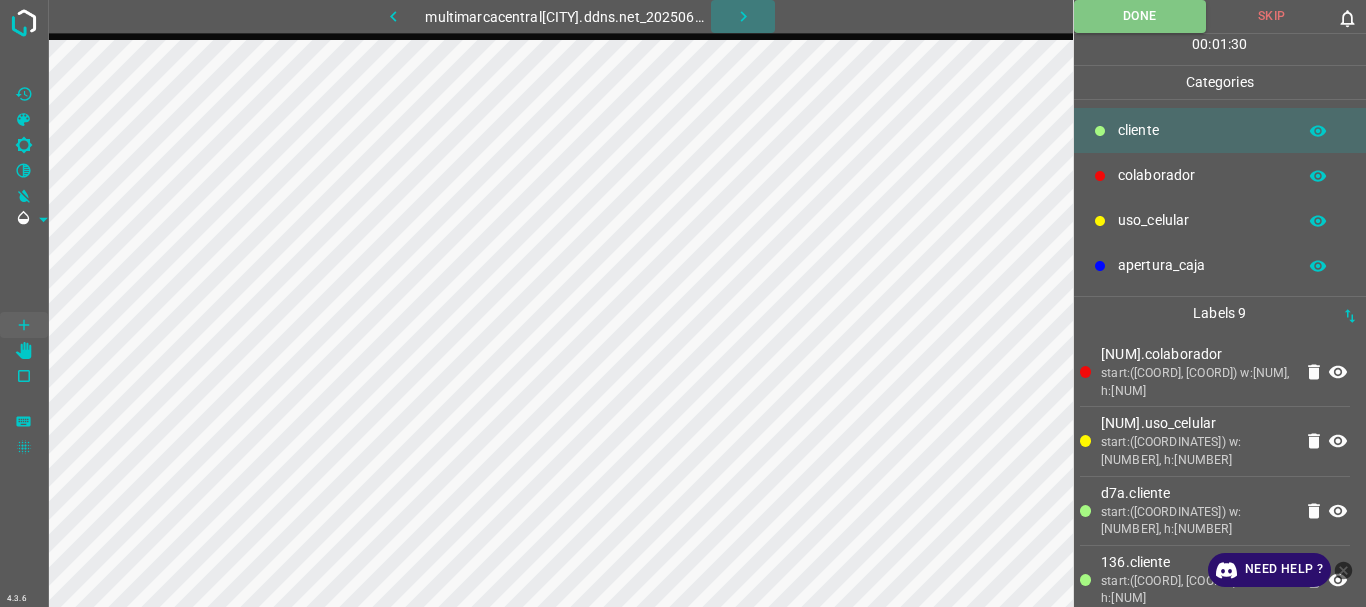 click at bounding box center (743, 16) 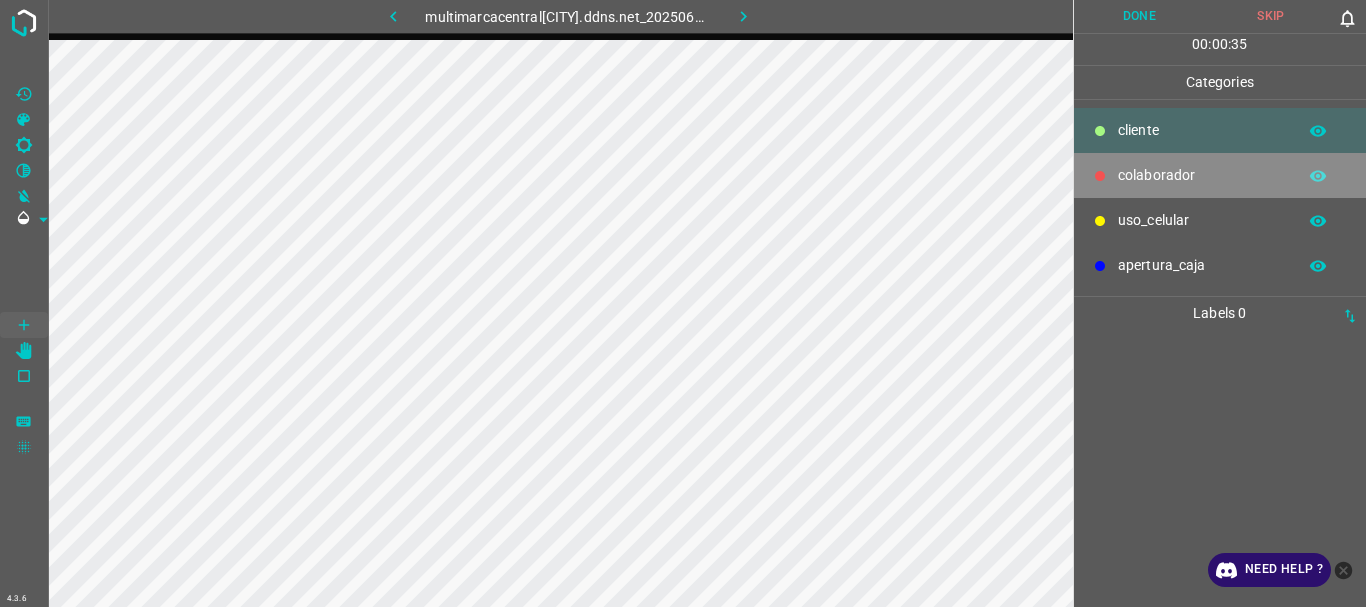 click on "colaborador" at bounding box center (1202, 130) 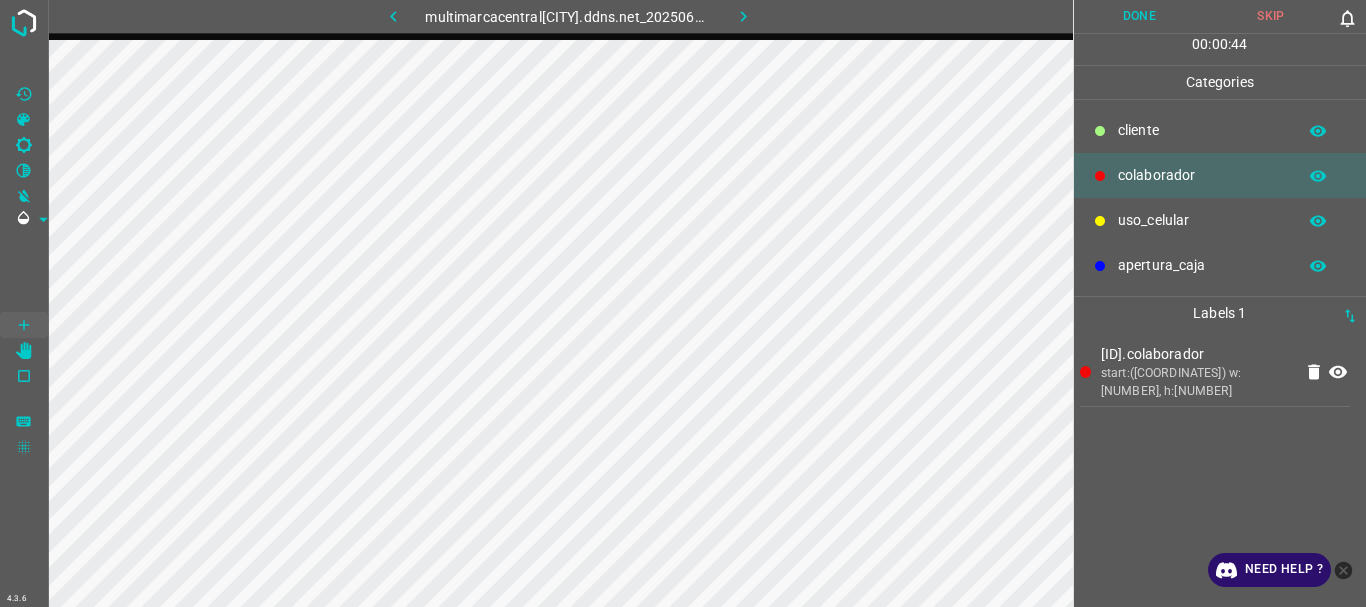 click on "uso_celular" at bounding box center (1202, 130) 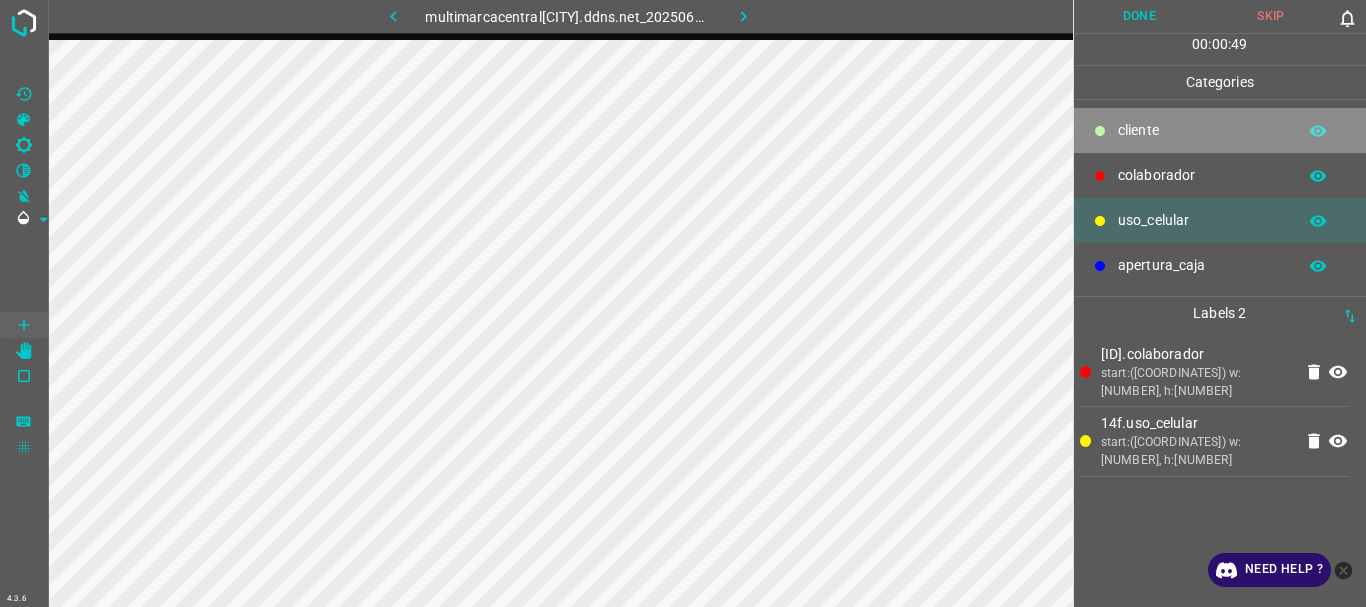 click on "​​cliente" at bounding box center [1202, 130] 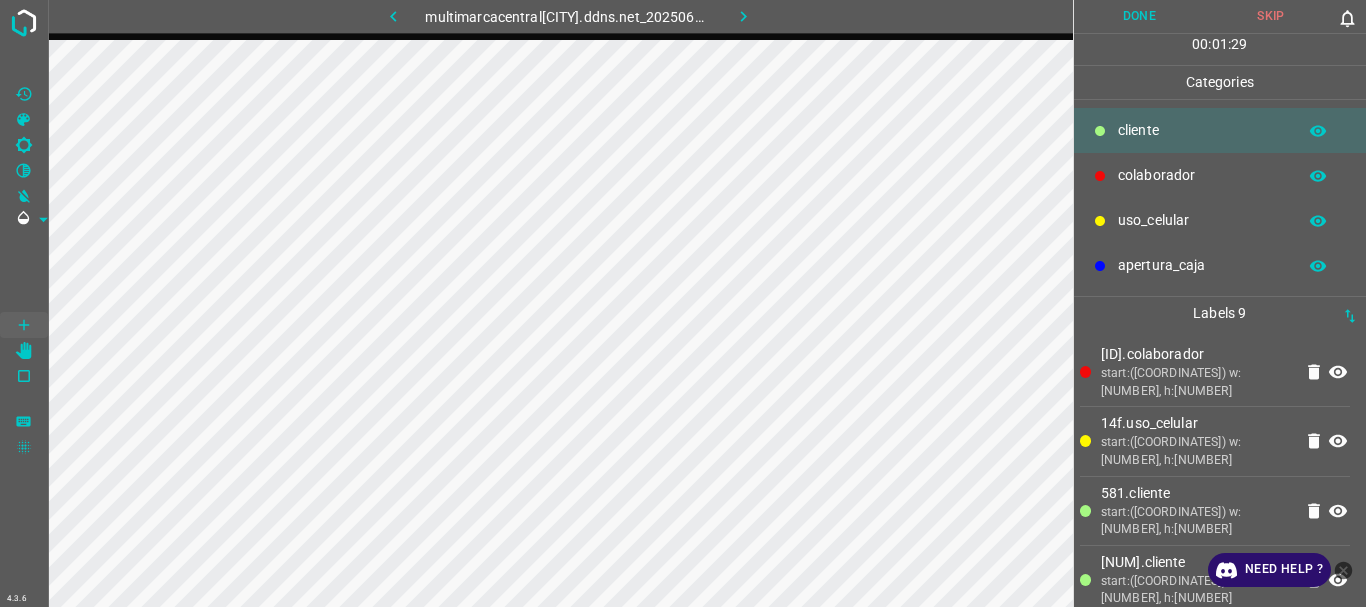 click on "Done" at bounding box center (1140, 16) 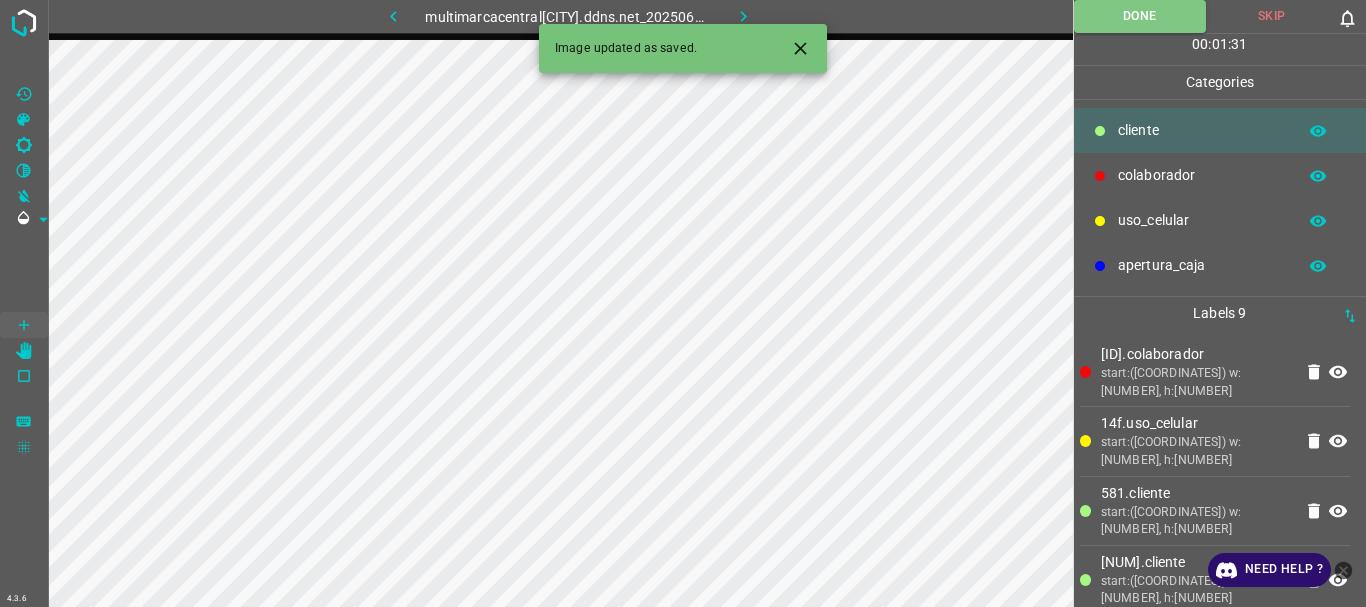 click at bounding box center (743, 16) 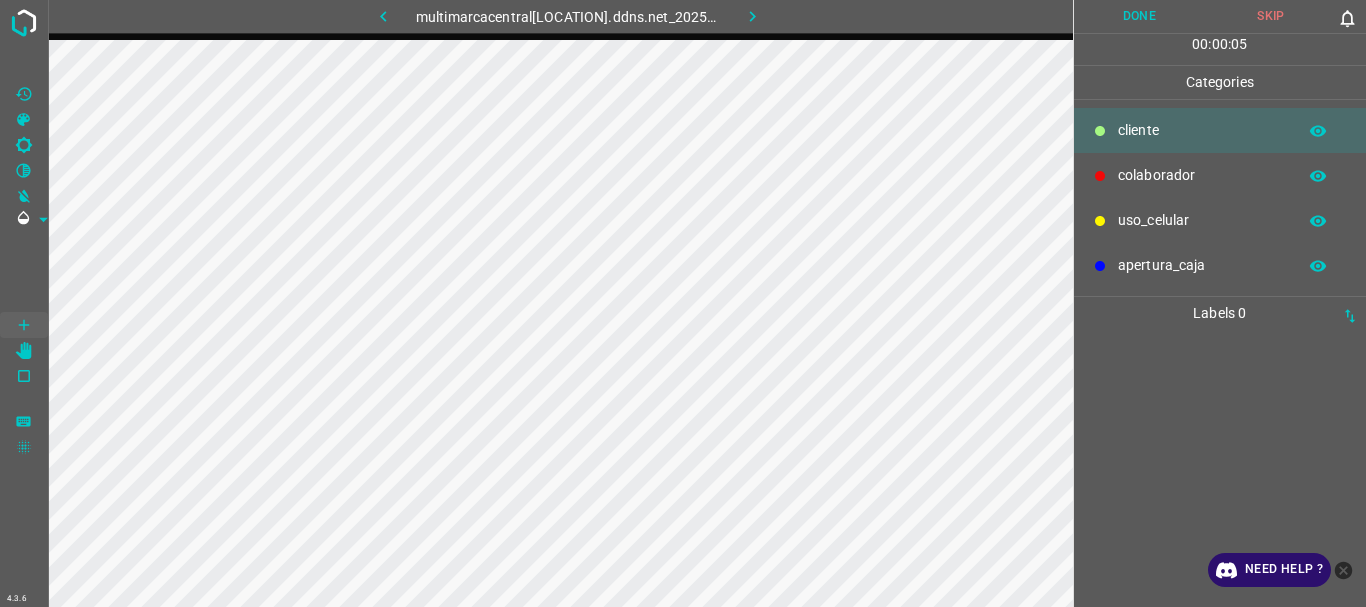 click on "uso_celular" at bounding box center (1202, 130) 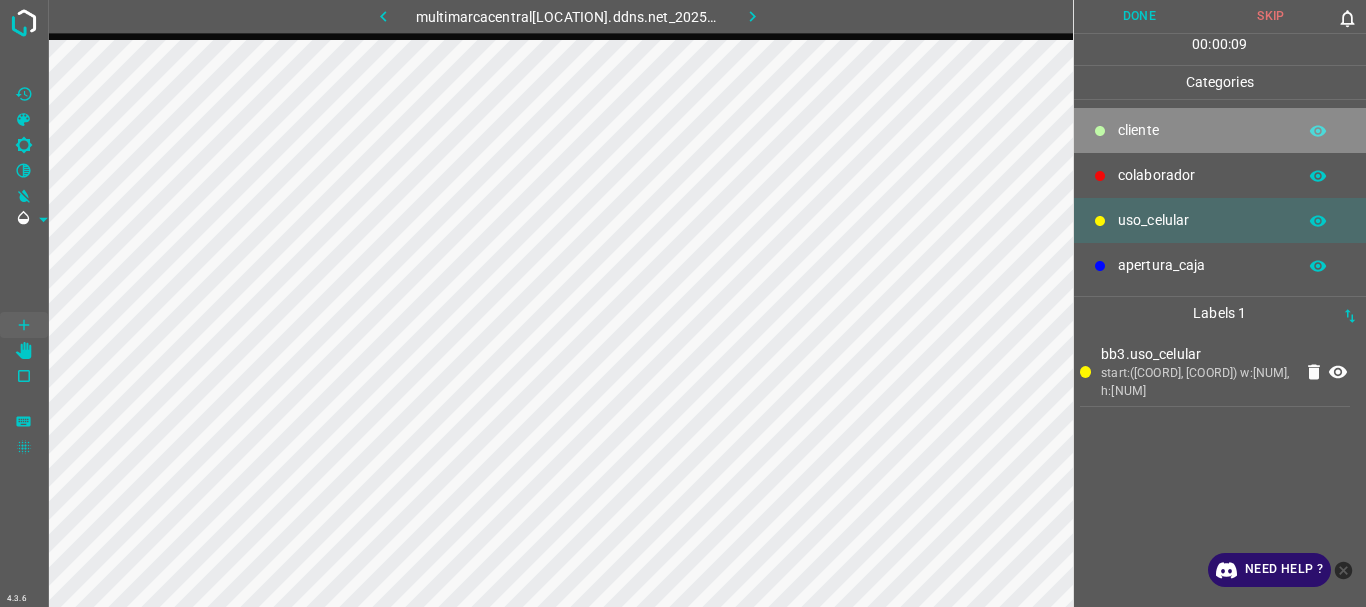 click on "​​cliente" at bounding box center [1202, 130] 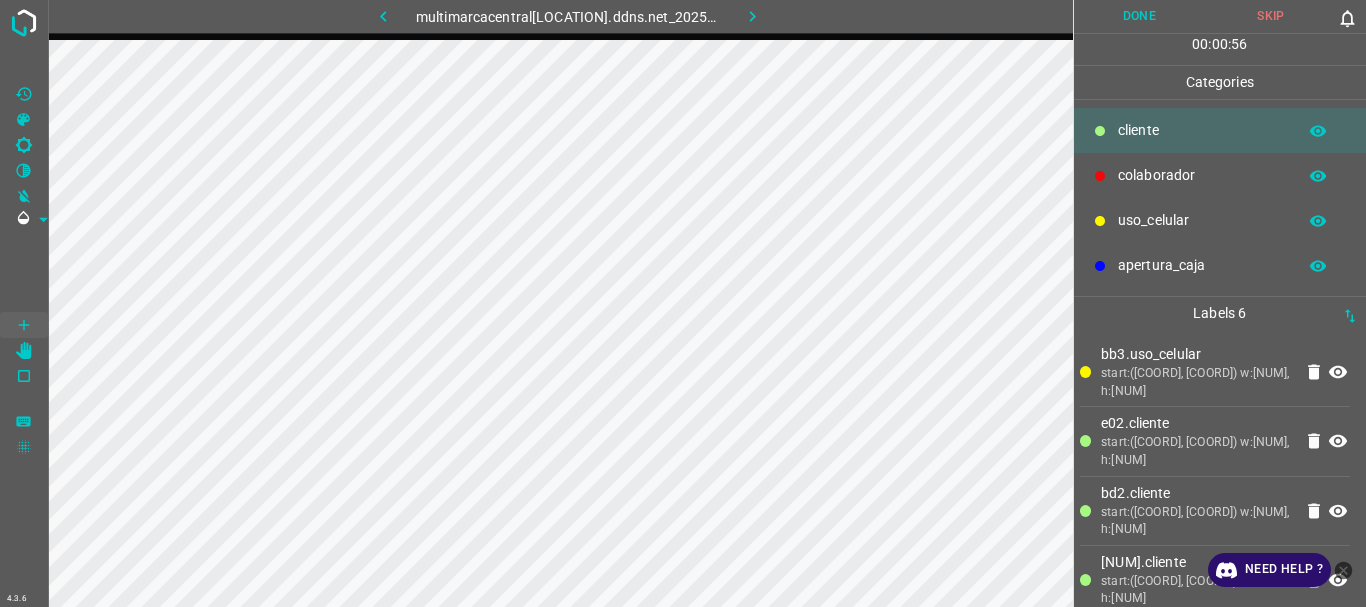 click on "uso_celular" at bounding box center (1220, 220) 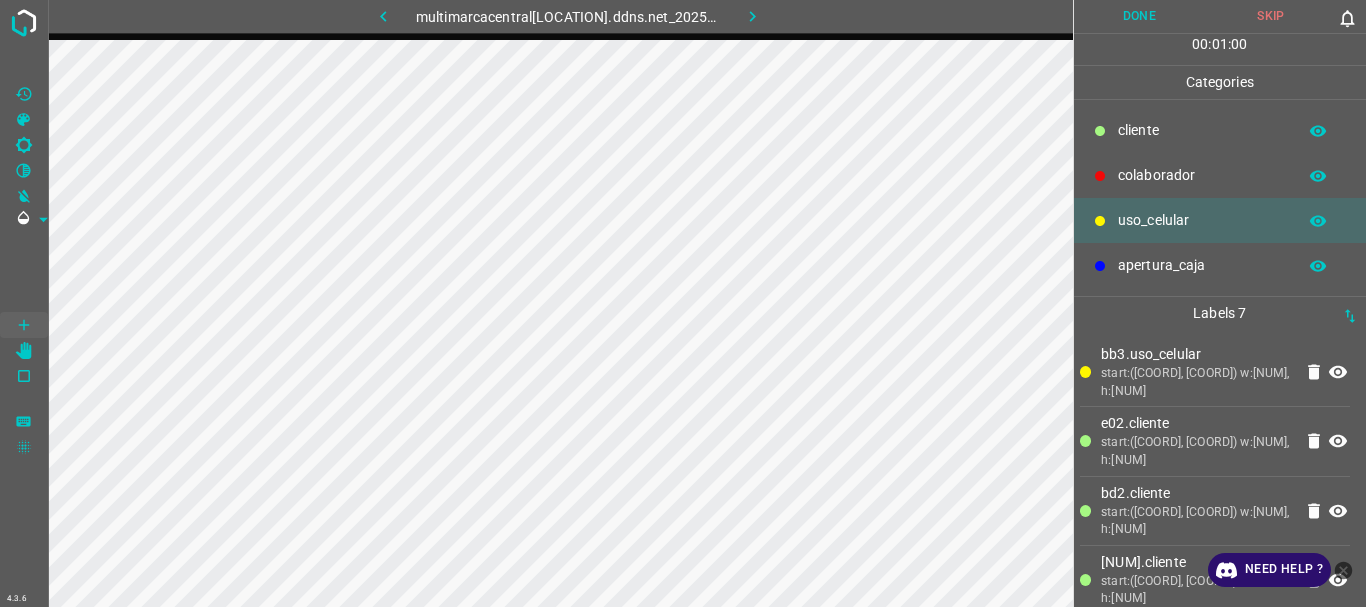 click on "​​cliente" at bounding box center [1202, 130] 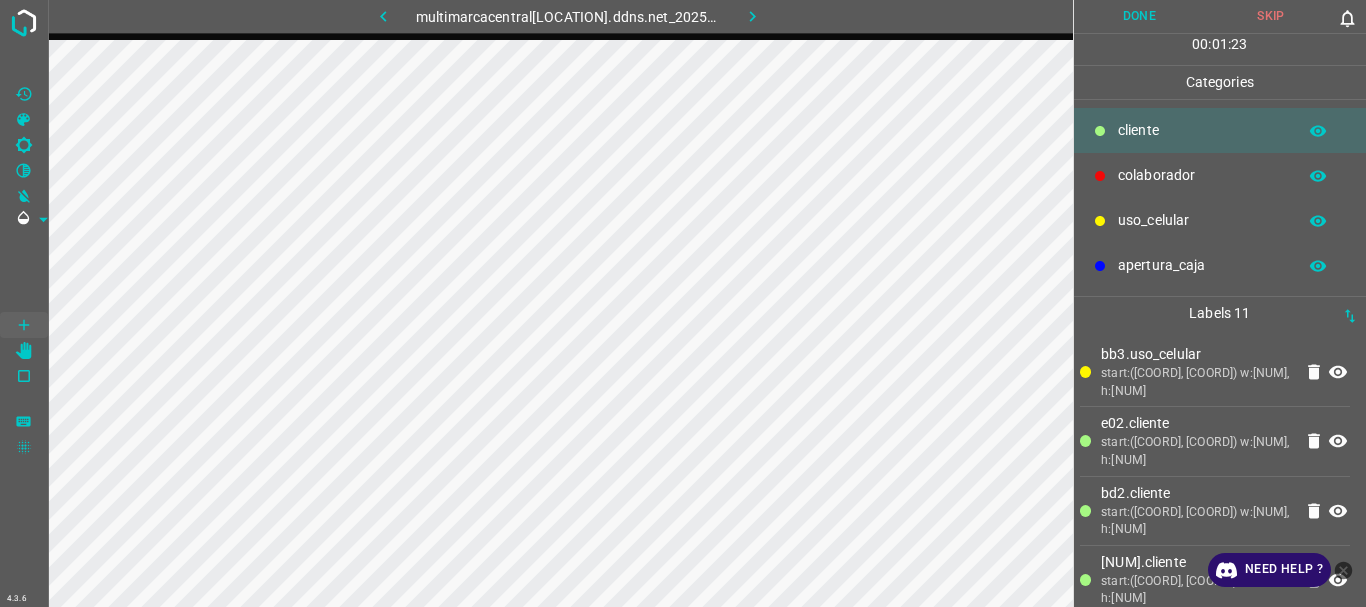 click on "Done" at bounding box center (1140, 16) 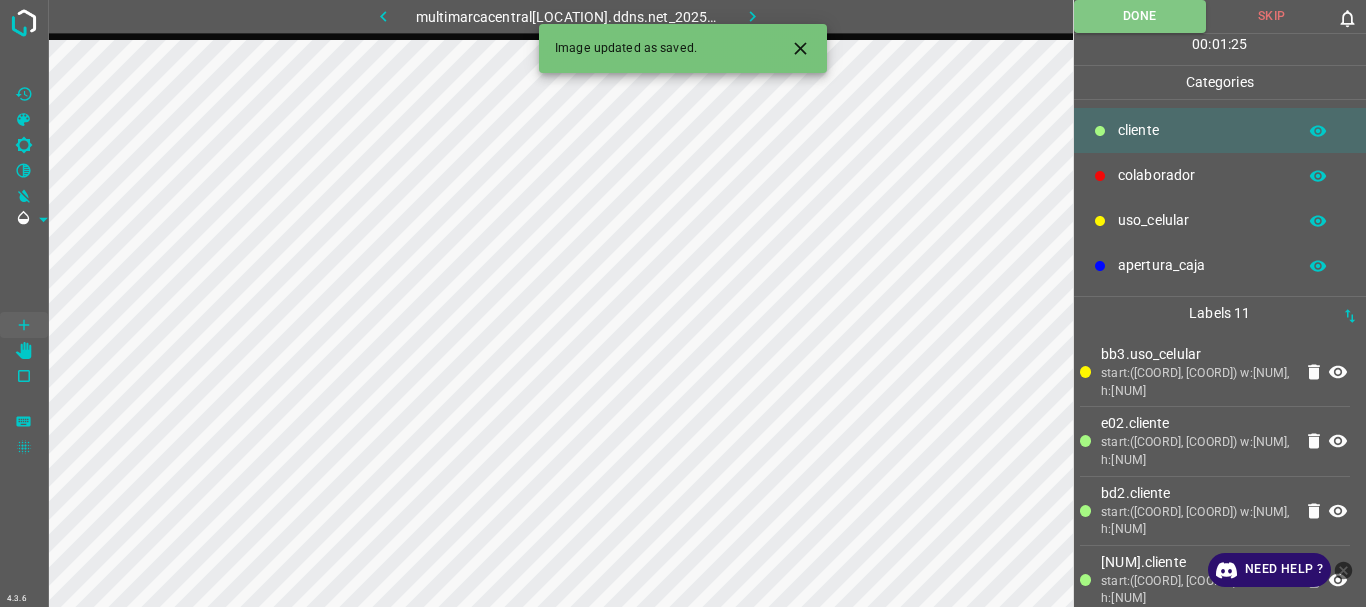 click at bounding box center [752, 16] 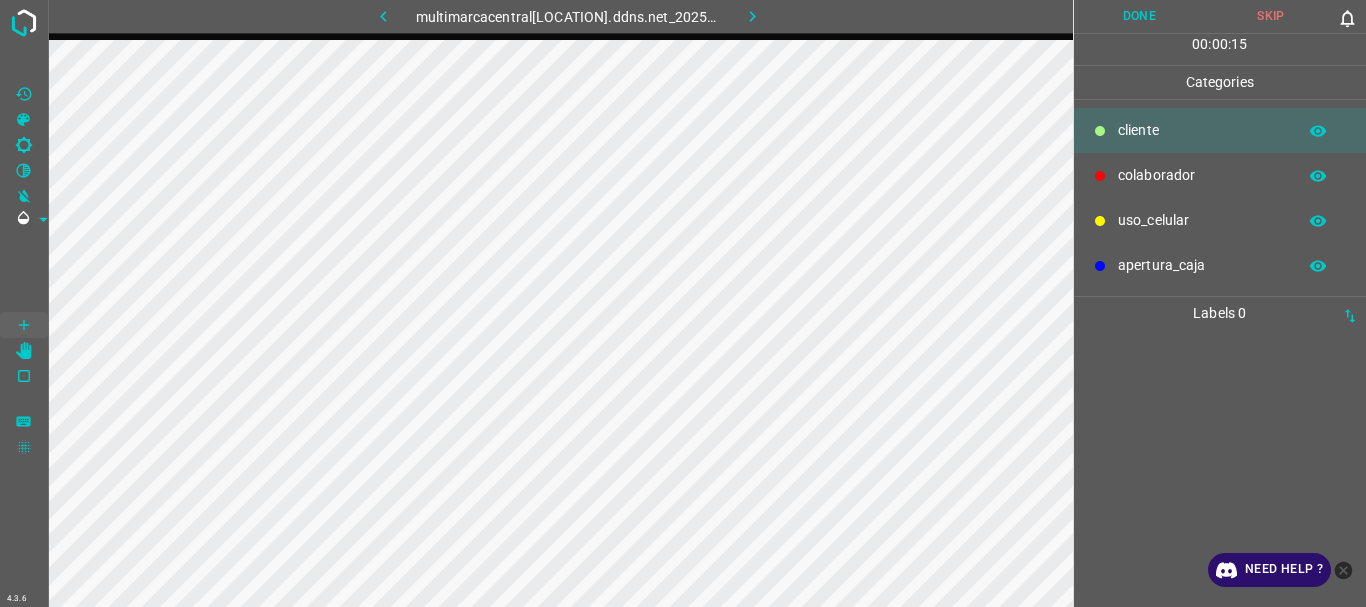 click on "uso_celular" at bounding box center [1202, 130] 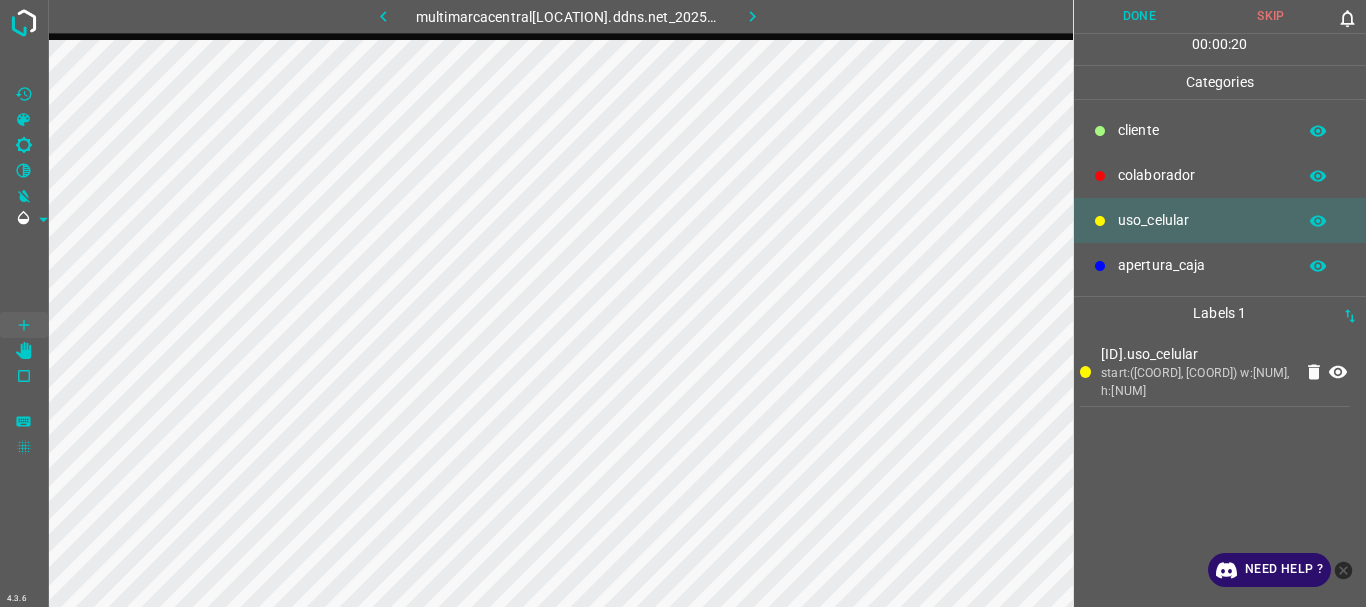 click on "​​cliente" at bounding box center [1202, 130] 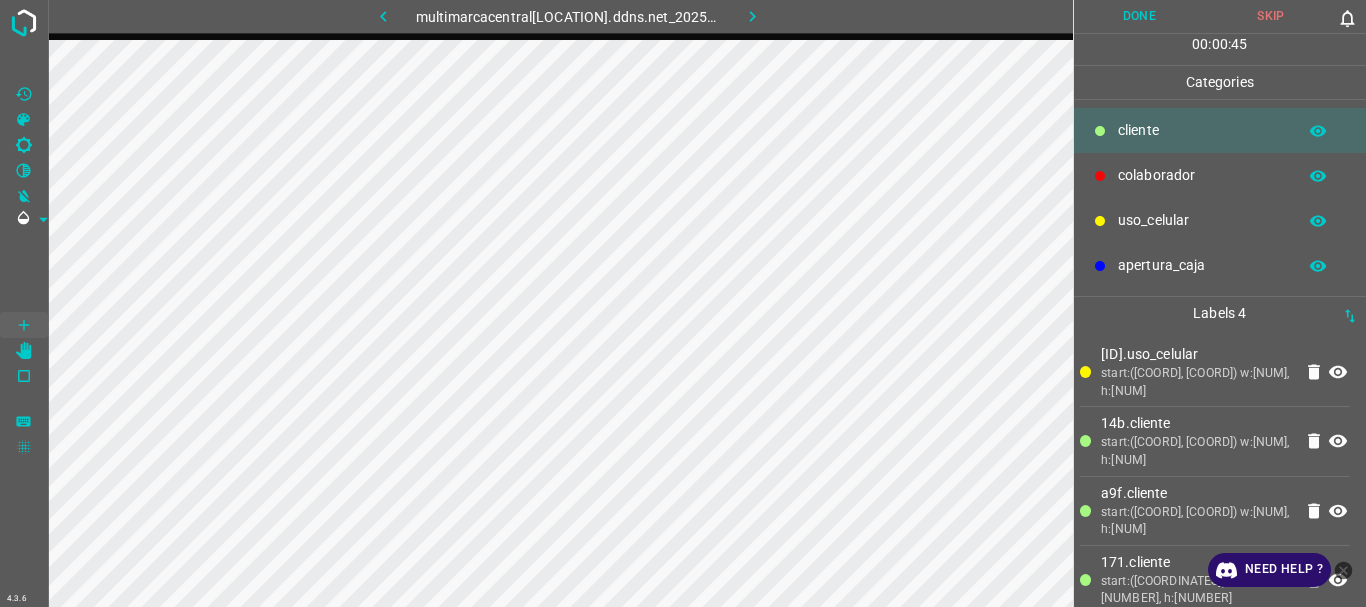 click at bounding box center [1100, 221] 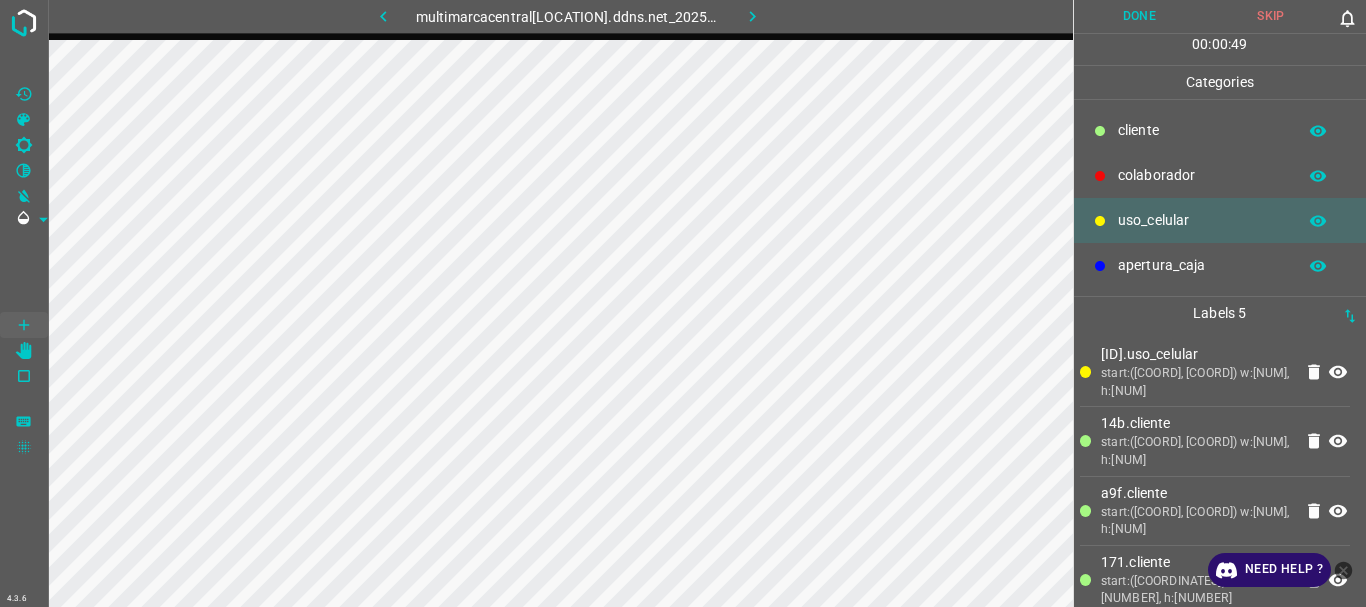 click on "​​cliente" at bounding box center (1220, 130) 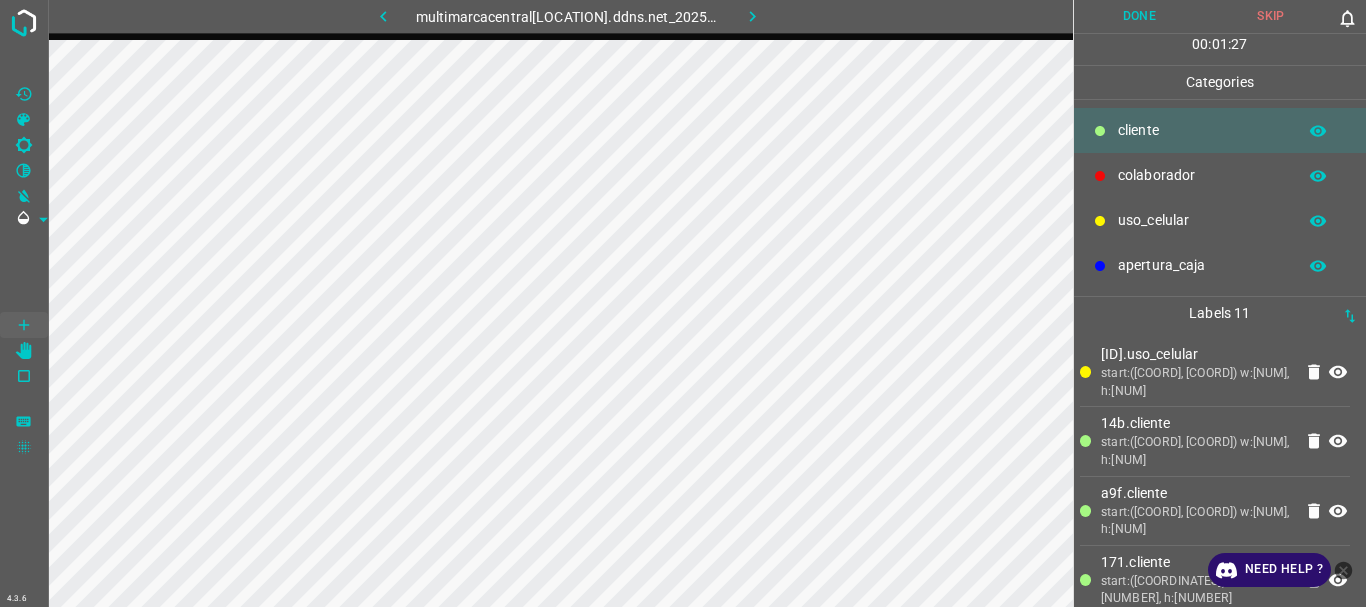 click on "Done" at bounding box center (1140, 16) 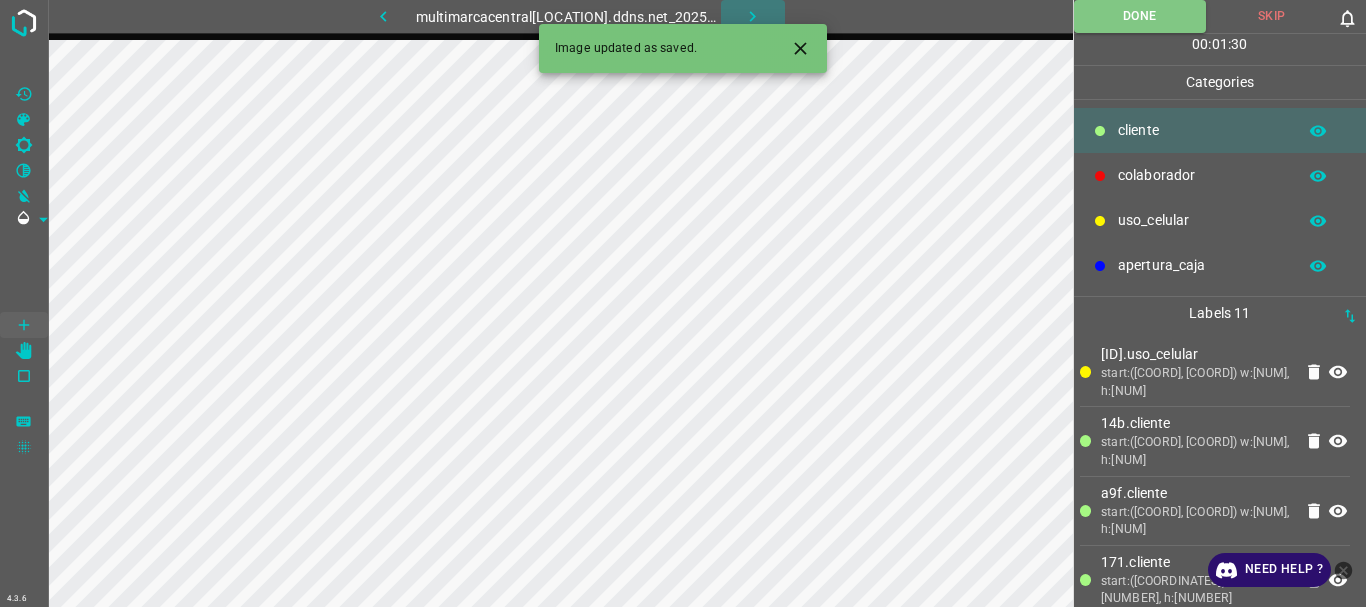 click at bounding box center (752, 16) 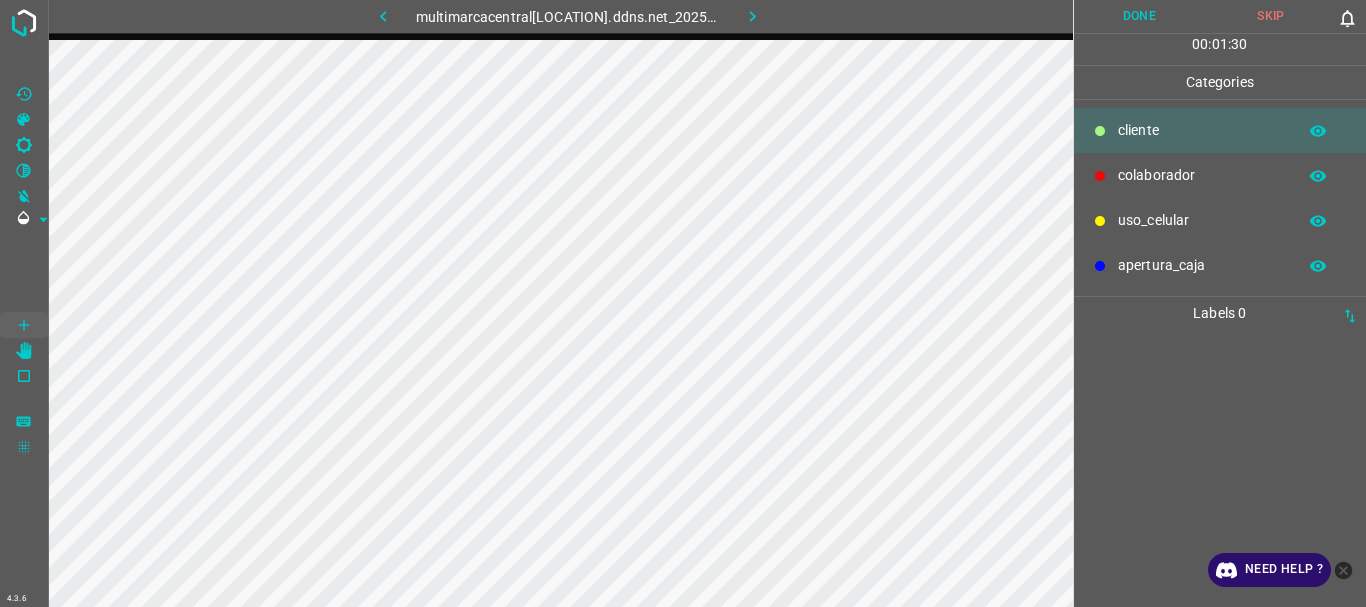 click on "colaborador" at bounding box center (1202, 130) 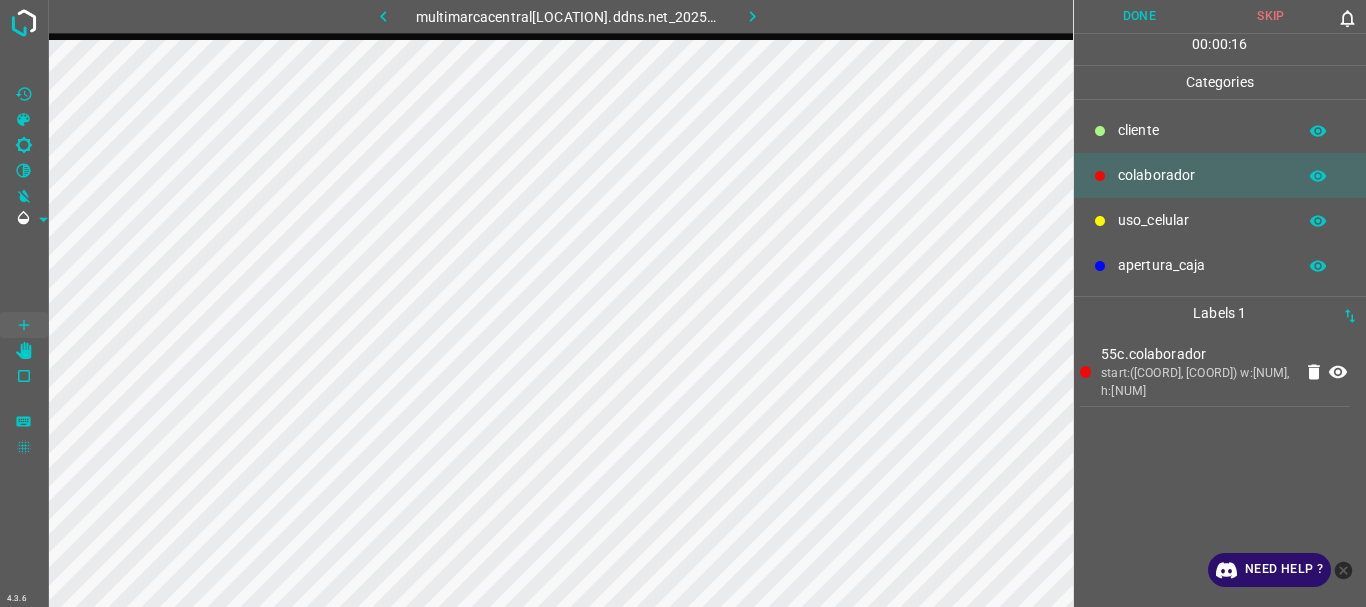 click at bounding box center [1100, 131] 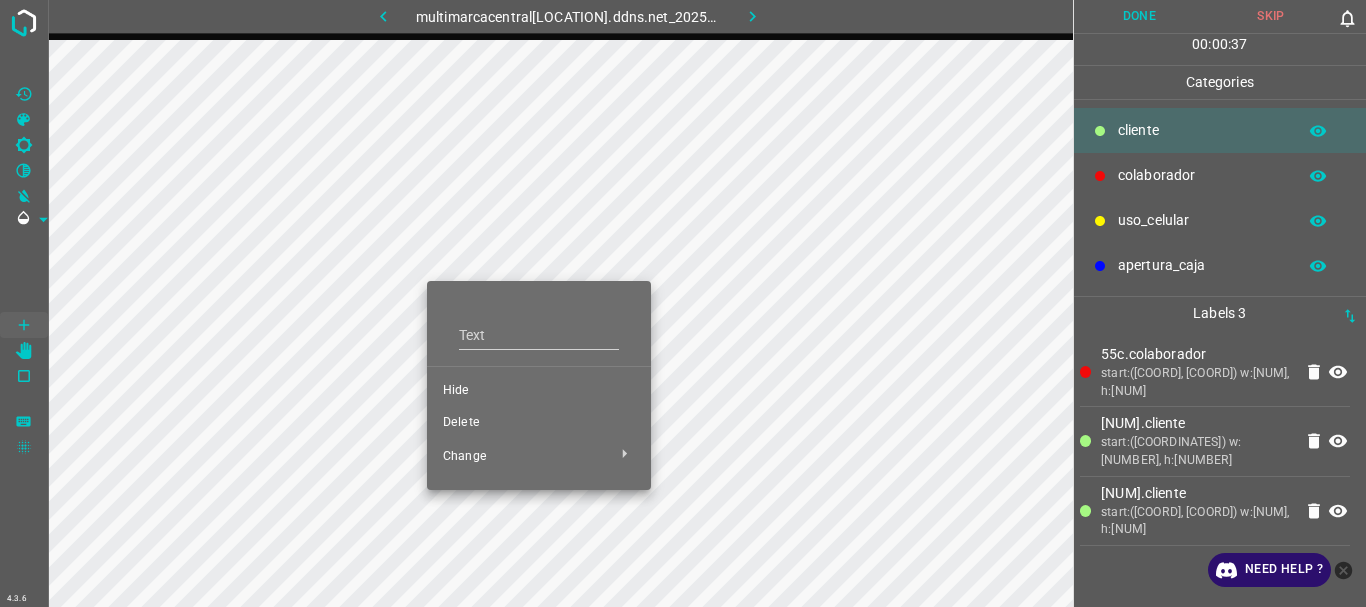 click on "Hide" at bounding box center (539, 391) 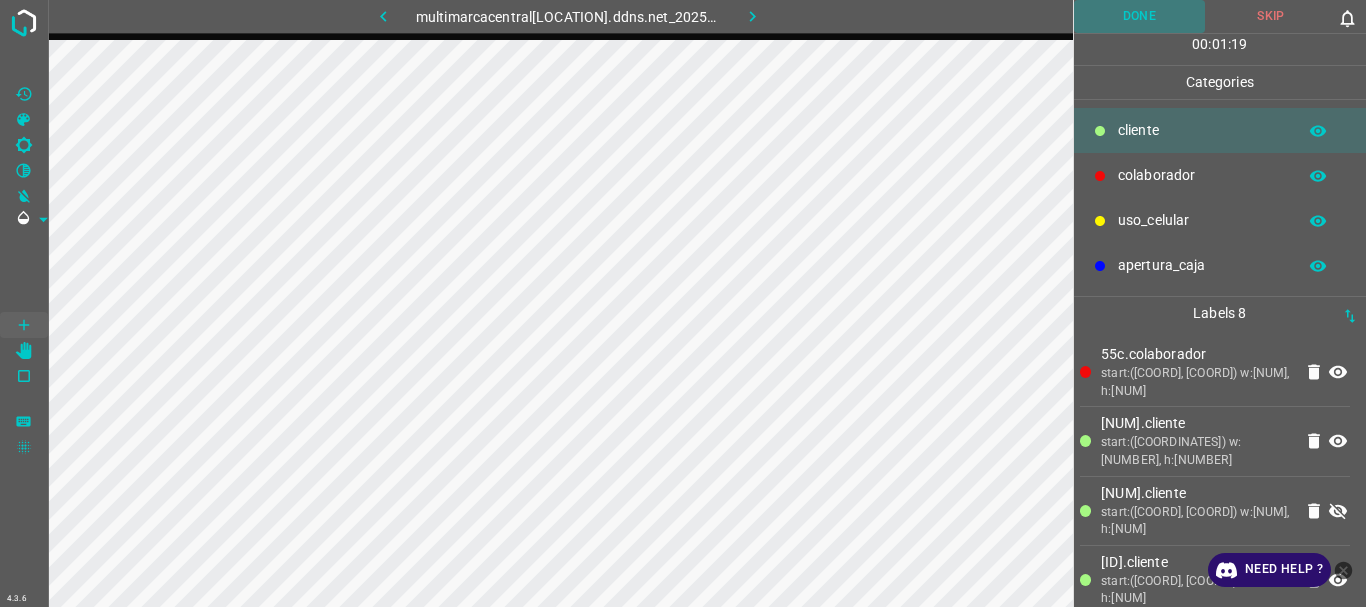 click on "Done" at bounding box center (1140, 16) 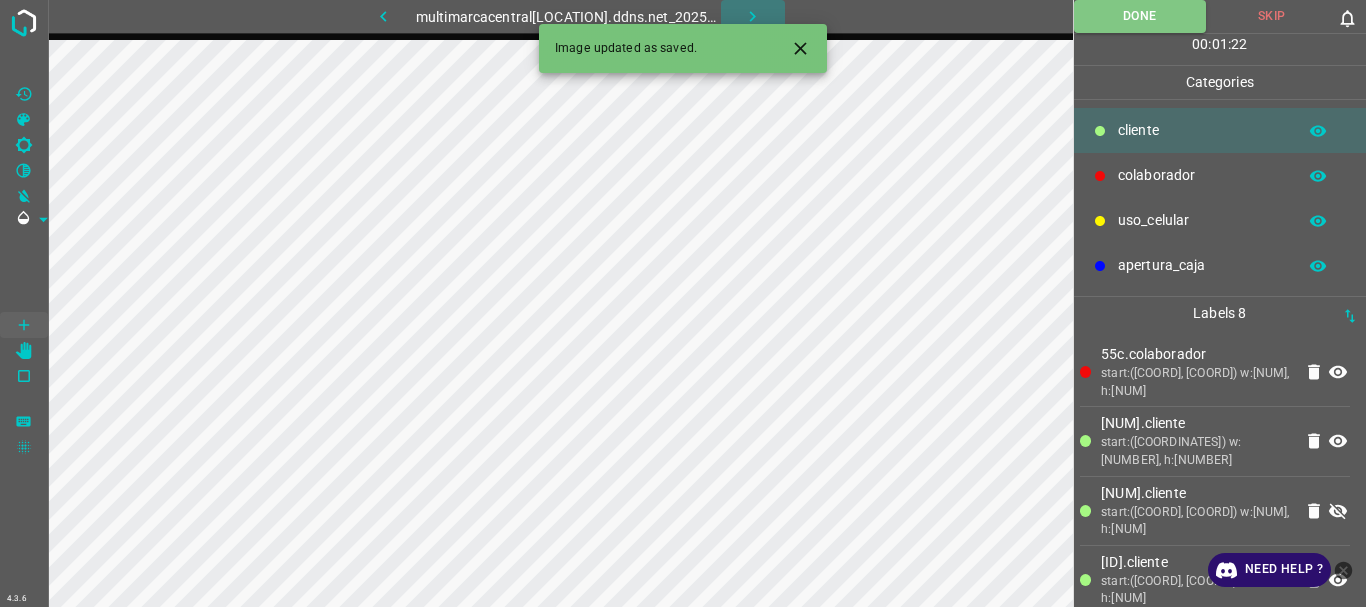click at bounding box center [752, 16] 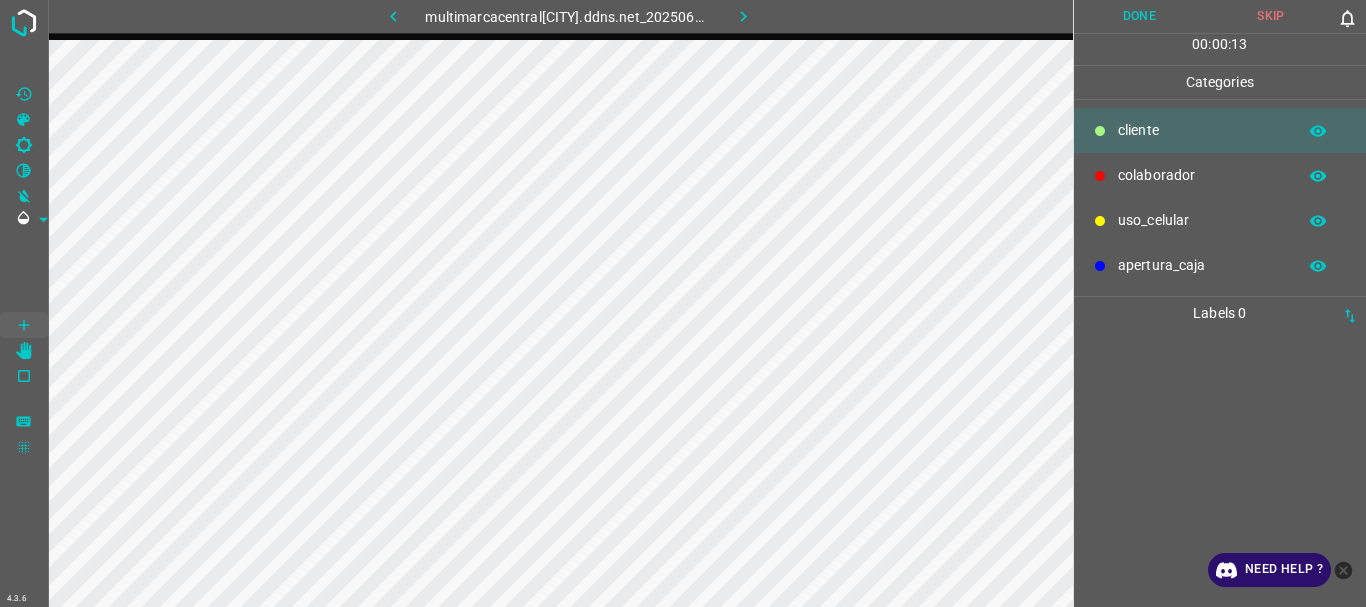 click on "colaborador" at bounding box center (1202, 130) 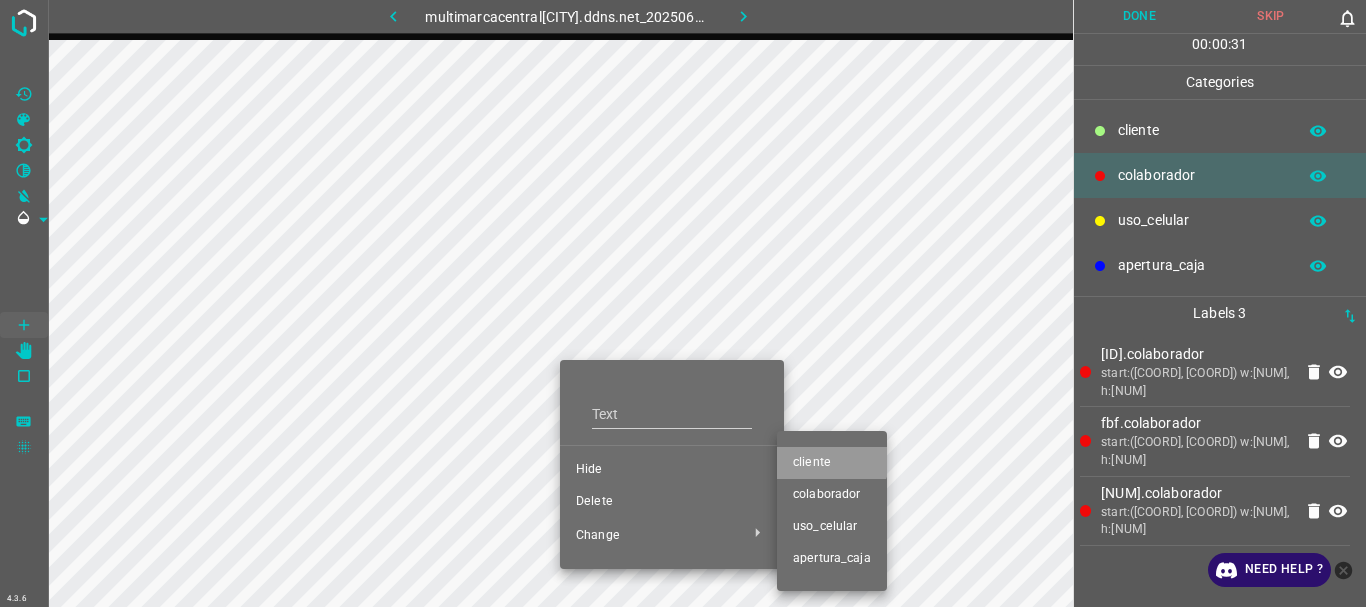 click on "​​cliente" at bounding box center [672, 470] 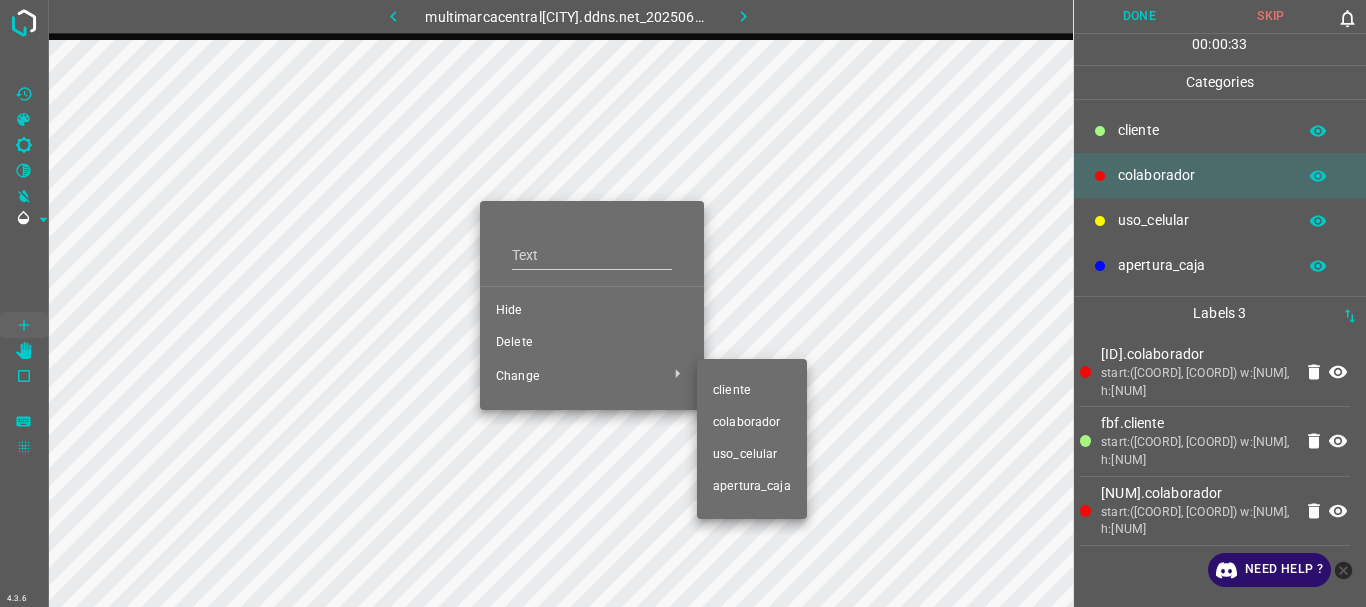 click on "​​cliente" at bounding box center [592, 311] 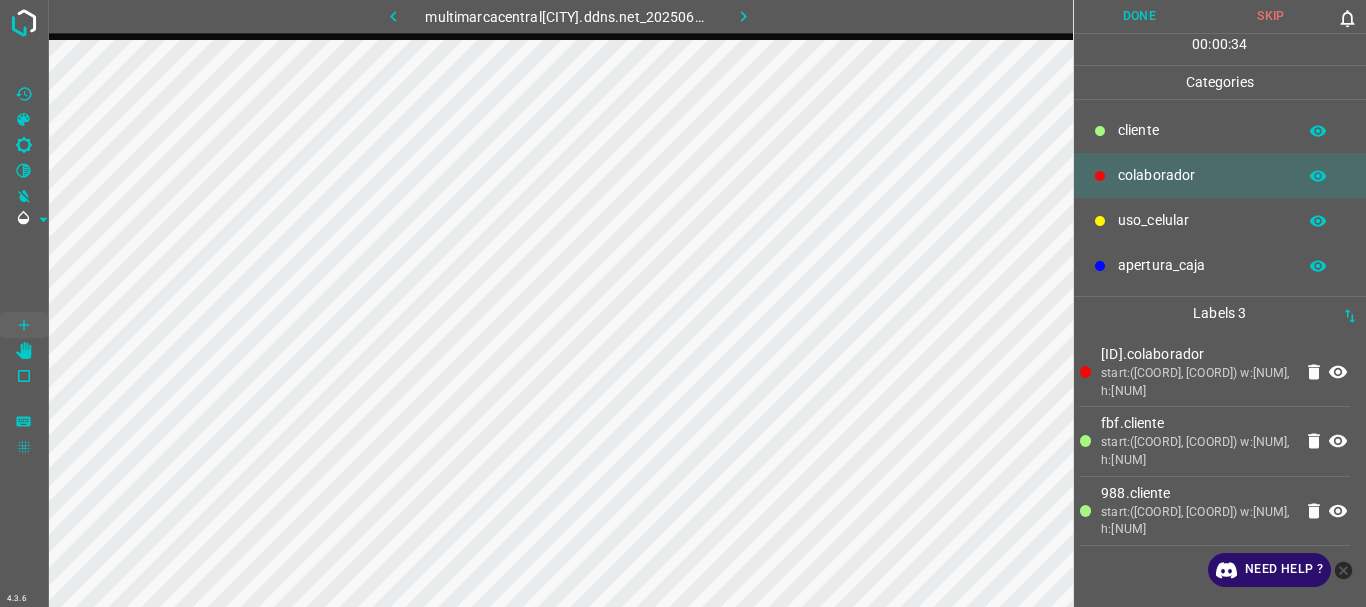 click on "​​cliente" at bounding box center (1220, 130) 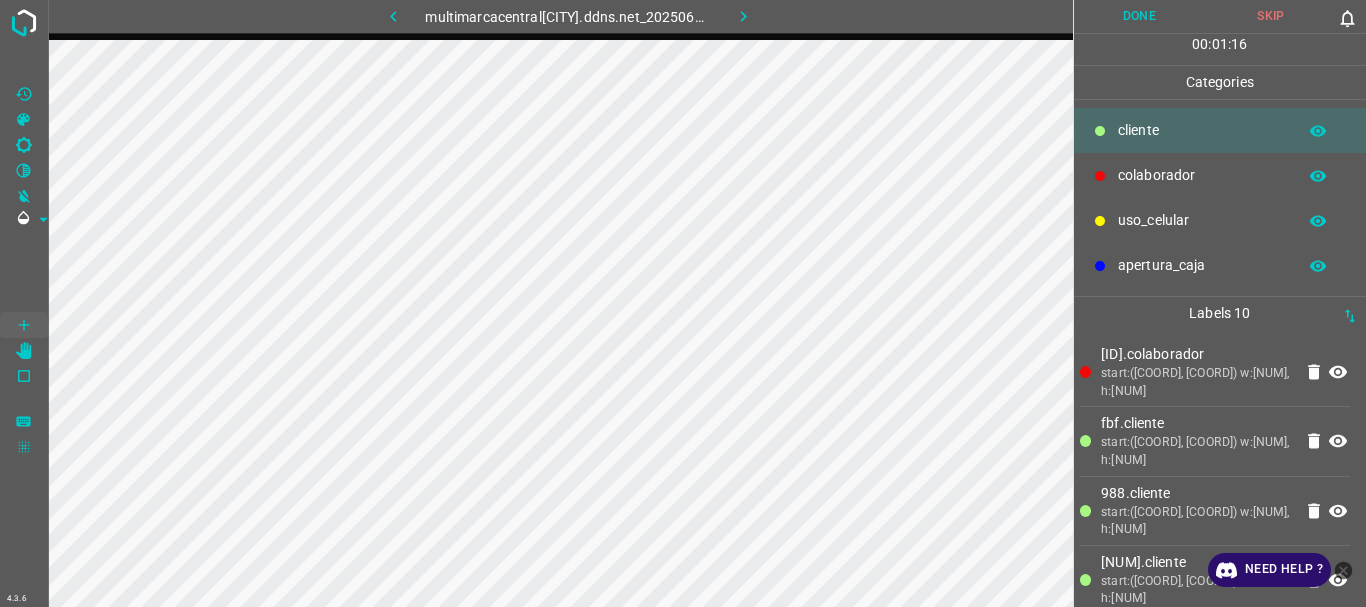 click on "Done" at bounding box center (1140, 16) 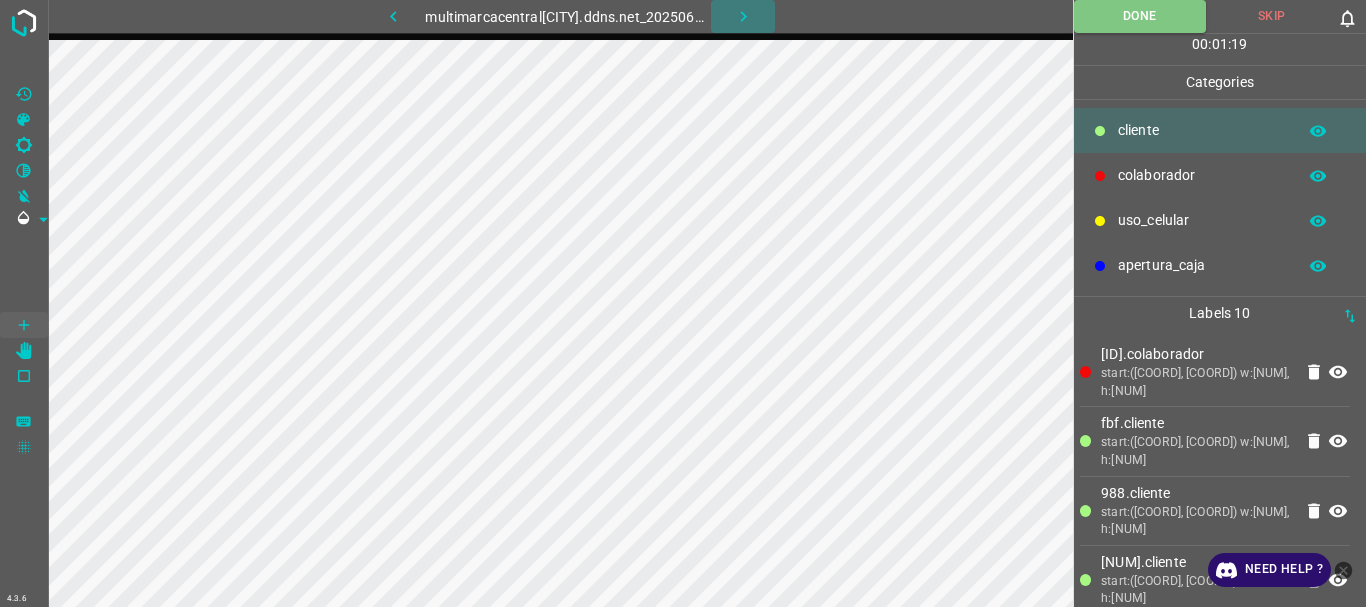 click at bounding box center [743, 16] 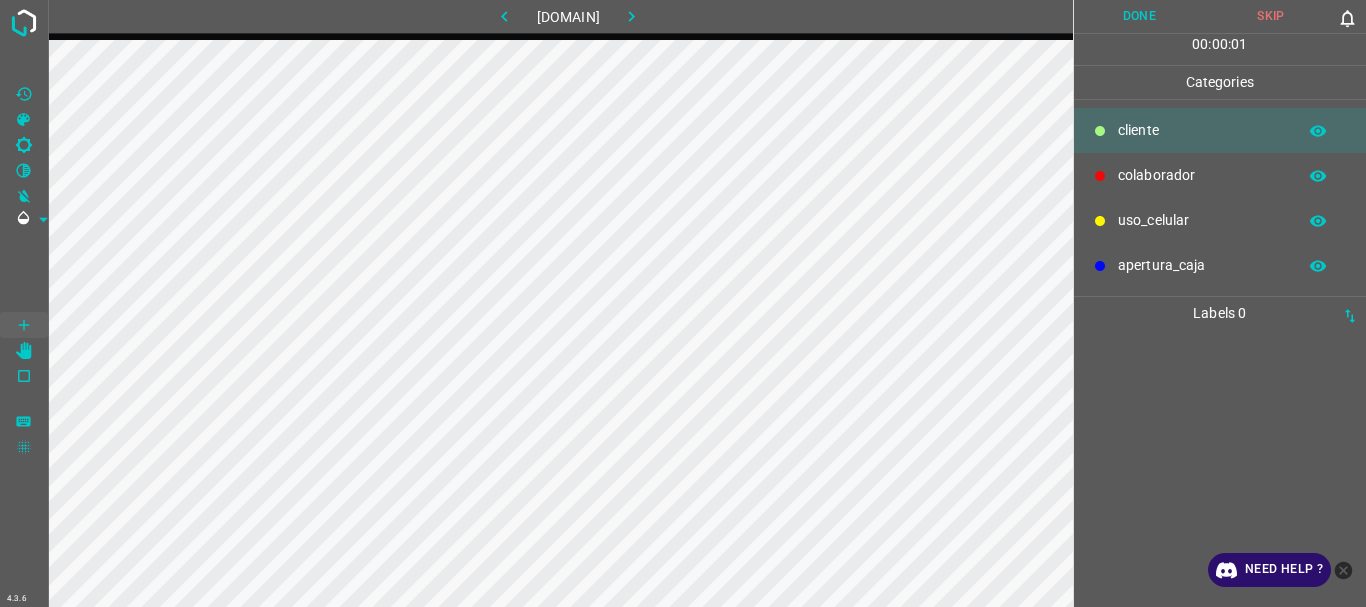 click on "colaborador" at bounding box center (1202, 130) 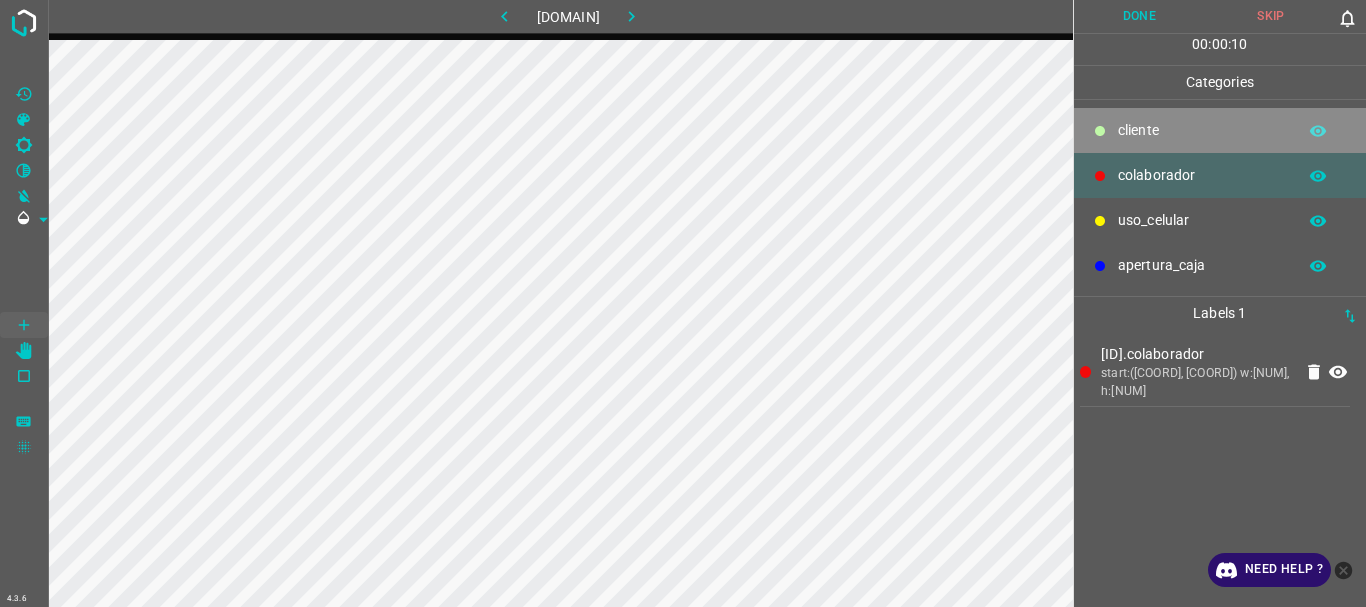 click on "​​cliente" at bounding box center [1202, 130] 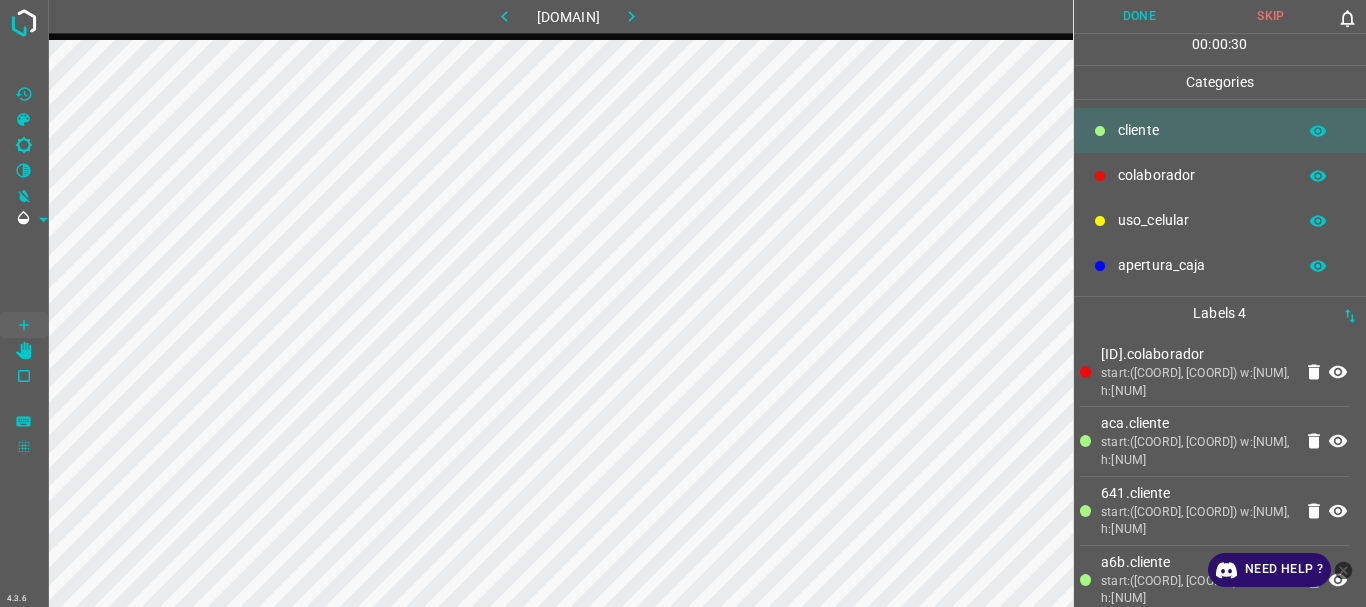 click on "Done" at bounding box center (1140, 16) 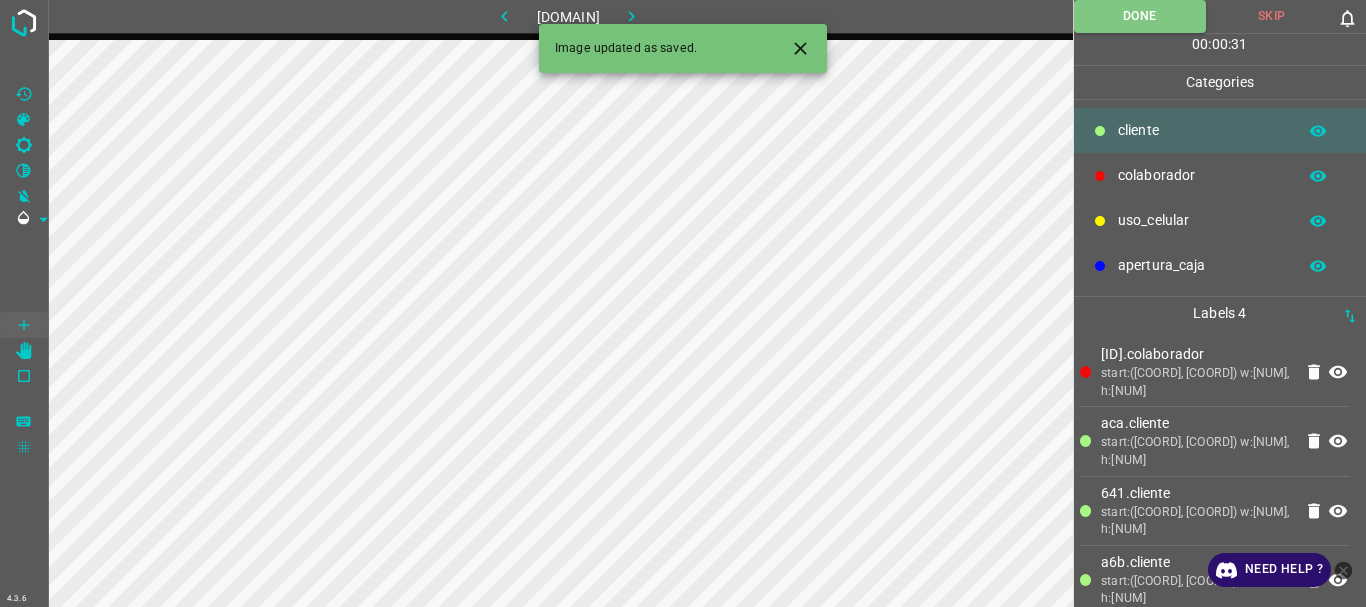 click at bounding box center (631, 16) 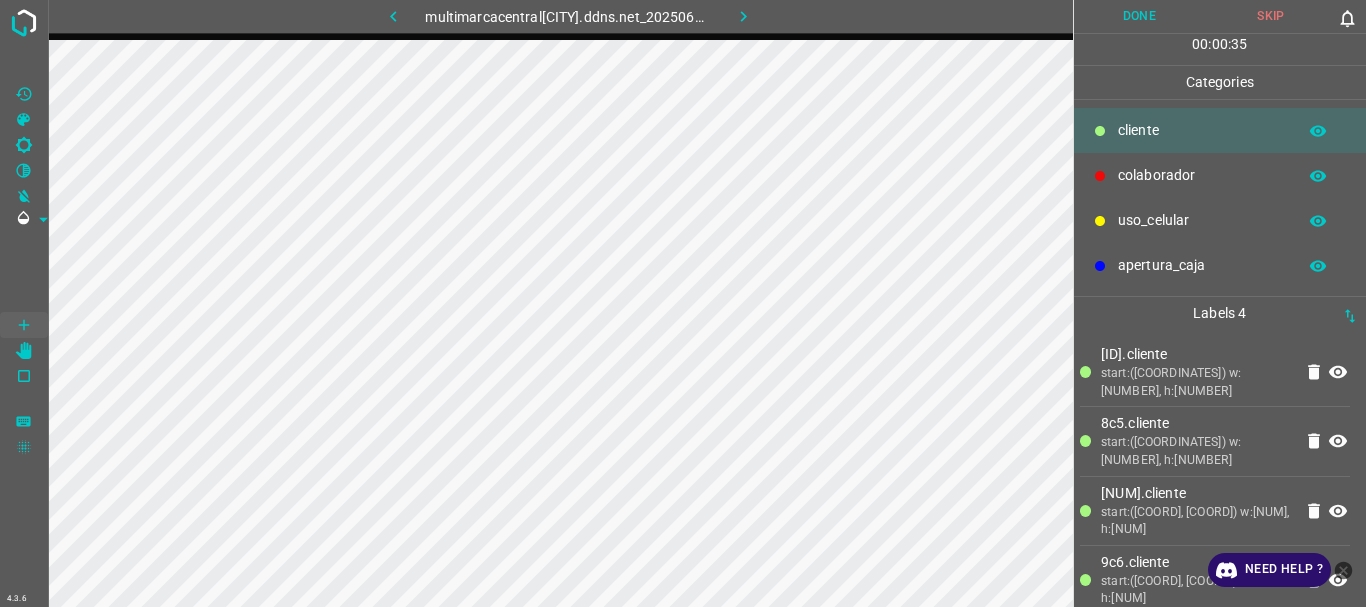 click on "Done" at bounding box center (1140, 16) 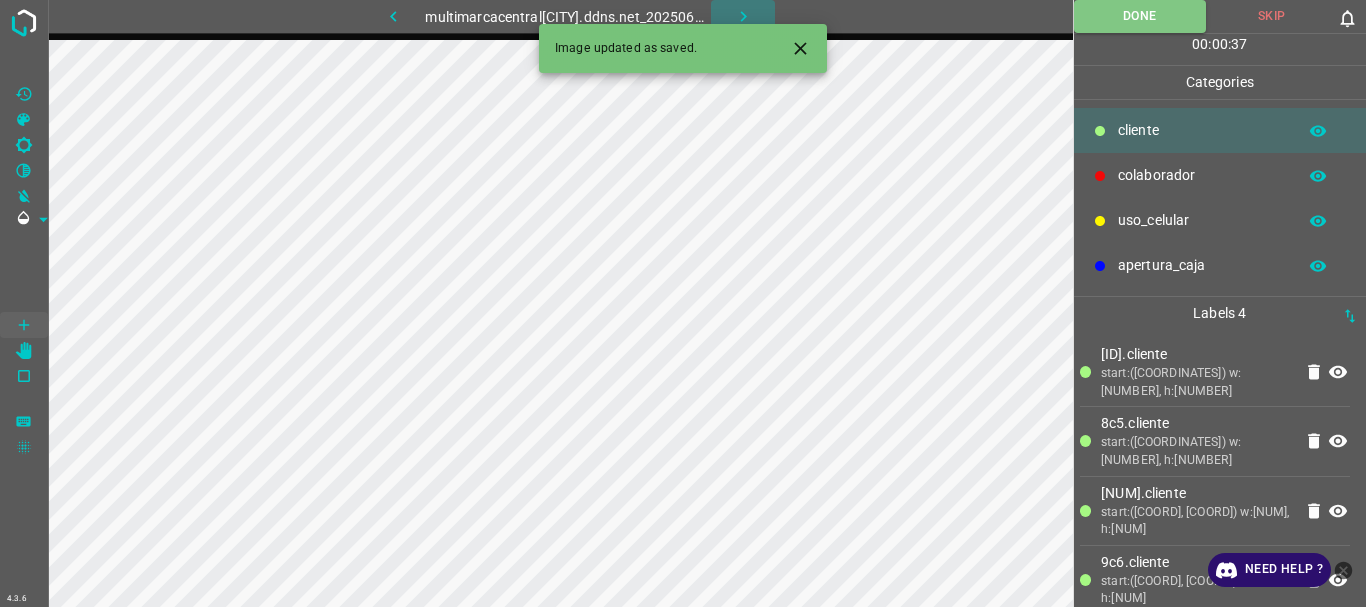 click at bounding box center [743, 16] 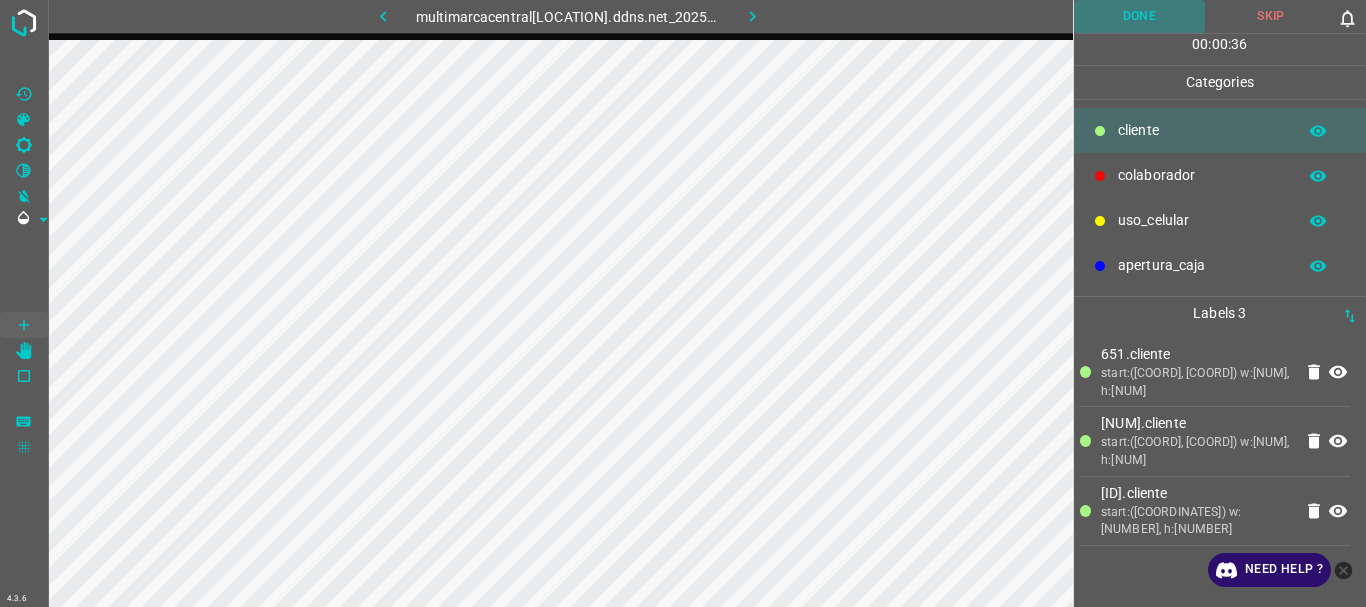 click on "Done" at bounding box center (1140, 16) 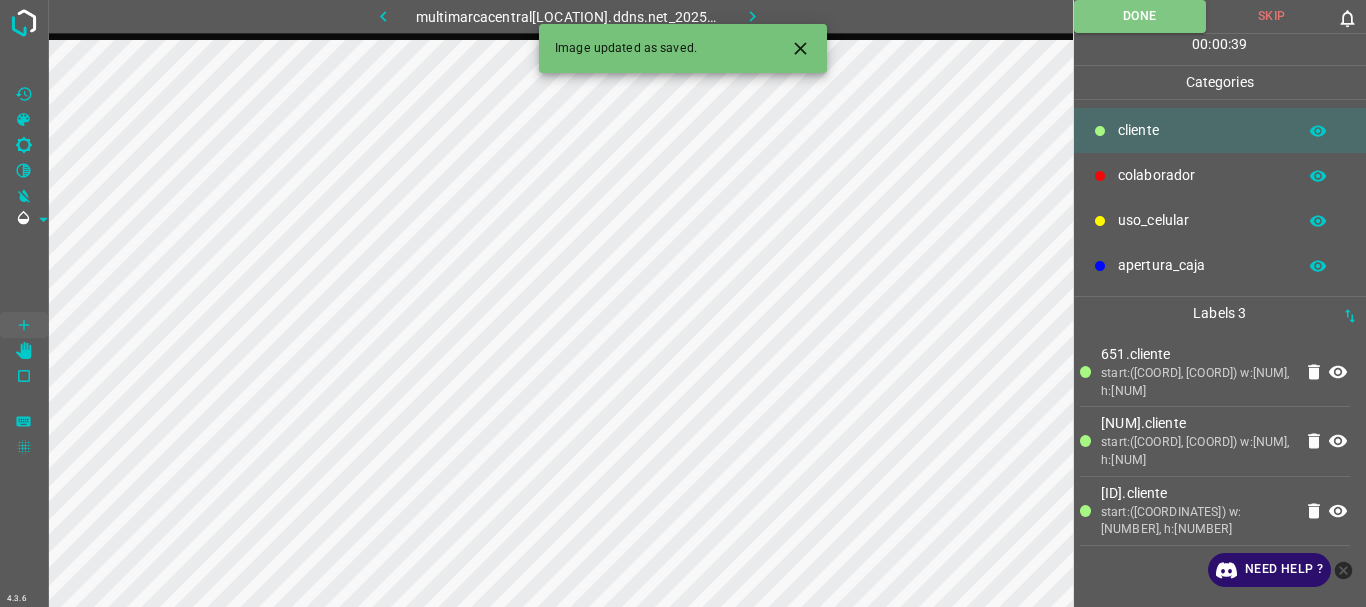click at bounding box center (753, 16) 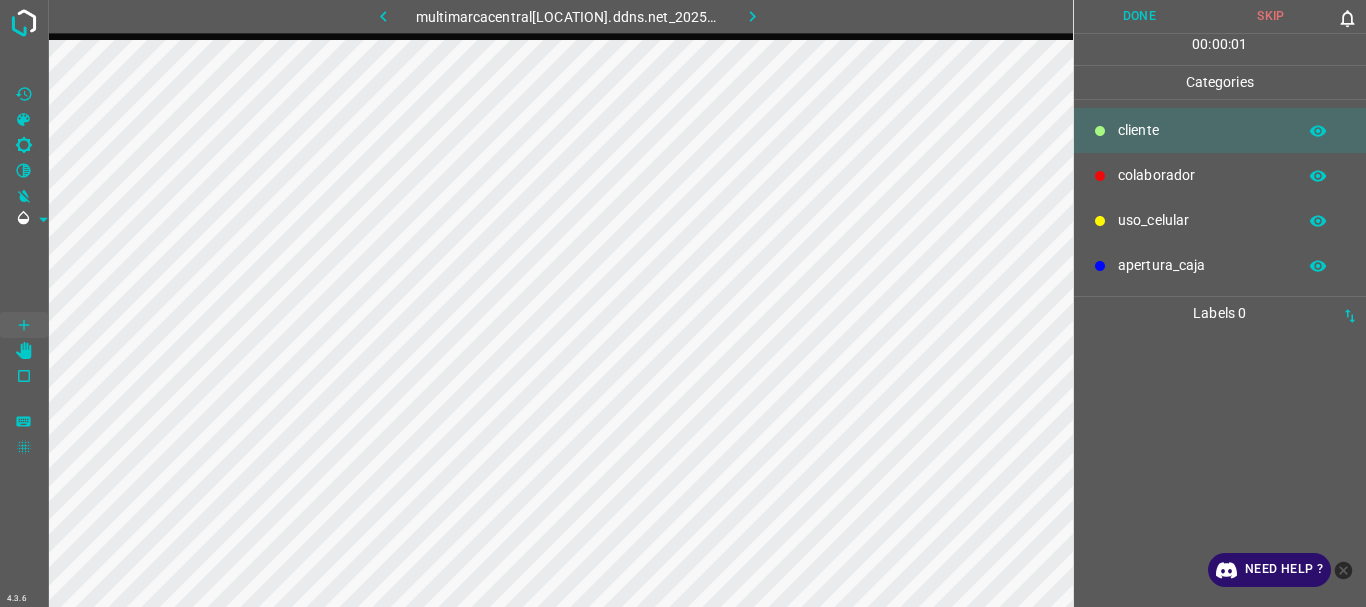 click at bounding box center (383, 16) 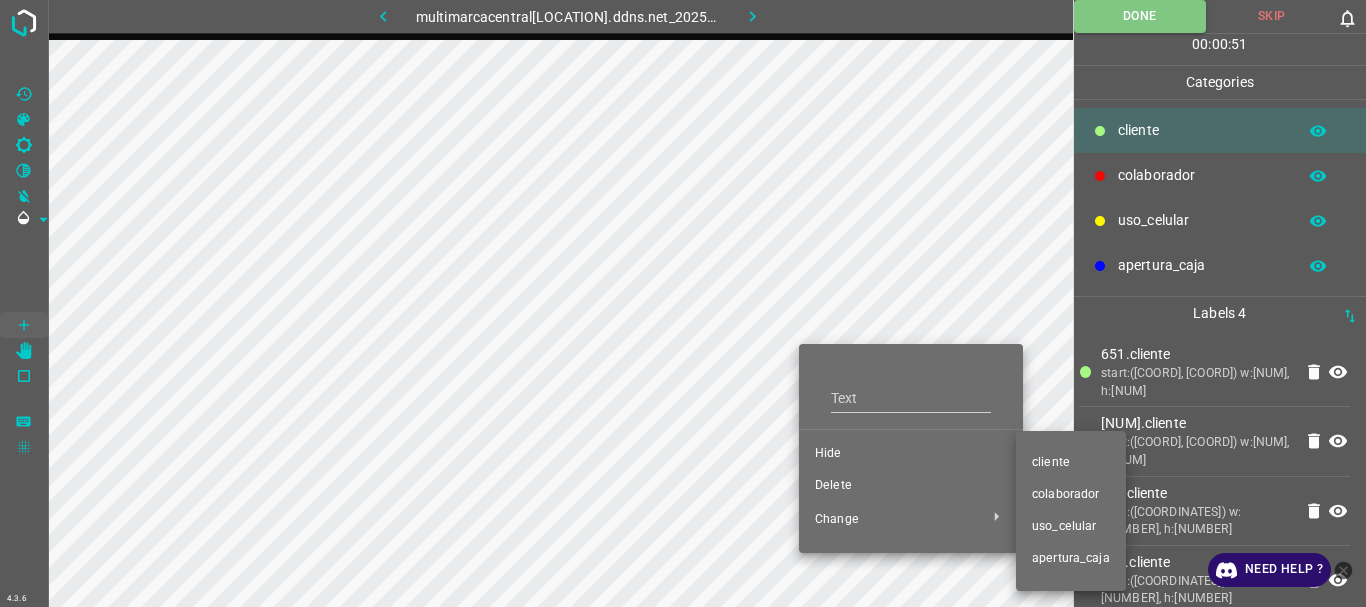 click on "colaborador" at bounding box center [911, 454] 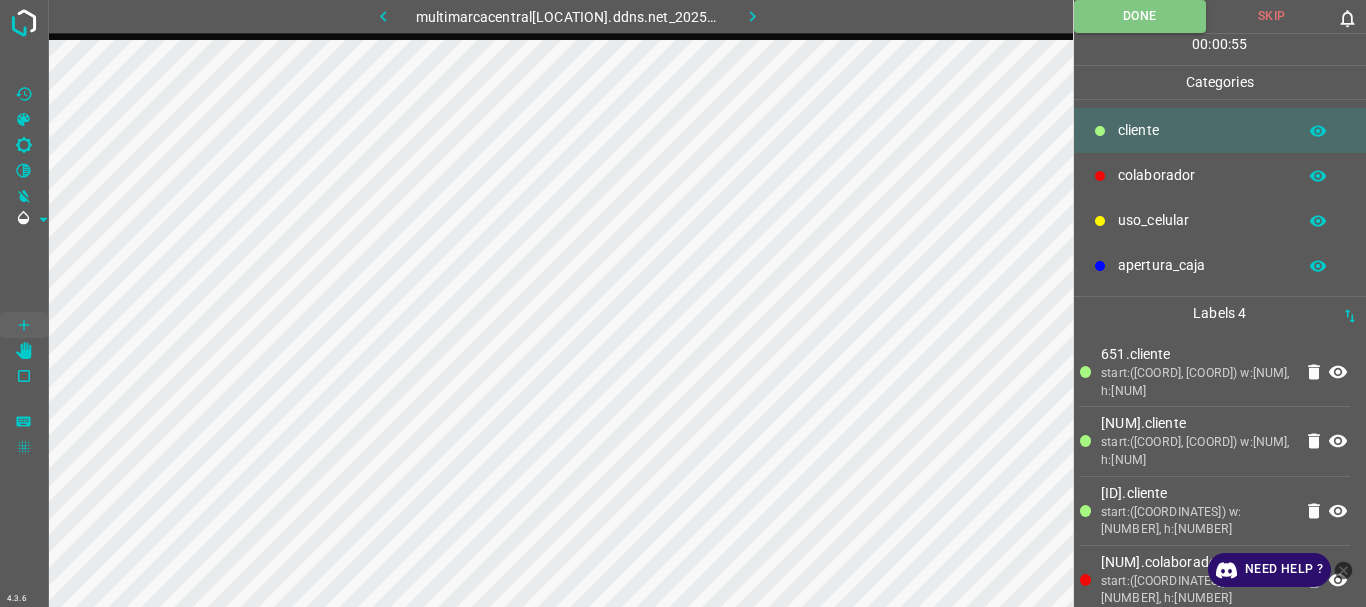 click at bounding box center [752, 16] 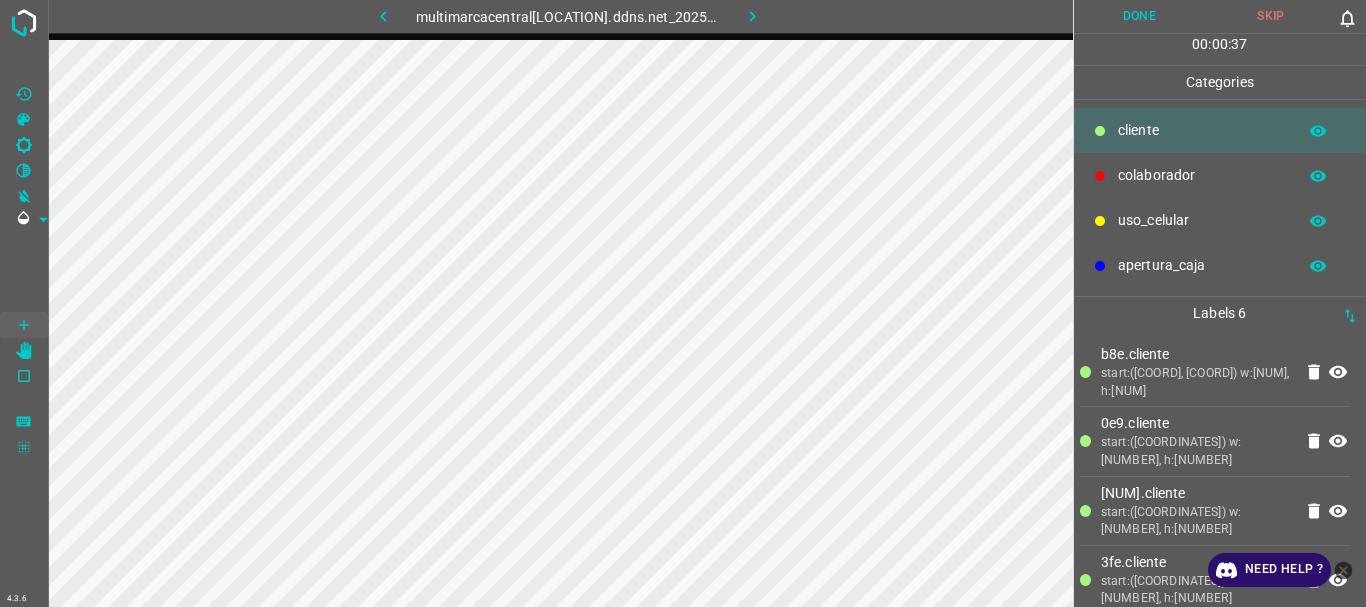 click on "Done" at bounding box center [1140, 16] 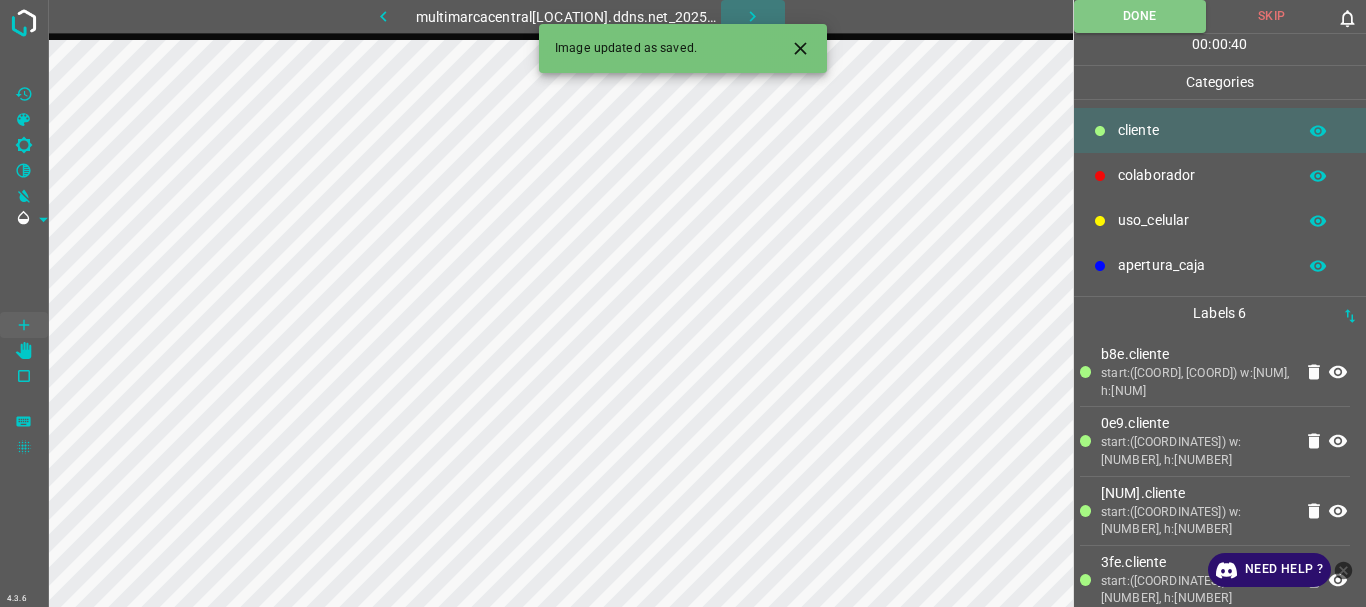 click at bounding box center [753, 16] 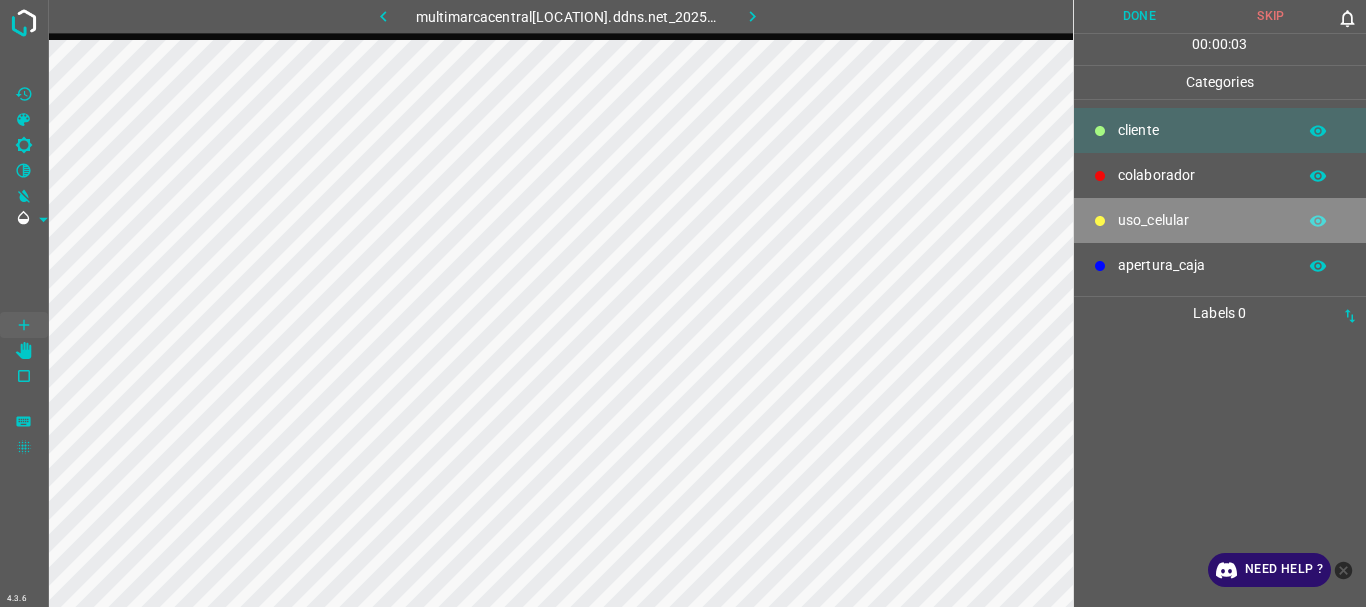 click on "uso_celular" at bounding box center [1202, 130] 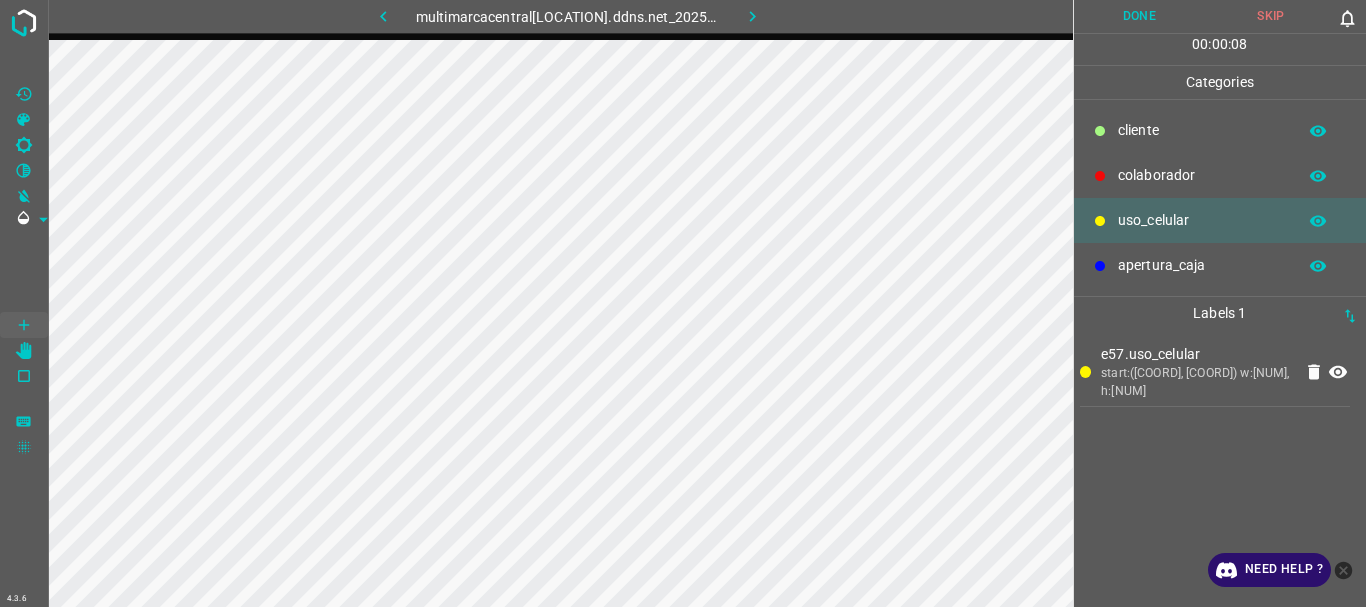 click on "​​cliente" at bounding box center [1202, 130] 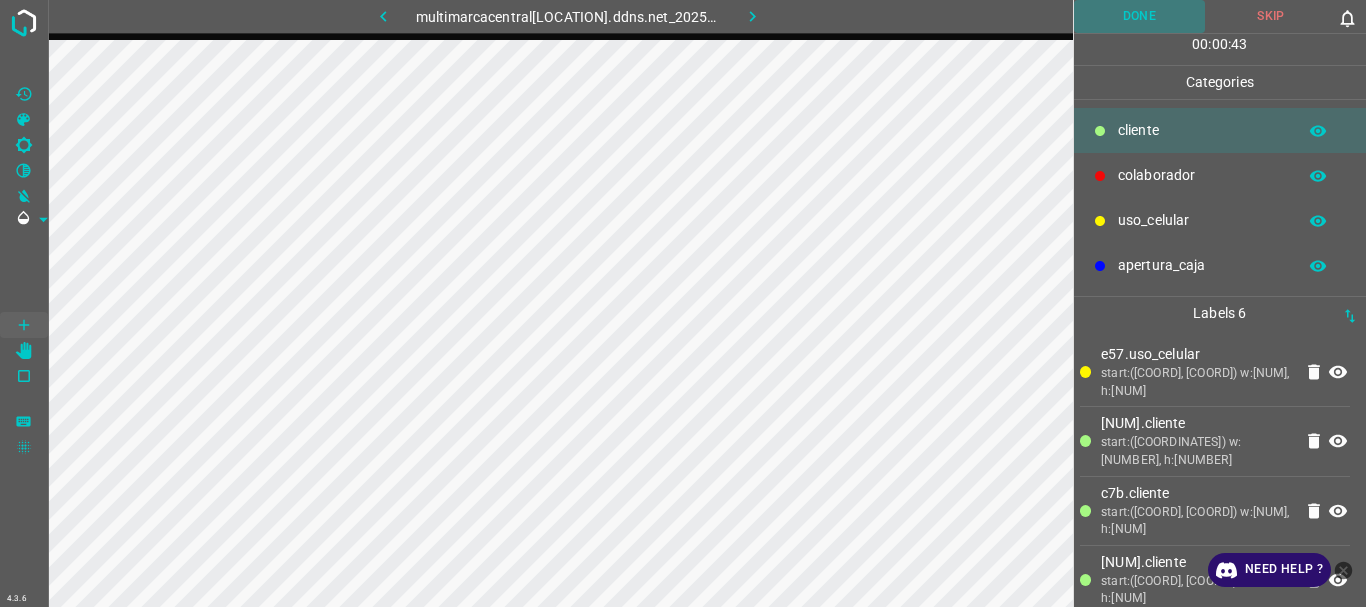 click on "Done" at bounding box center (1140, 16) 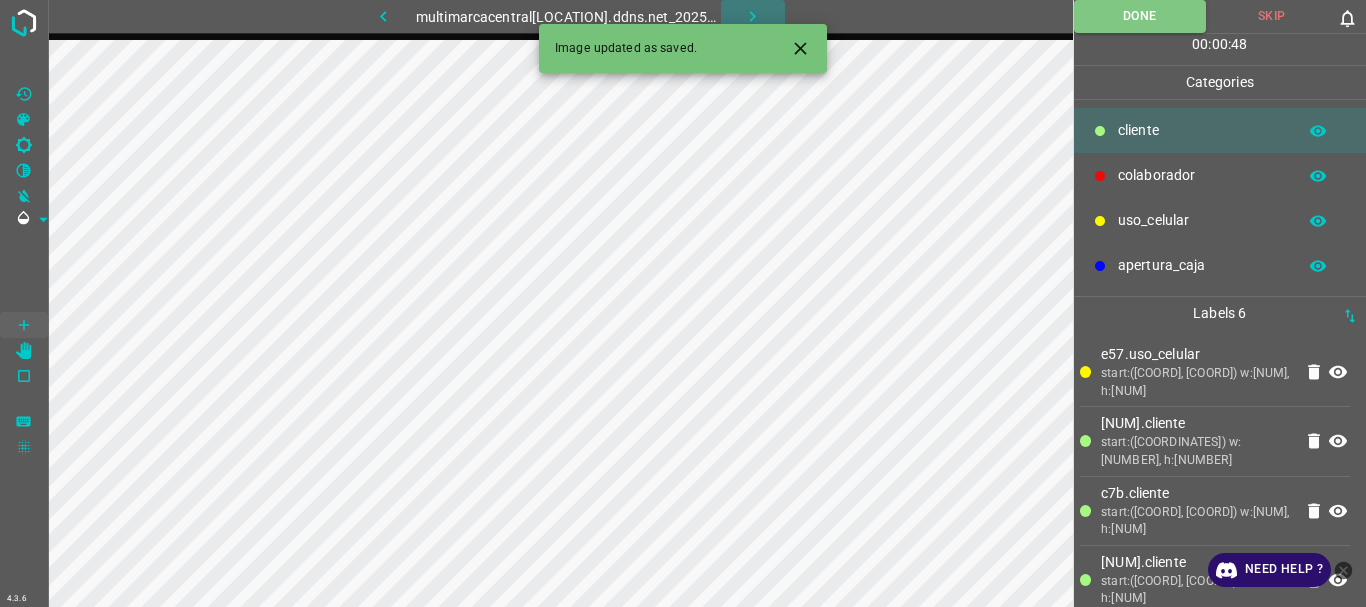 click at bounding box center [753, 16] 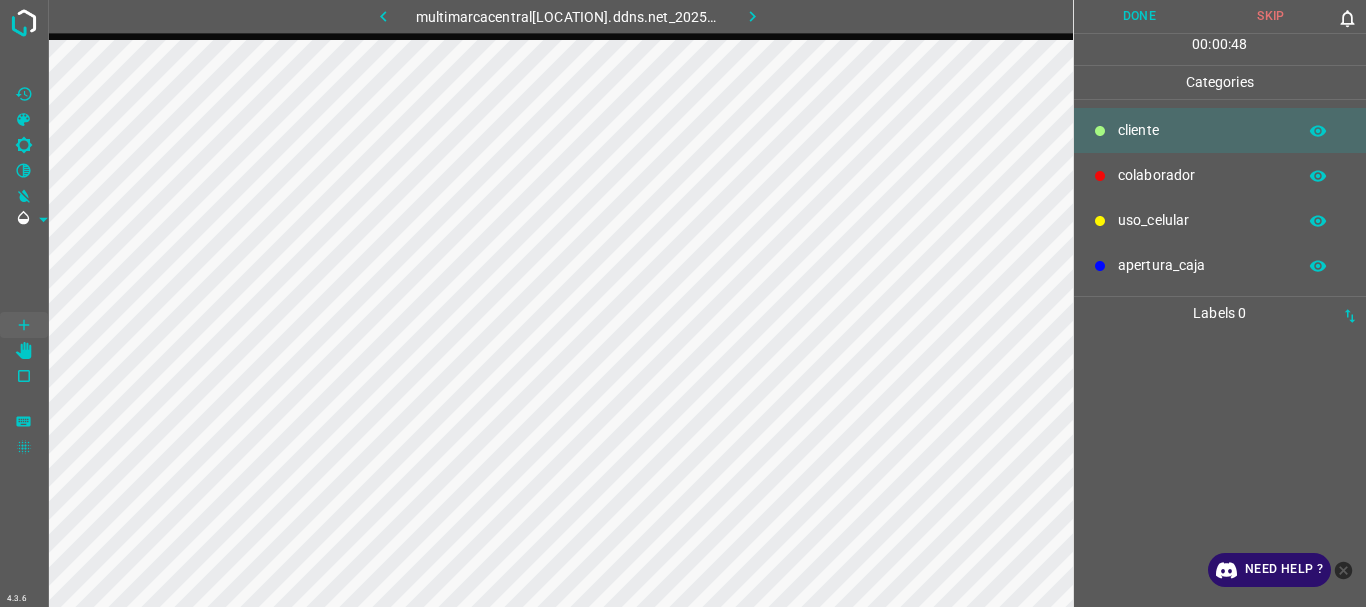 click on "uso_celular" at bounding box center (1220, 220) 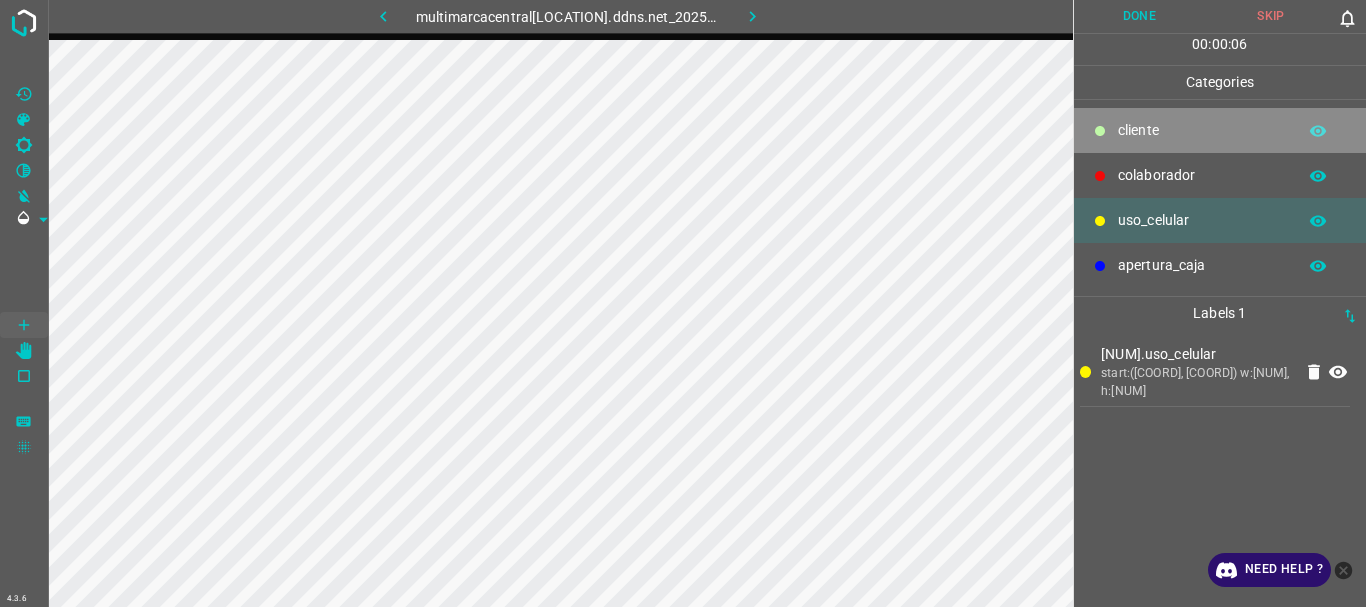 click on "​​cliente" at bounding box center [1202, 130] 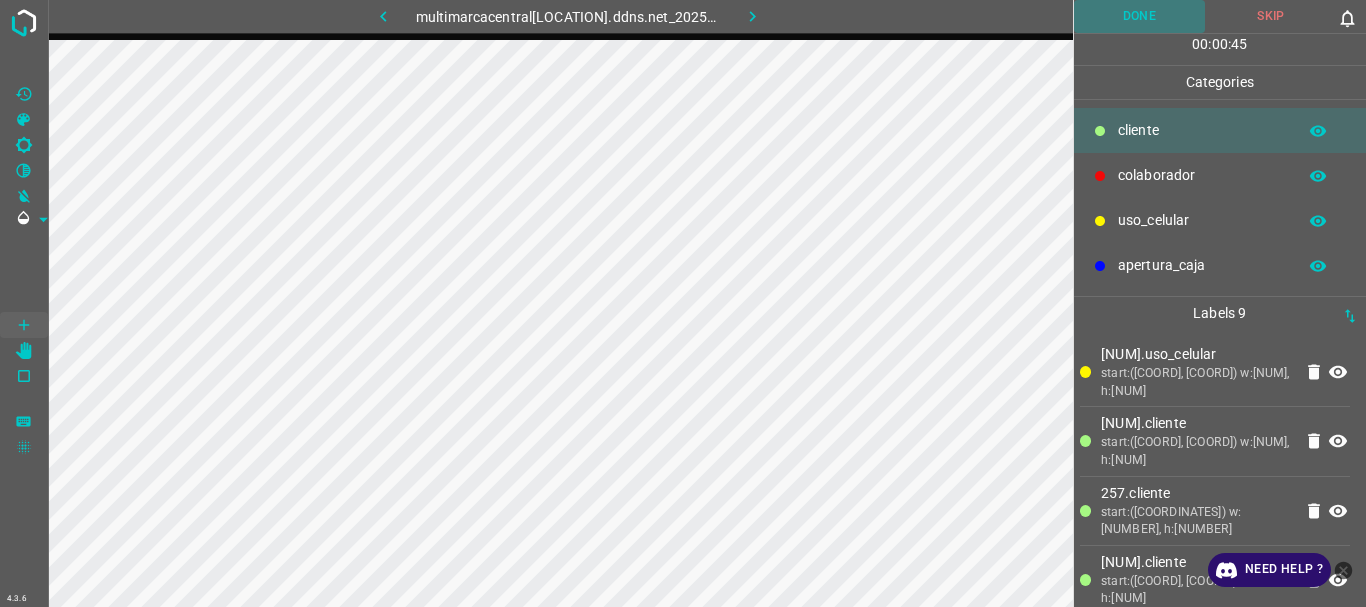 click on "Done" at bounding box center (1140, 16) 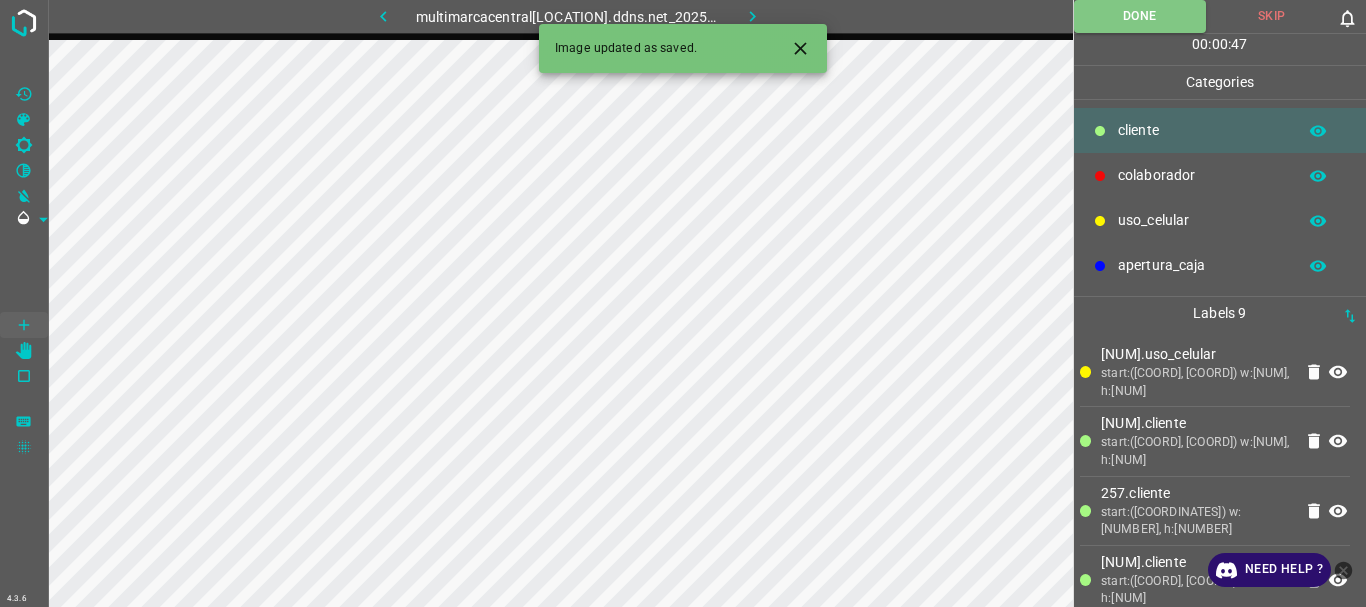 click at bounding box center [752, 16] 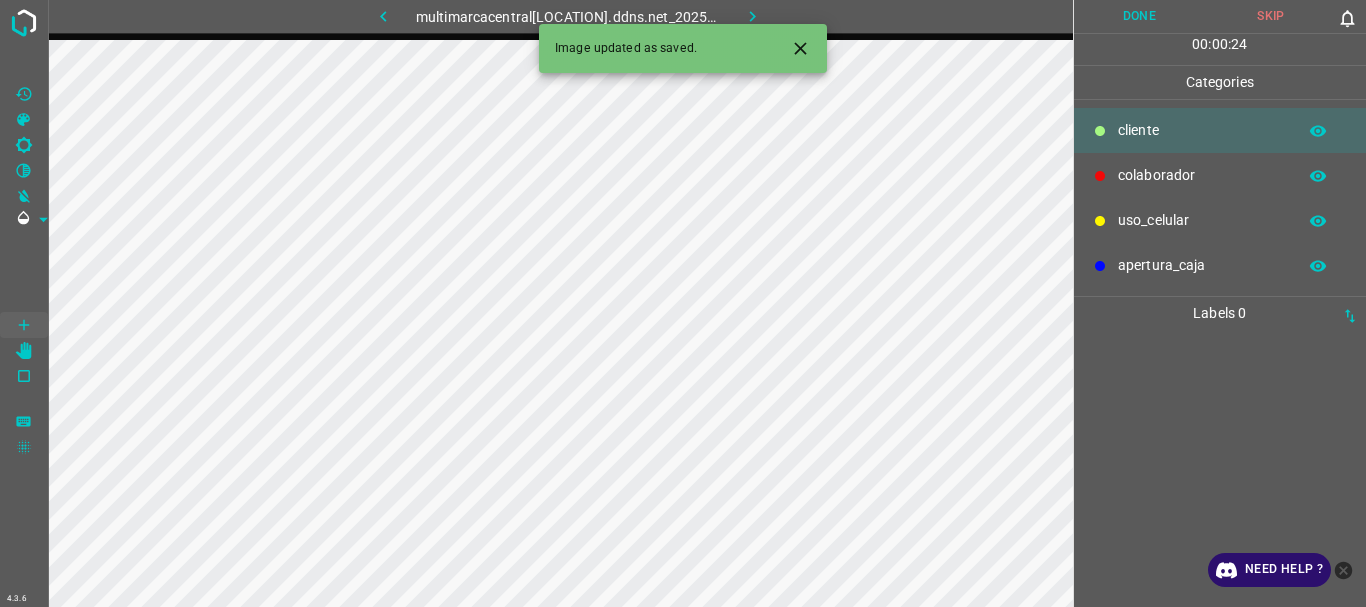 click on "uso_celular" at bounding box center [1202, 130] 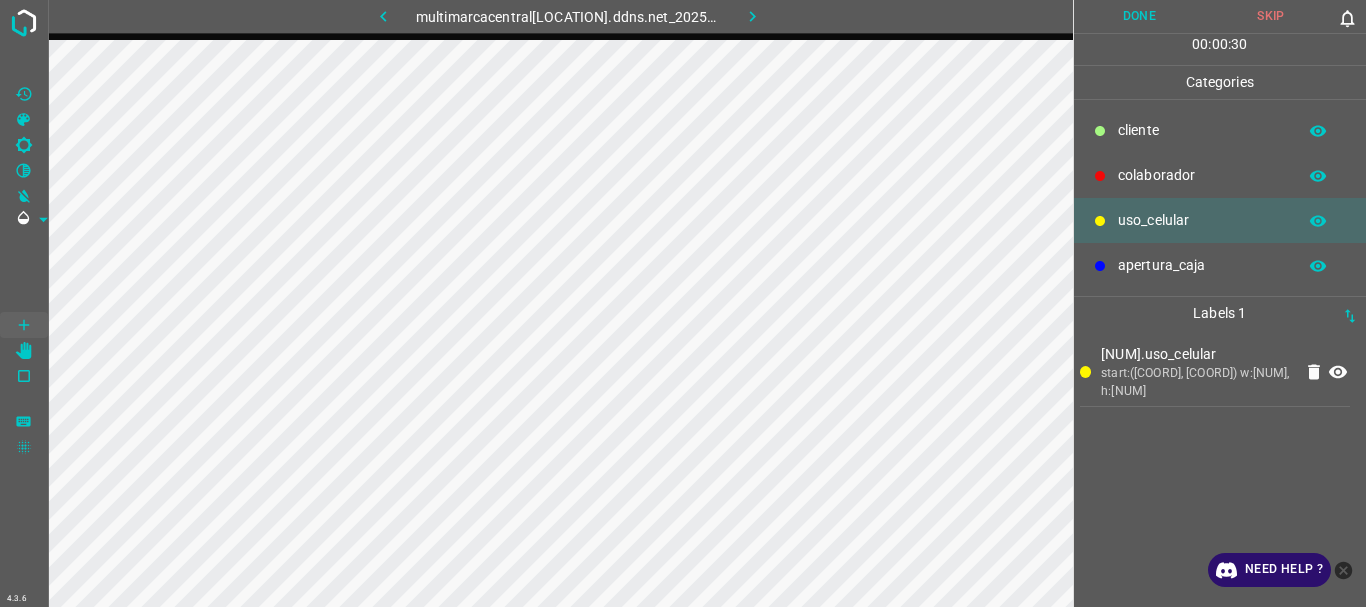 click at bounding box center [1100, 131] 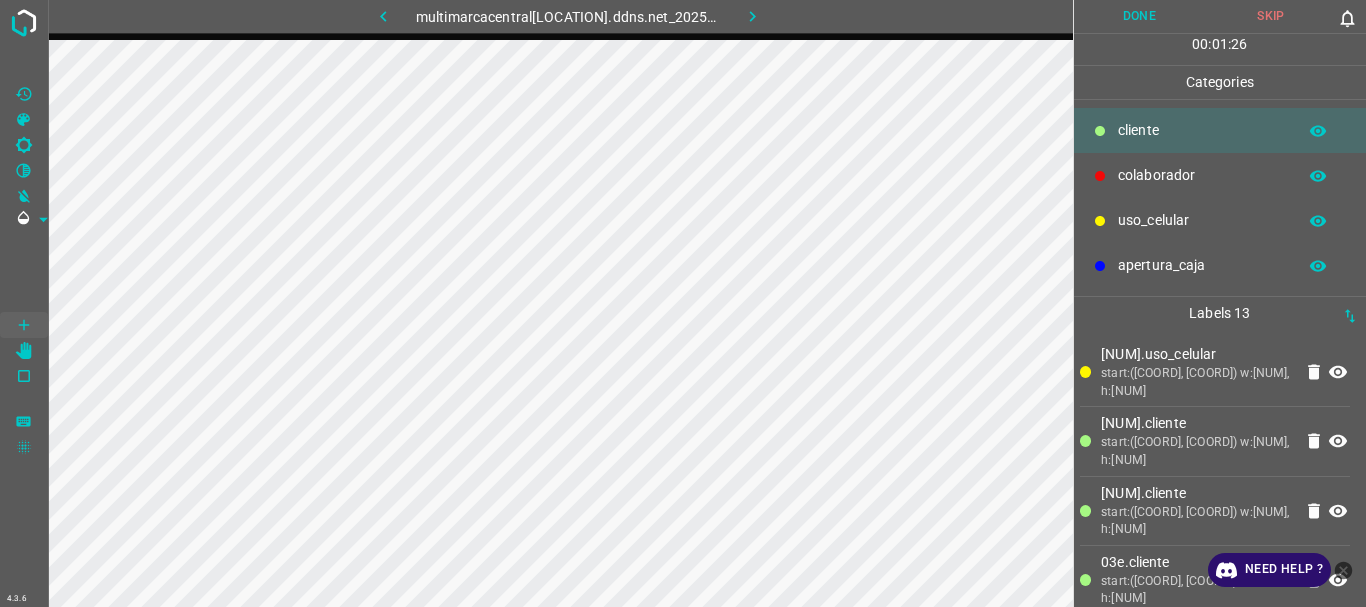click on "Done" at bounding box center (1140, 16) 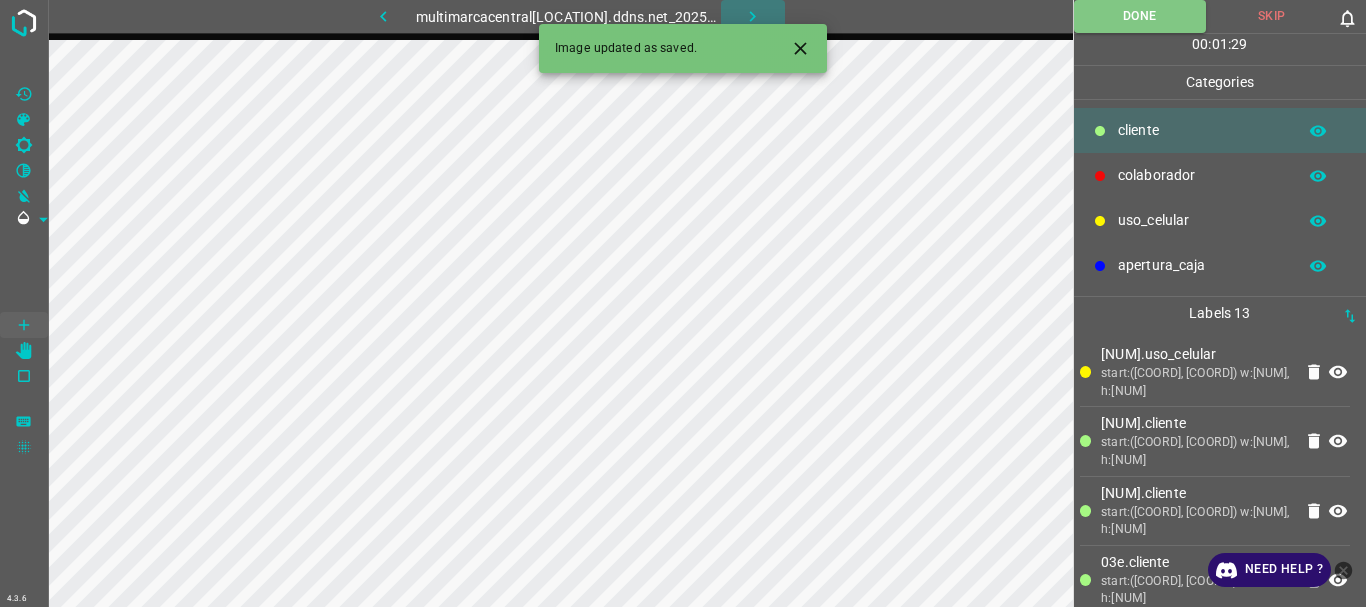 click at bounding box center (752, 16) 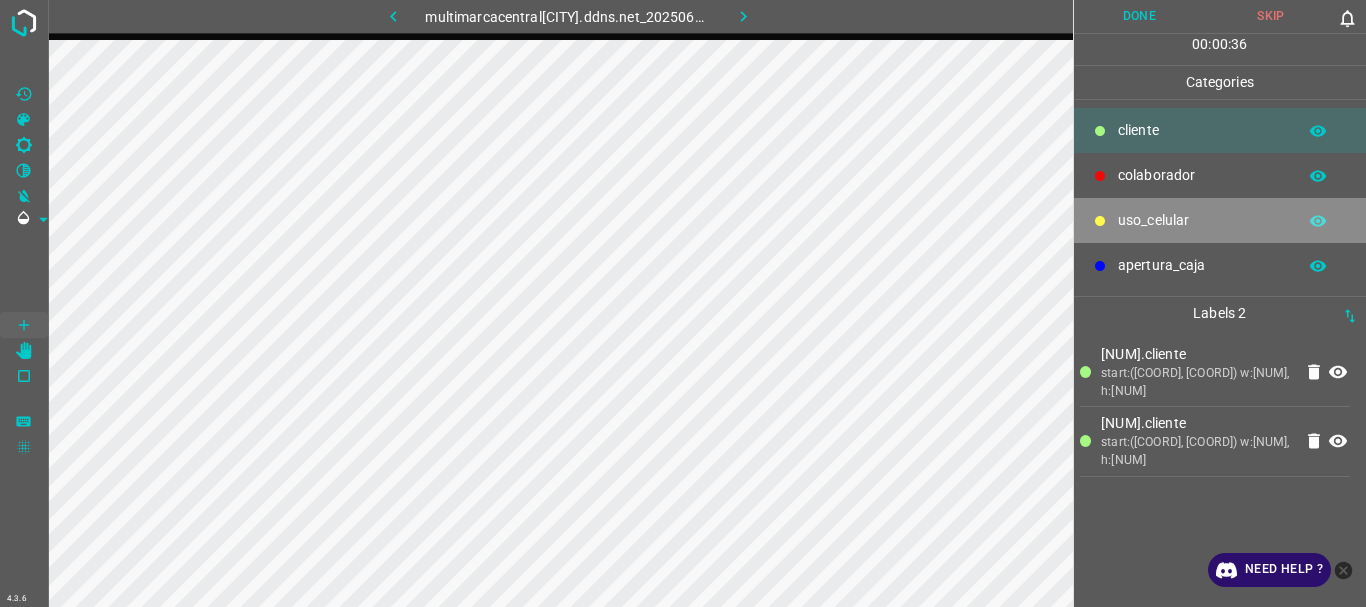 click on "uso_celular" at bounding box center [1202, 130] 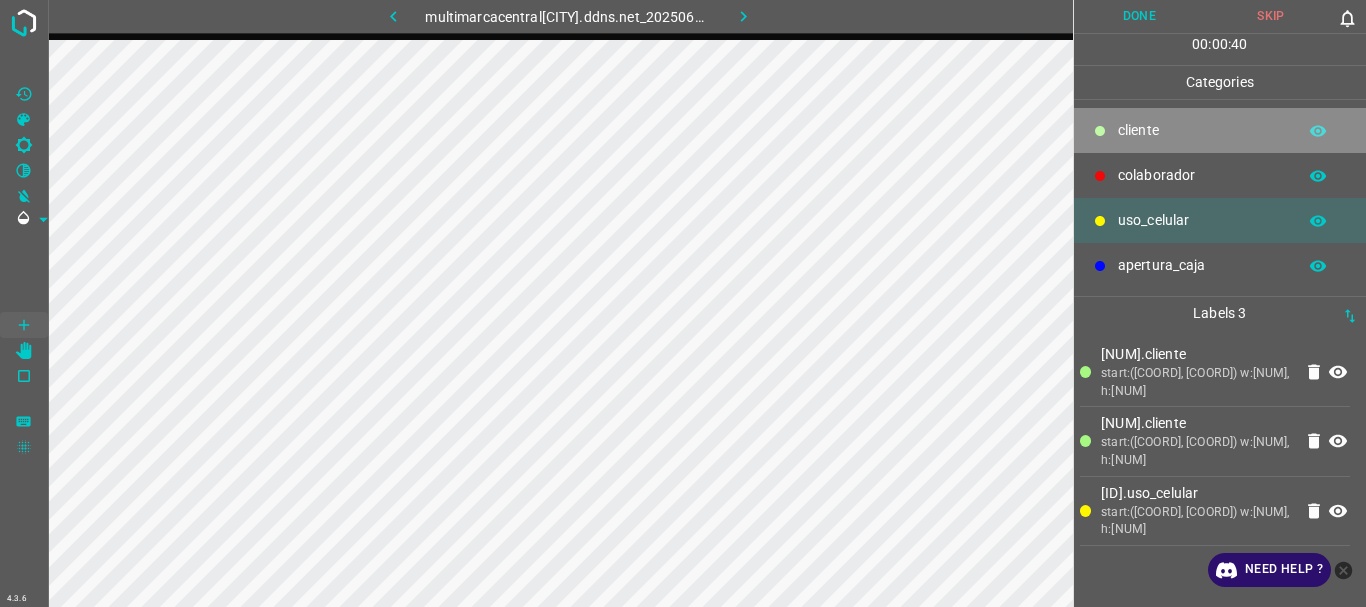 click on "​​cliente" at bounding box center (1202, 130) 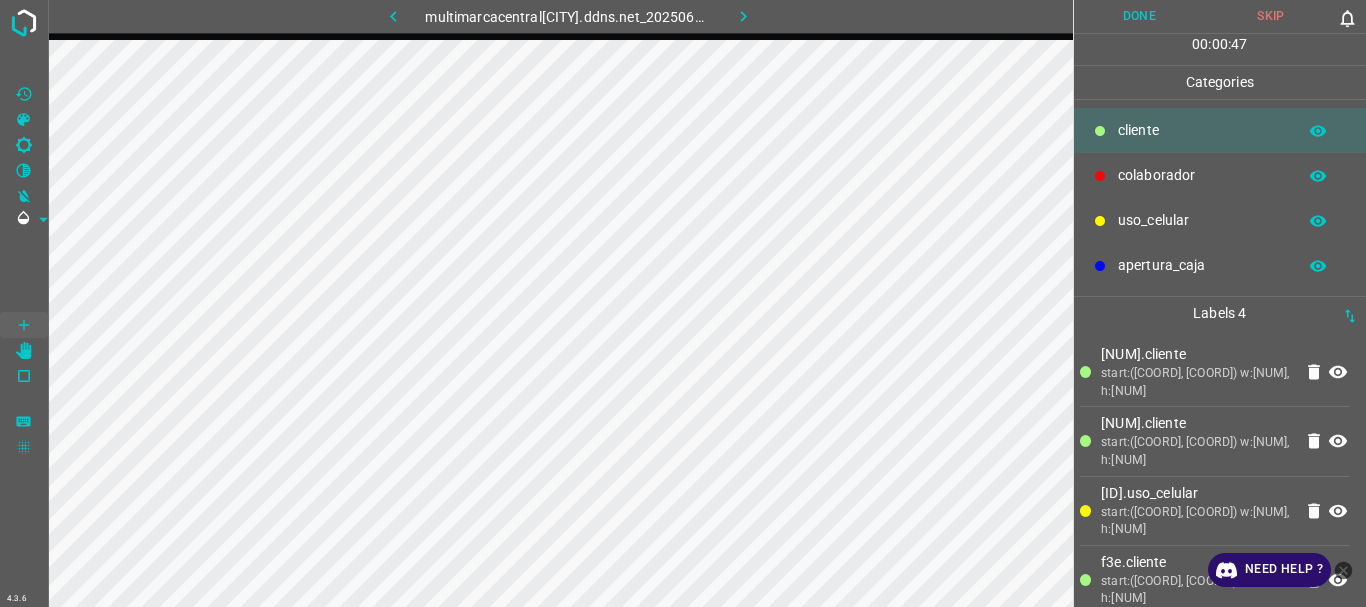 click on "uso_celular" at bounding box center (1202, 130) 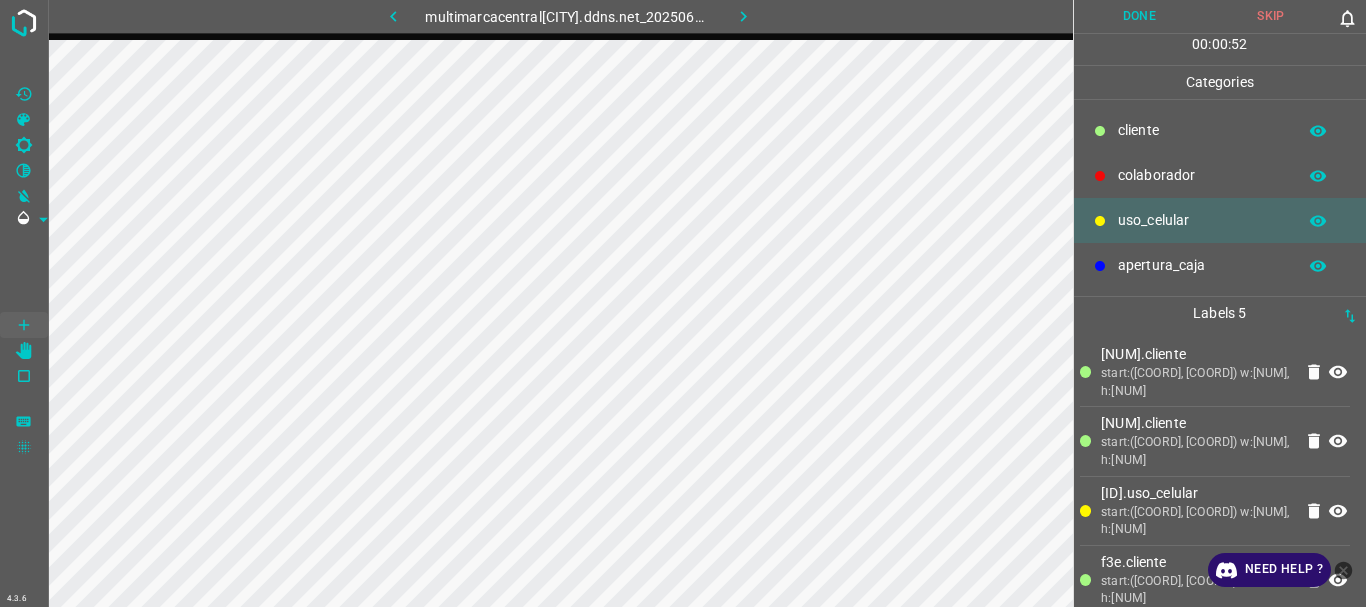 click on "​​cliente" at bounding box center (1202, 130) 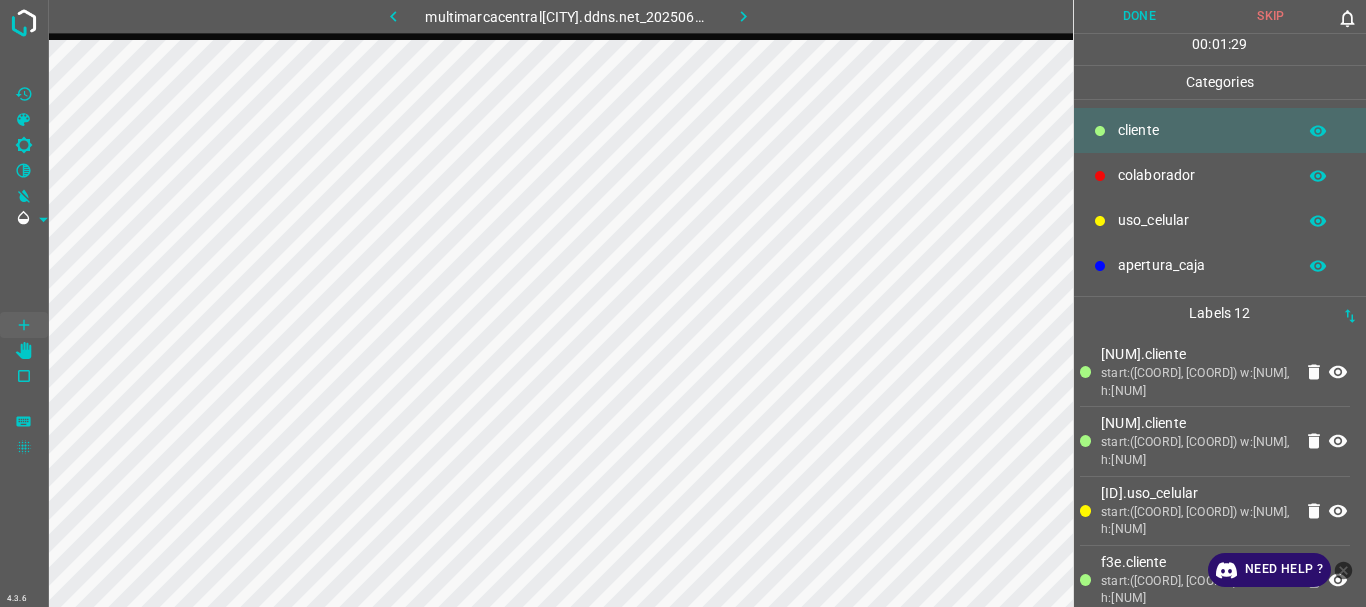click on "Done" at bounding box center [1140, 16] 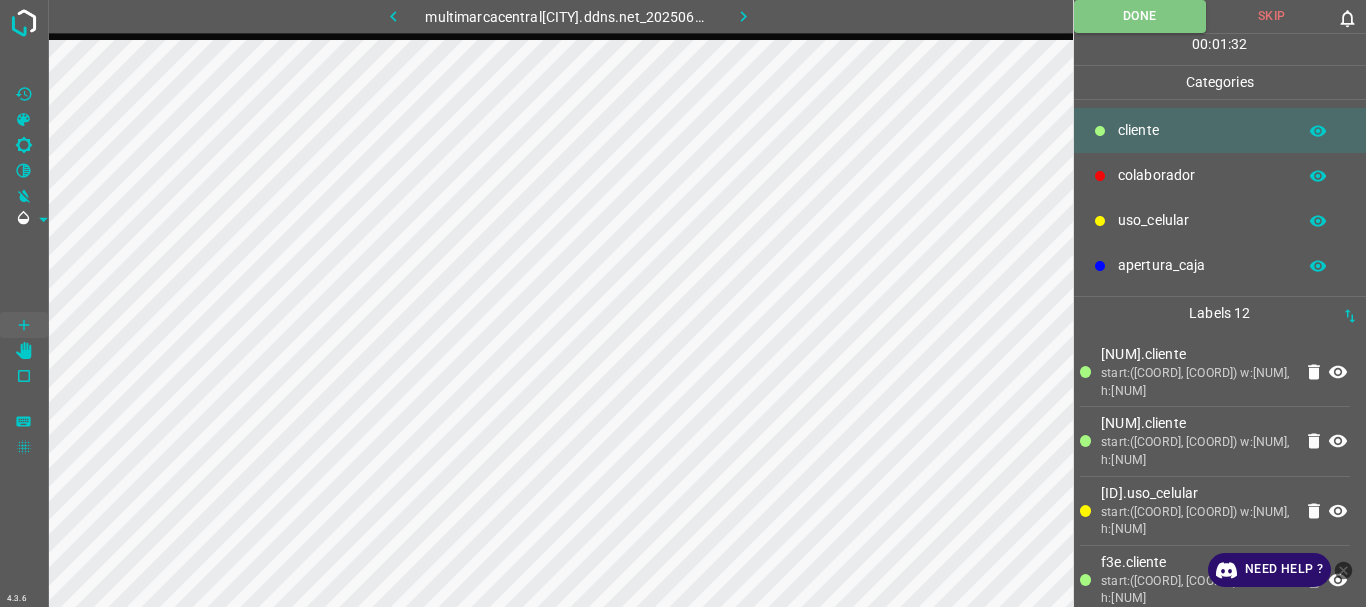 click at bounding box center [743, 16] 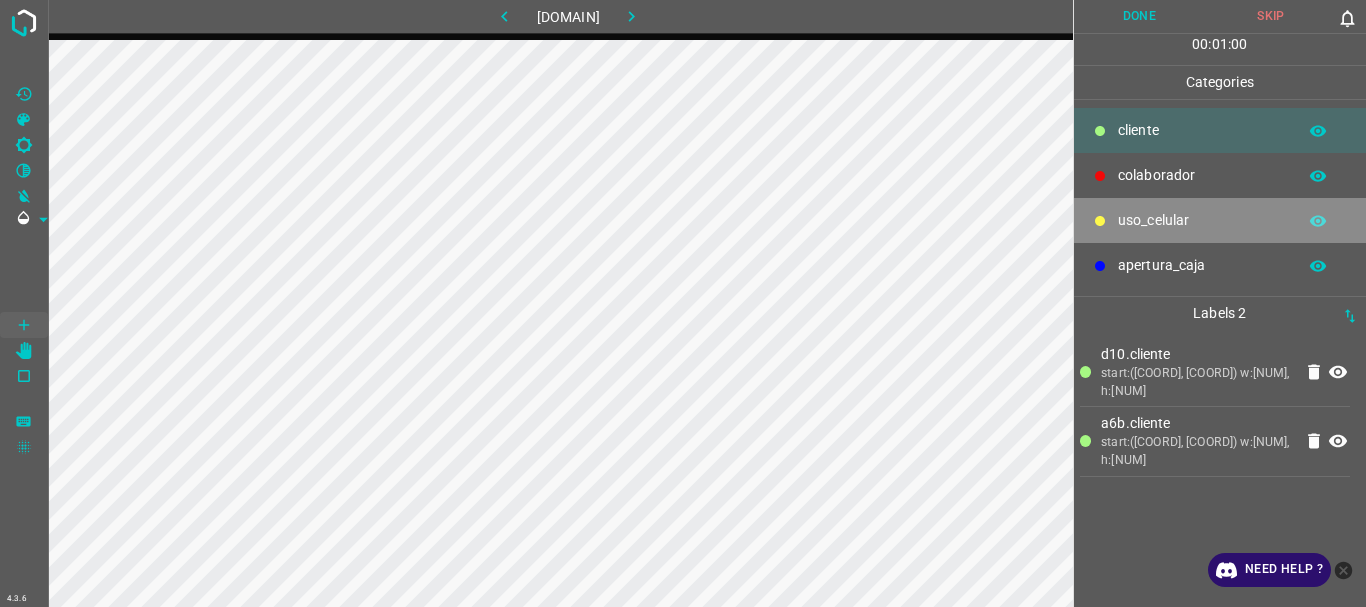 click on "uso_celular" at bounding box center (1202, 130) 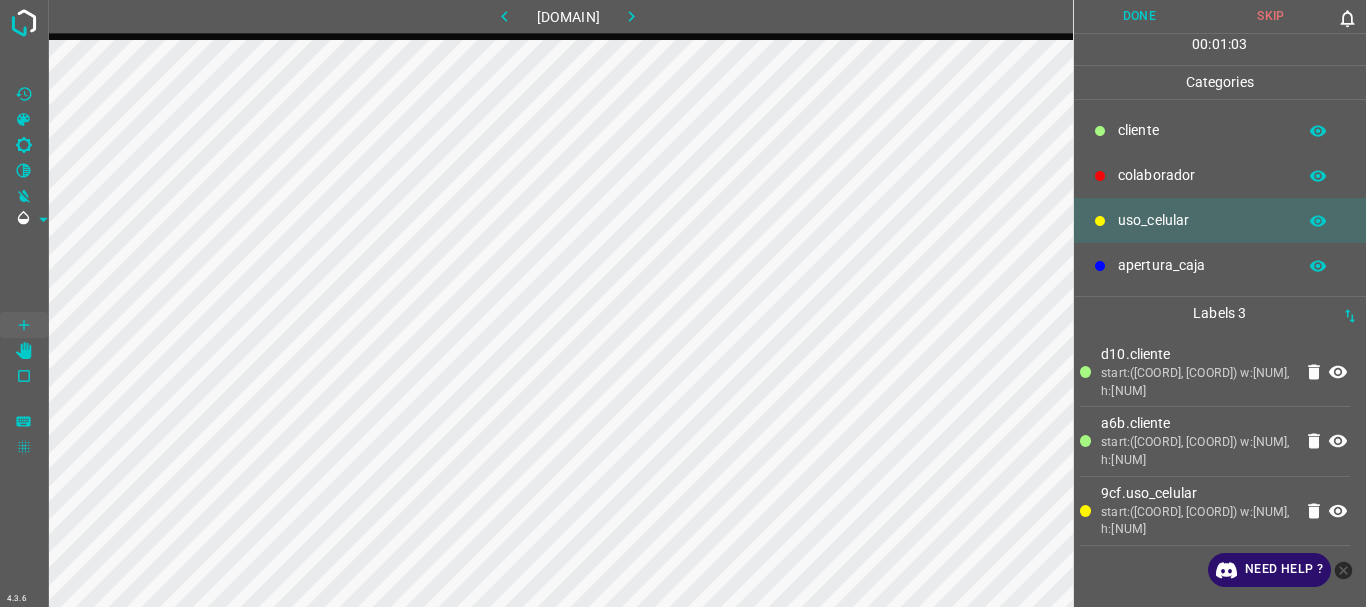 click at bounding box center [1100, 131] 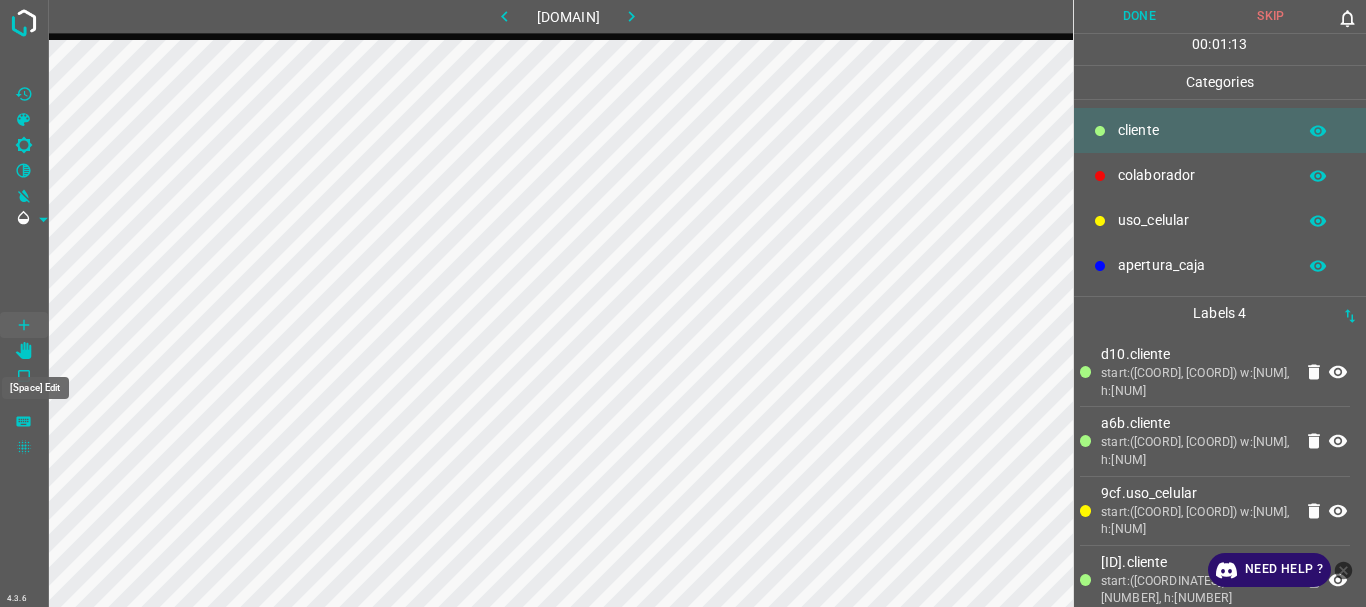 click at bounding box center (24, 351) 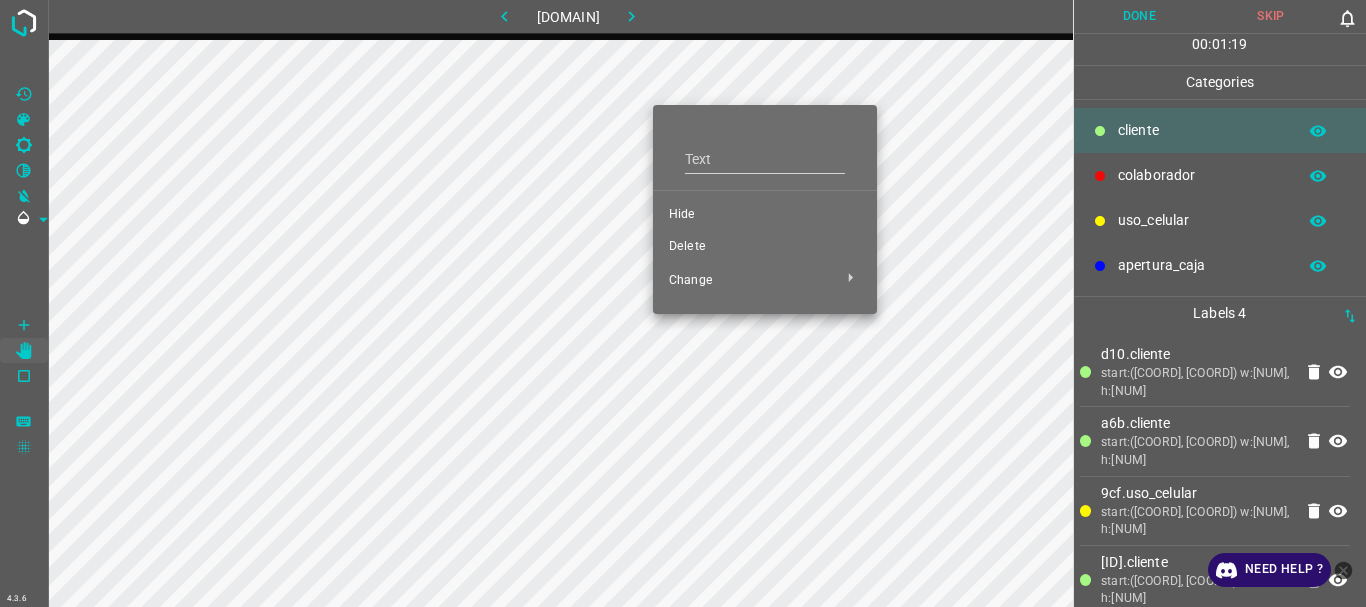 click on "Hide" at bounding box center (765, 215) 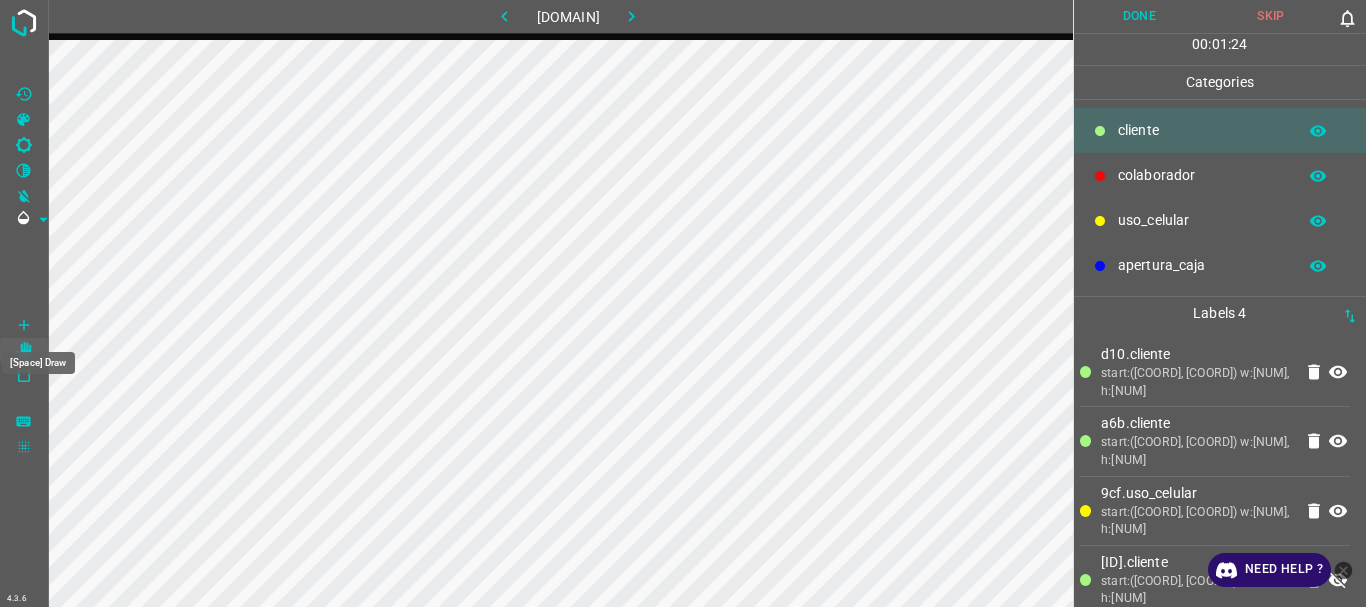 click at bounding box center [24, 325] 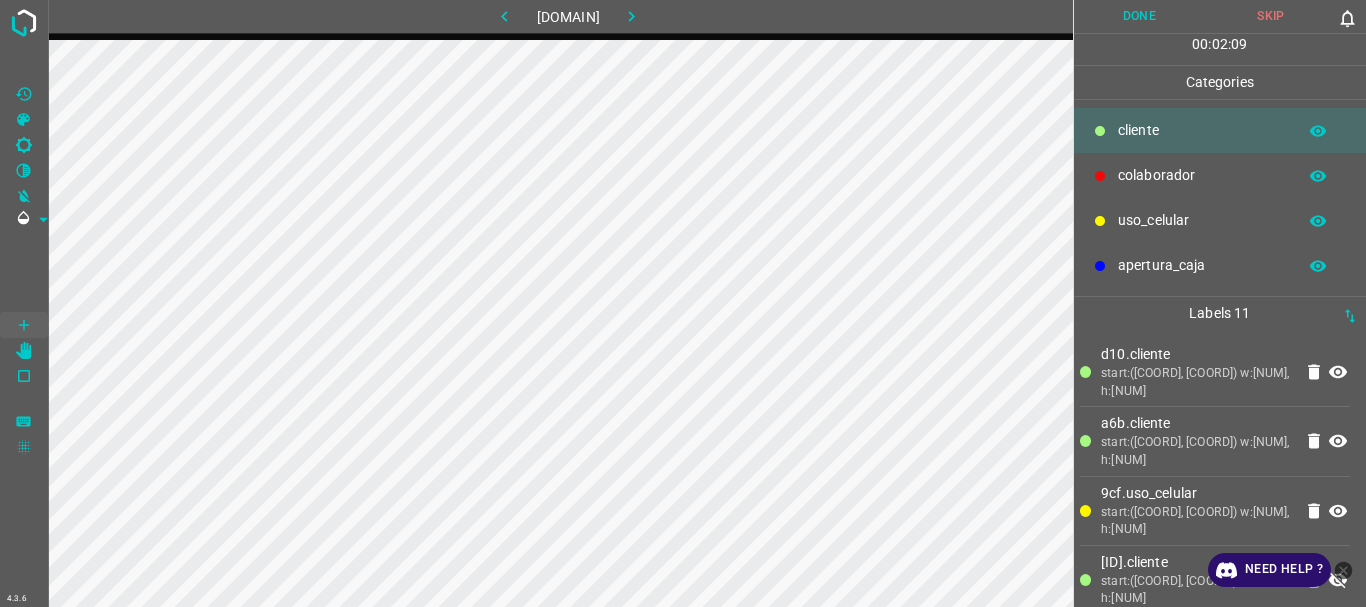 click on "Done" at bounding box center [1140, 16] 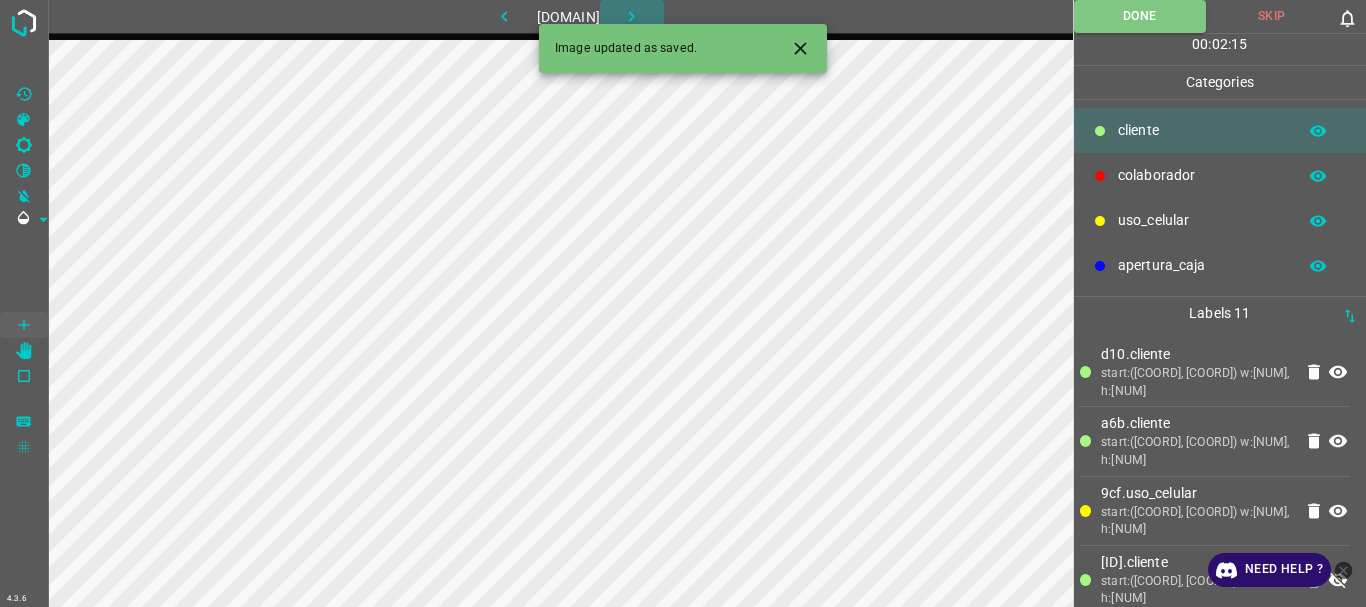 click at bounding box center [631, 16] 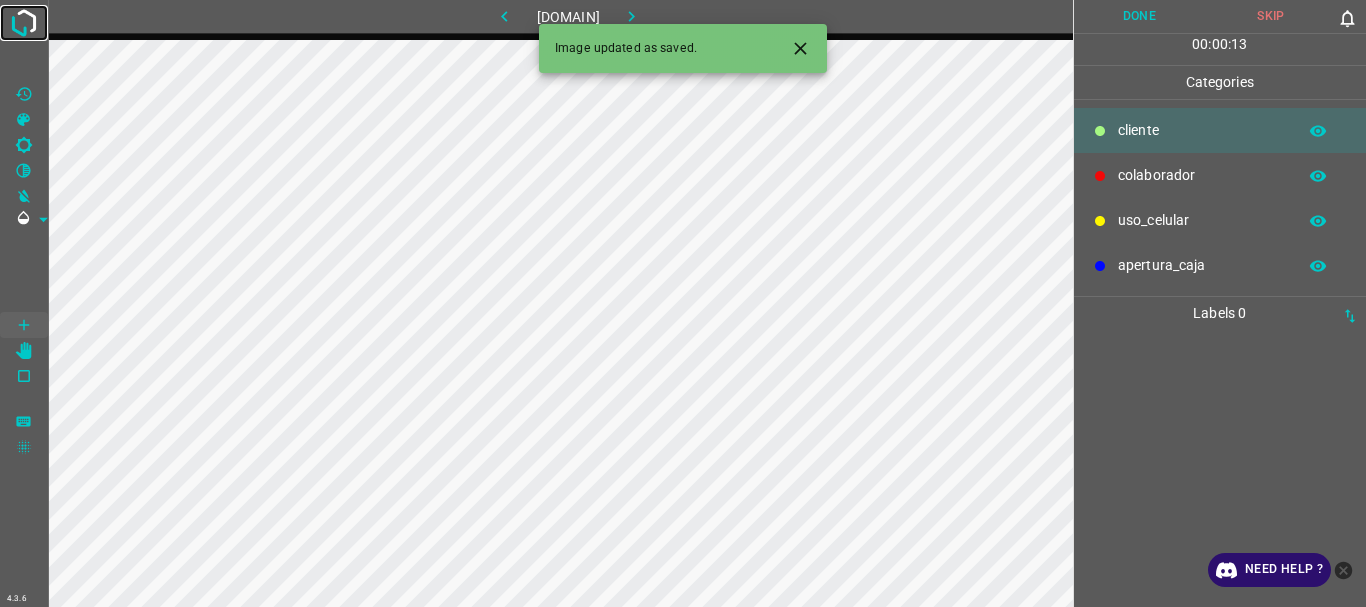 click at bounding box center (24, 23) 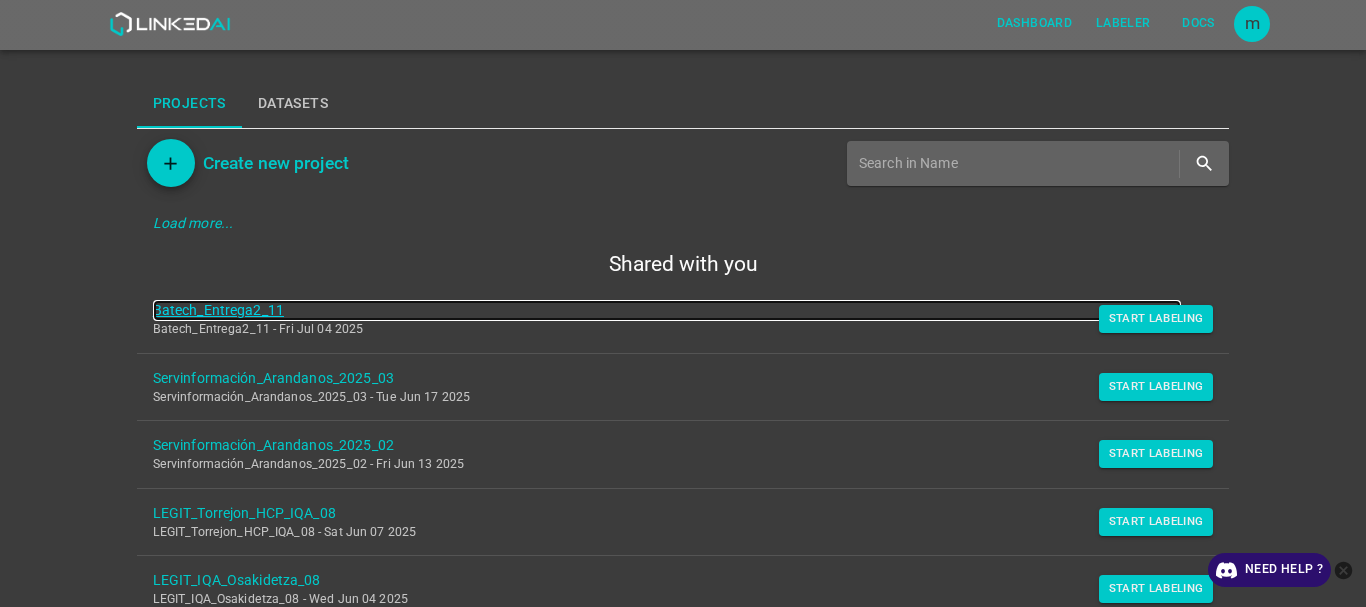 click on "Batech_Entrega2_11" at bounding box center (667, 310) 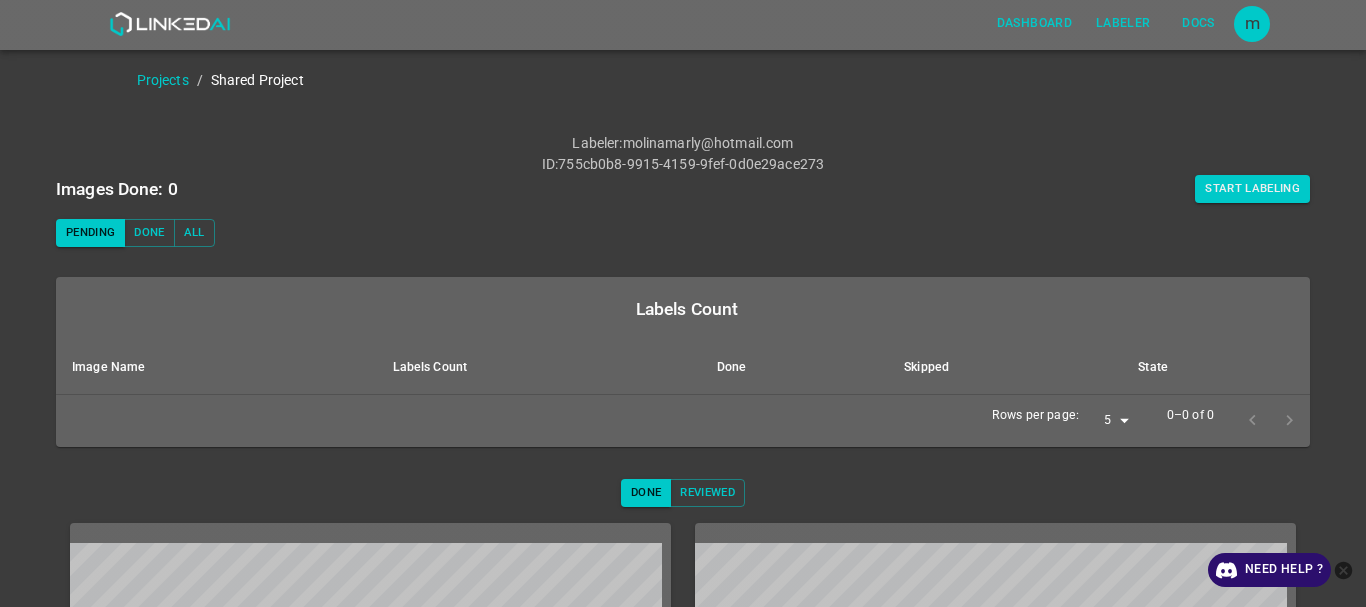 scroll, scrollTop: 0, scrollLeft: 0, axis: both 